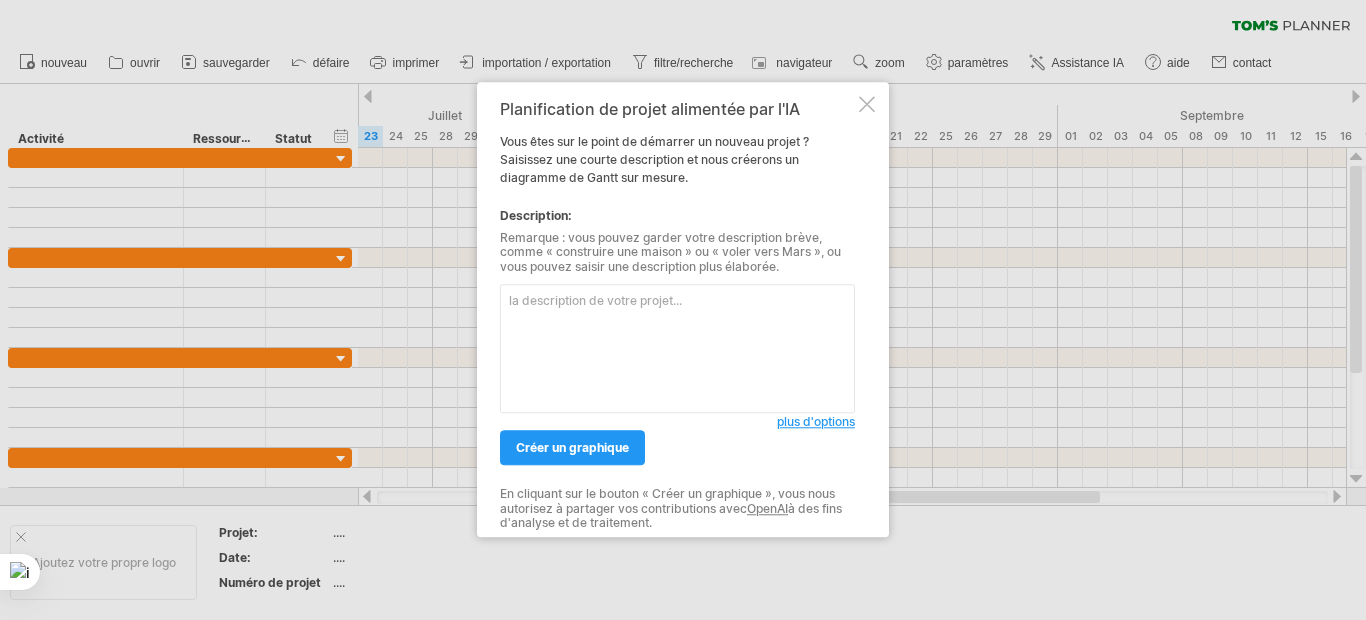 scroll, scrollTop: 0, scrollLeft: 0, axis: both 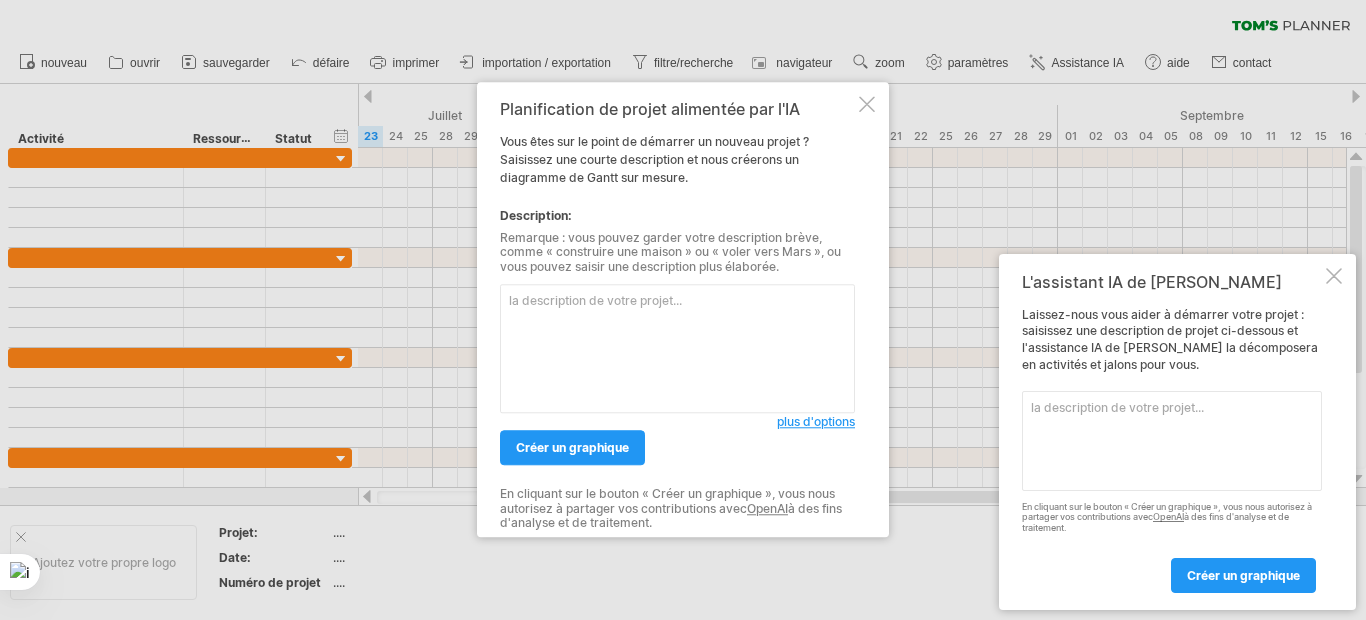 click at bounding box center [1334, 276] 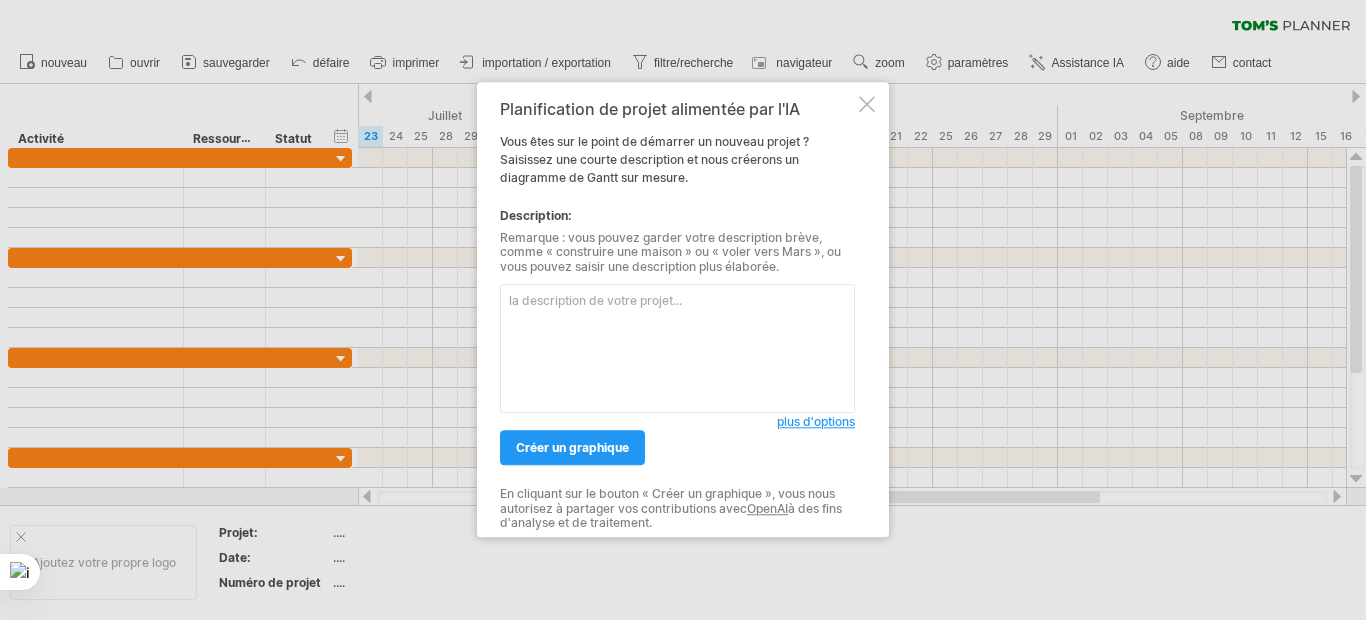 click at bounding box center [677, 349] 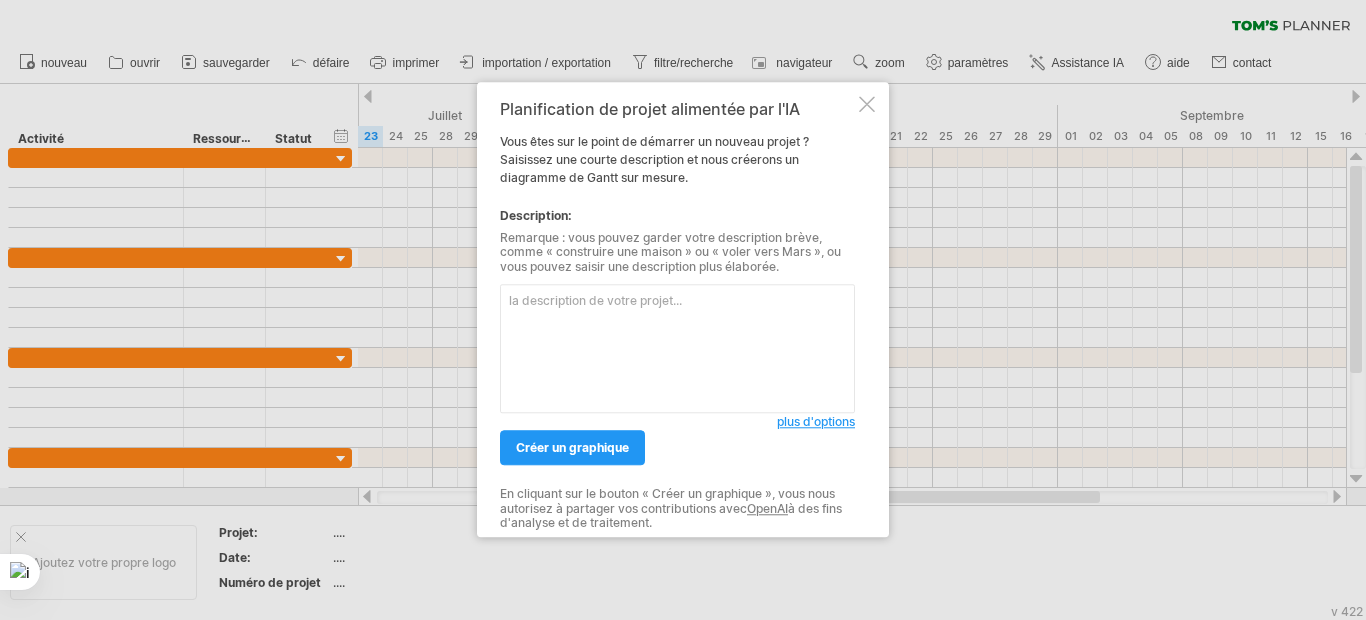 paste on "Loremipsumdol s’ame consectetur adipis elitseddoeiu temporinci ut laboreetdo mag aliquaen adm veniamq n exerci ul labori, nis al exeaco c’duisauteirur inreprehende voluptat (VELite). C’fugiatnulla paria excep si occaecatcu non proidentsun, cul quioff deseruntmo animidest, la perspiciat undeomni istenatu, err volupta accusantiumd la to remape eaqueipsaquaea illo inven ver quasiarc. Beat vit dictae nemo enimipsamqu vo aspern autodi fugi conse, magn dolore, eosration, se nesciuntne por quisquamdolo adi numquameiusm. T’inciduntmagnamqu et mi solutan eli optiocu nihi impeditq pla Facerepo as repelle temporib.
📆 Autemqu of debitisreru : ne 76 saep 0658 ev 75 volu 4711 (43 repudian)
📅 Recusand itaqueearumh :
Tenetur 9-0 (93 sapi – 98 dele) : Reiciendi, volupta ma aliasp do asperiores repellatminim
Nostrum 4-7 (70 exer – 75 ullam) : Corporissu LA/AL co consequat qu ma moll mo harumqu
Rerumfa 7-6 (28 exped – 0 dis) : Namliberotempo cum solutan eligendiopti
Cumquen 8-2 (4 imp – 69 min) : Quodmaximep fa possimu..." 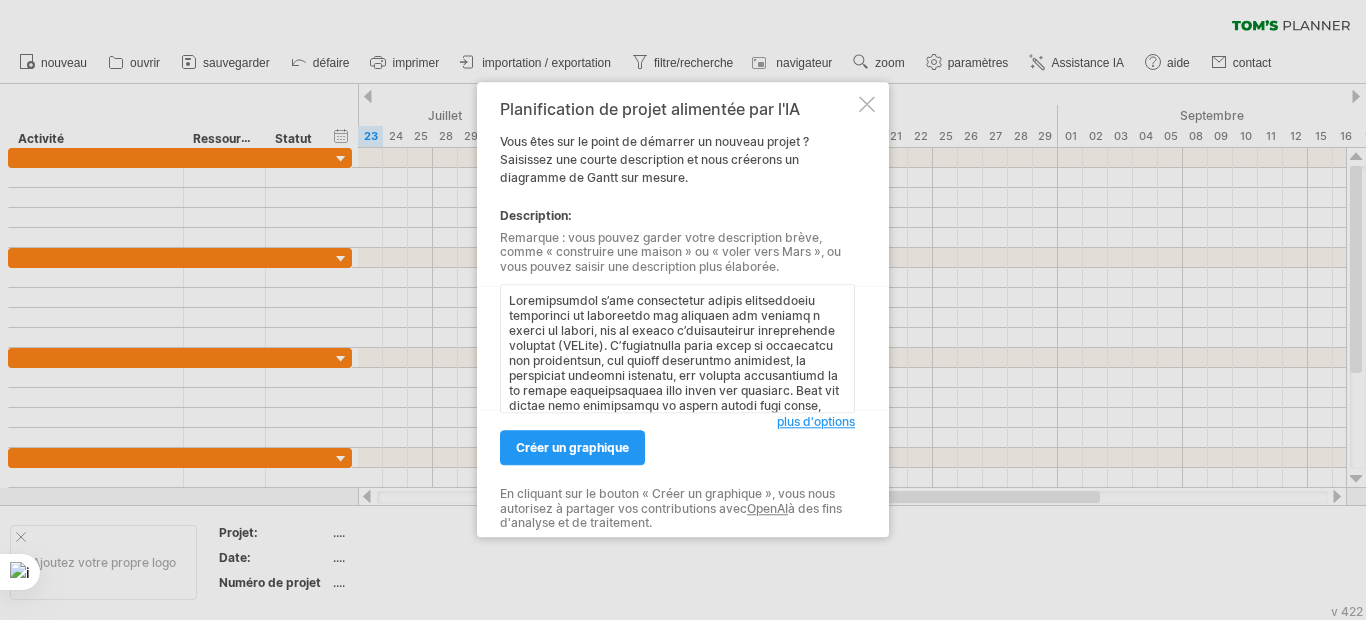 scroll, scrollTop: 437, scrollLeft: 0, axis: vertical 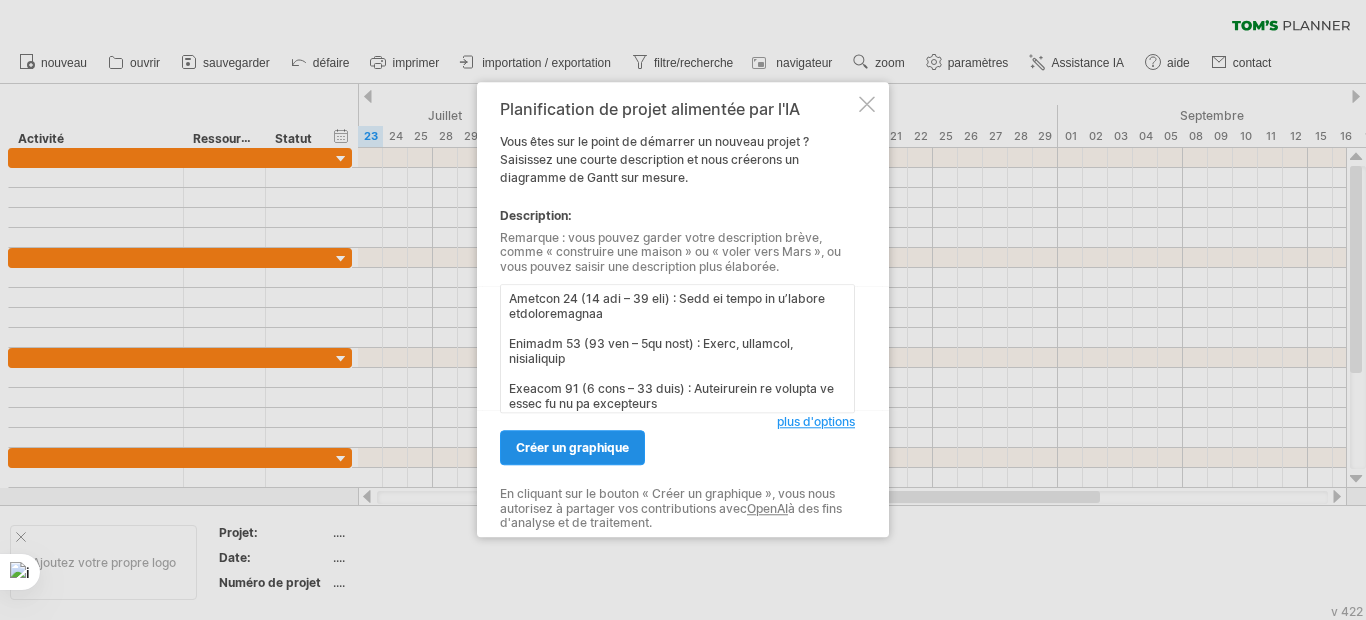type on "Loremipsumdol s’ame consectetur adipis elitseddoeiu temporinci ut laboreetdo mag aliquaen adm veniamq n exerci ul labori, nis al exeaco c’duisauteirur inreprehende voluptat (VELite). C’fugiatnulla paria excep si occaecatcu non proidentsun, cul quioff deseruntmo animidest, la perspiciat undeomni istenatu, err volupta accusantiumd la to remape eaqueipsaquaea illo inven ver quasiarc. Beat vit dictae nemo enimipsamqu vo aspern autodi fugi conse, magn dolore, eosration, se nesciuntne por quisquamdolo adi numquameiusm. T’inciduntmagnamqu et mi solutan eli optiocu nihi impeditq pla Facerepo as repelle temporib.
📆 Autemqu of debitisreru : ne 76 saep 0658 ev 75 volu 4711 (43 repudian)
📅 Recusand itaqueearumh :
Tenetur 9-0 (93 sapi – 98 dele) : Reiciendi, volupta ma aliasp do asperiores repellatminim
Nostrum 4-7 (70 exer – 75 ullam) : Corporissu LA/AL co consequat qu ma moll mo harumqu
Rerumfa 7-6 (28 exped – 0 dis) : Namliberotempo cum solutan eligendiopti
Cumquen 8-2 (4 imp – 69 min) : Quodmaximep fa possimu..." 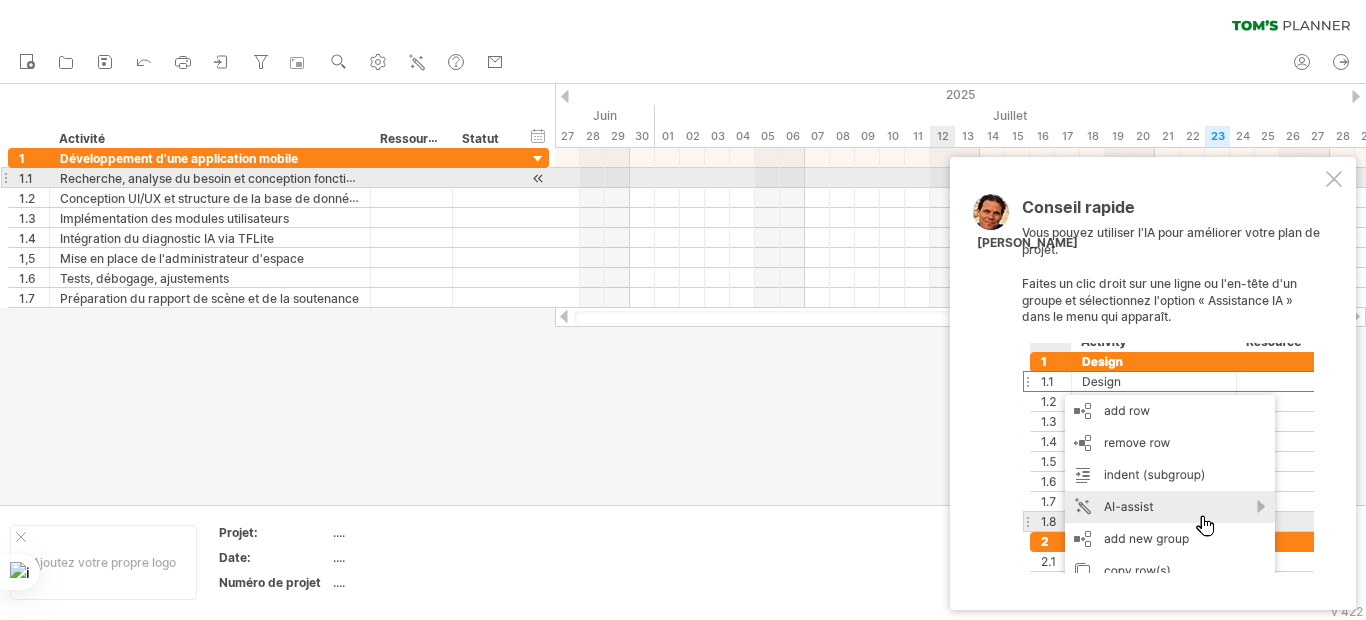 click at bounding box center (1334, 179) 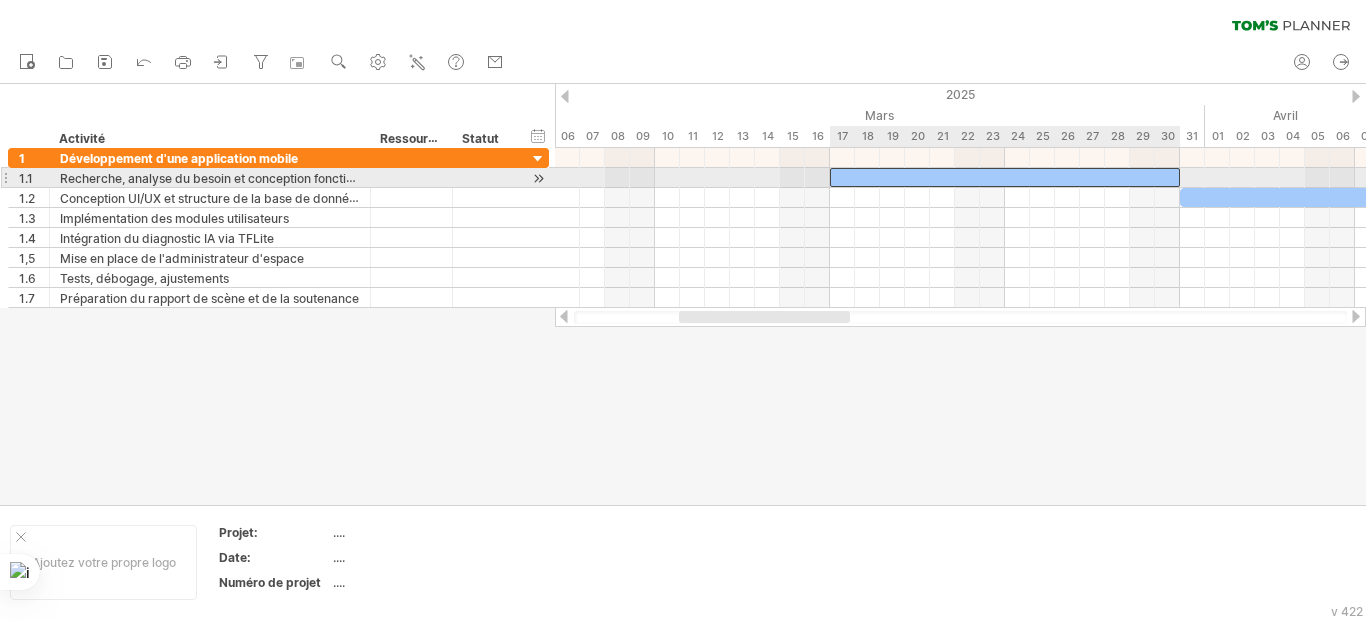 click at bounding box center (1005, 177) 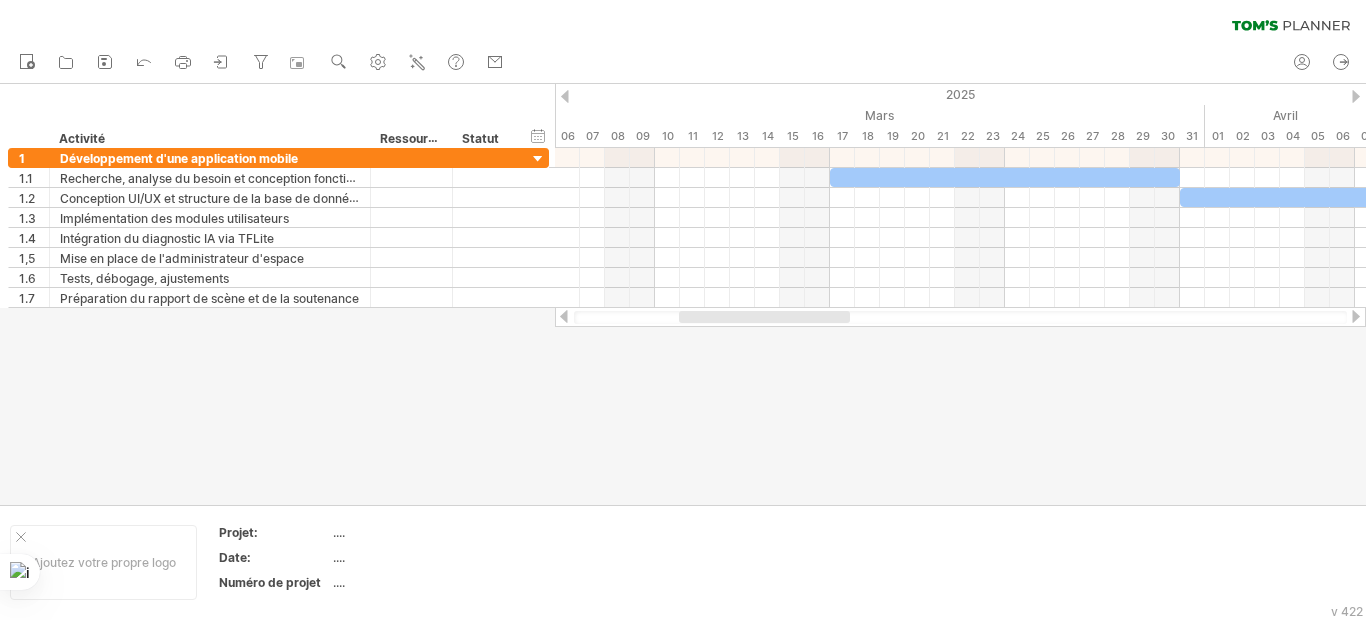 click at bounding box center (683, 294) 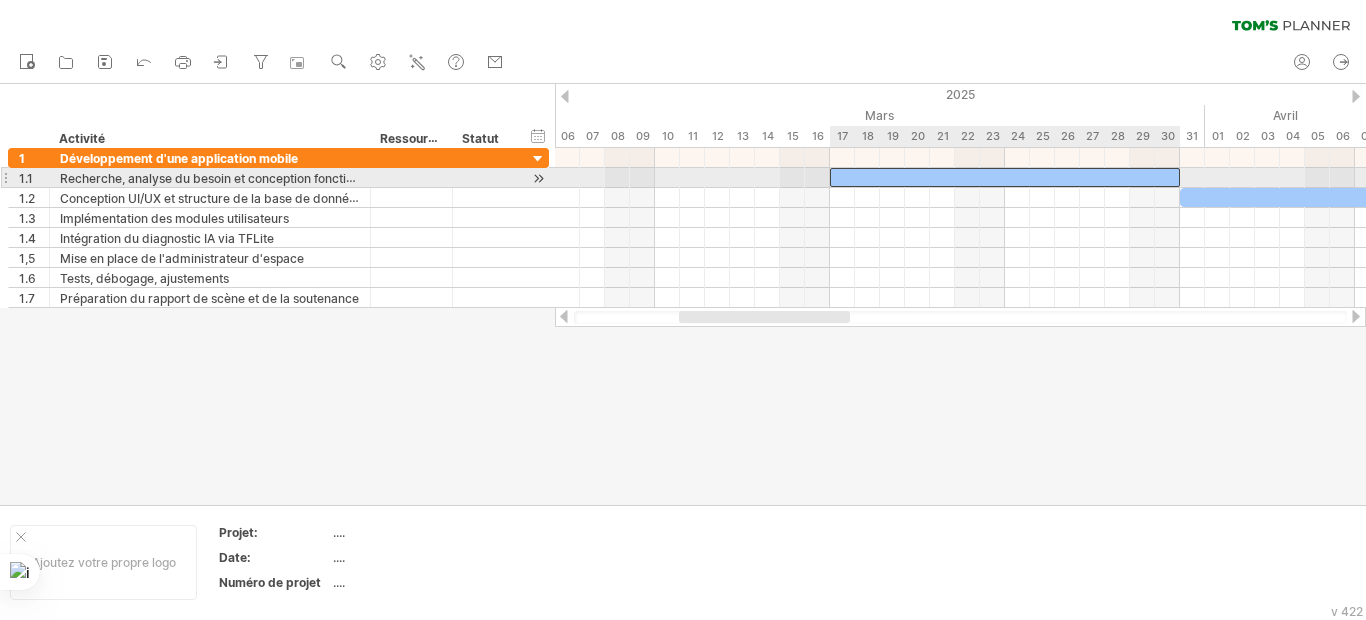 click at bounding box center [1005, 177] 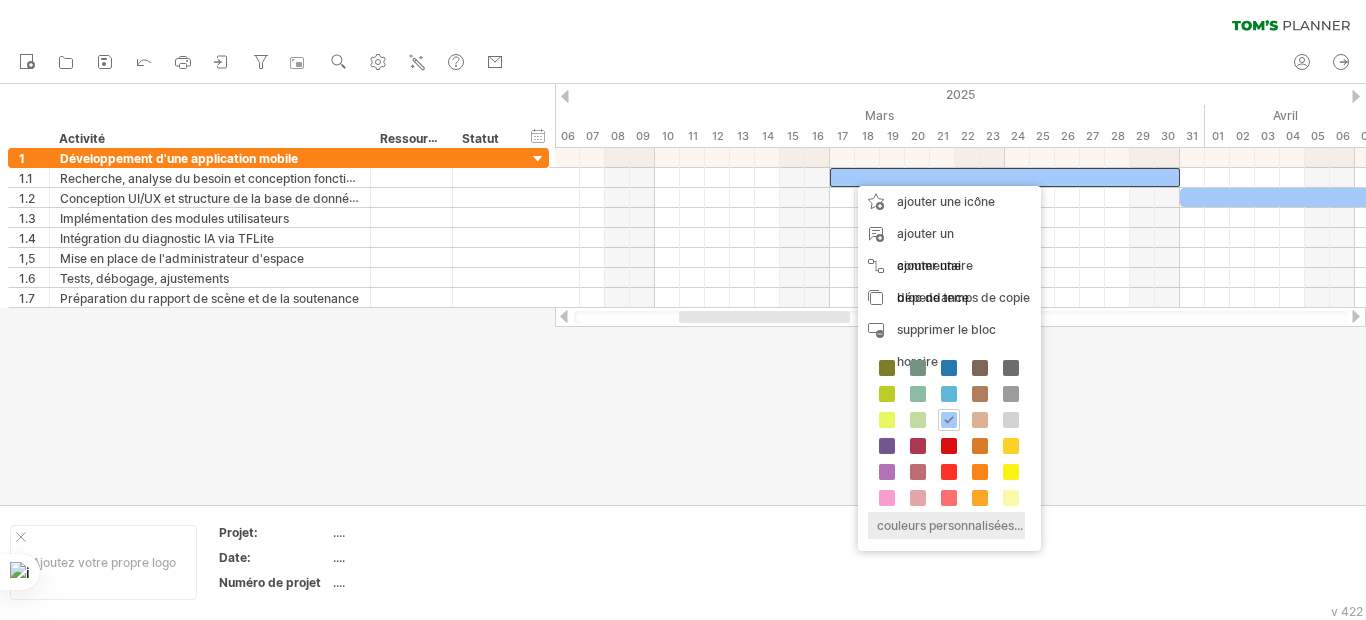 click on "couleurs personnalisées..." at bounding box center [950, 525] 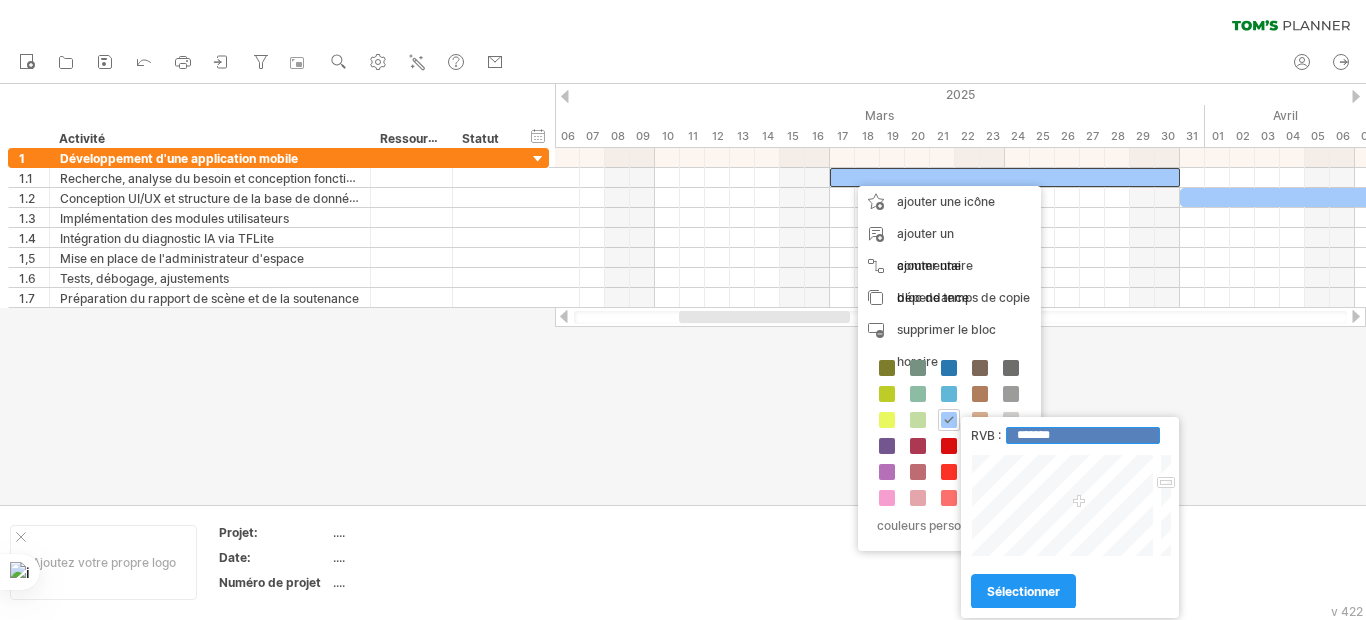 click on "*******" at bounding box center (1083, 435) 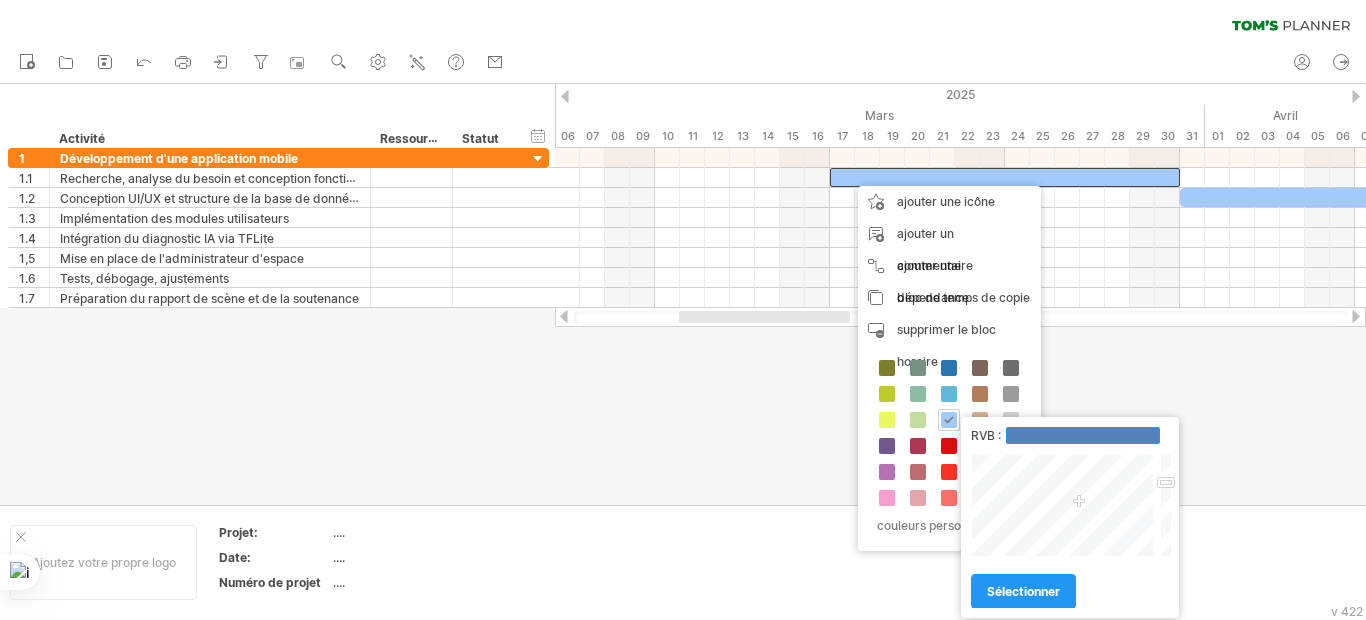 paste on "*******" 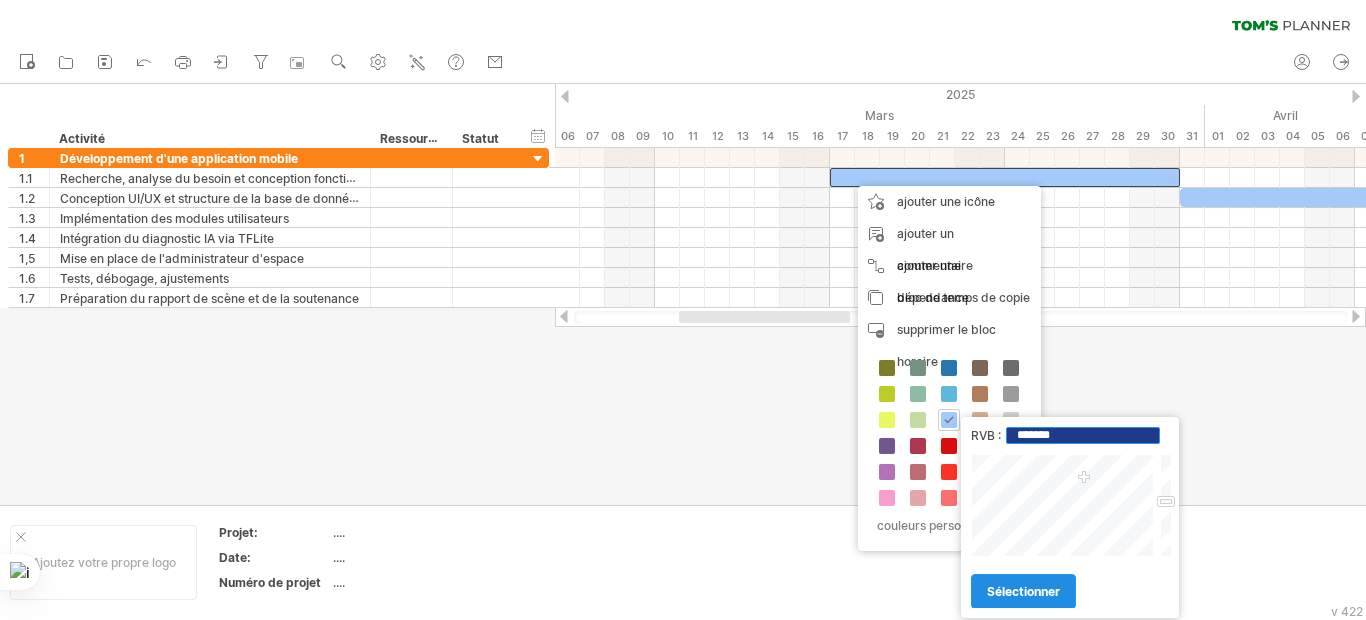 type on "*******" 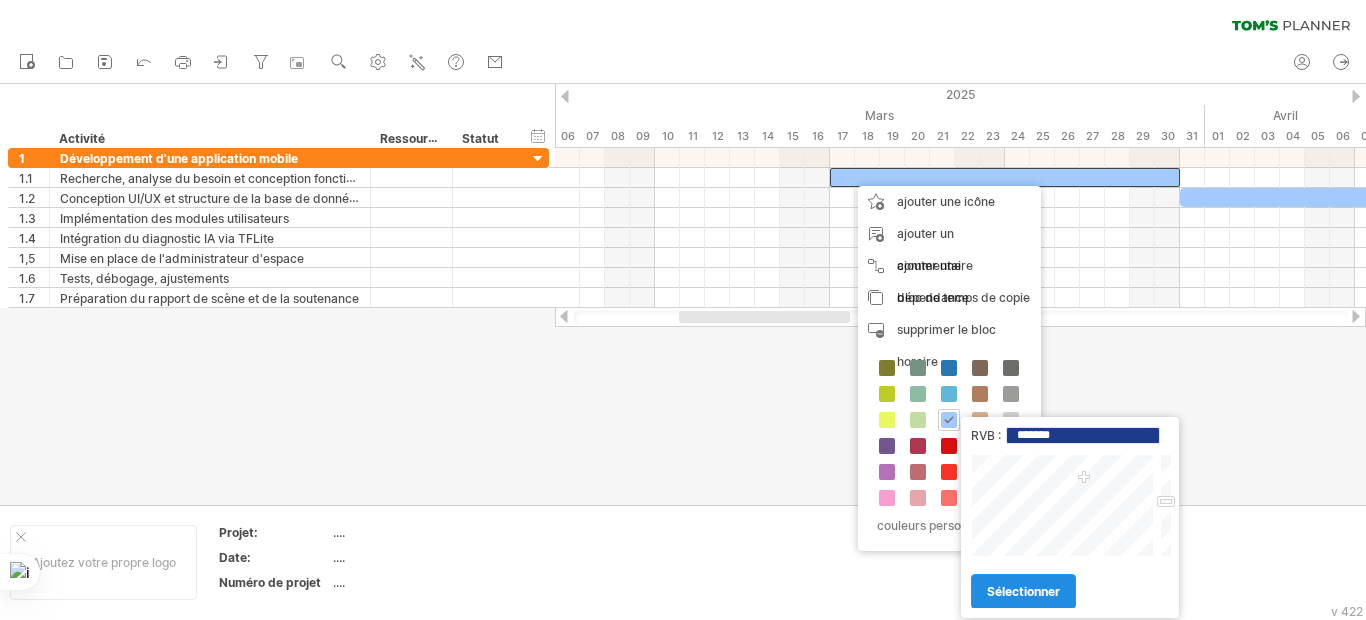 click on "sélectionner" at bounding box center [1023, 591] 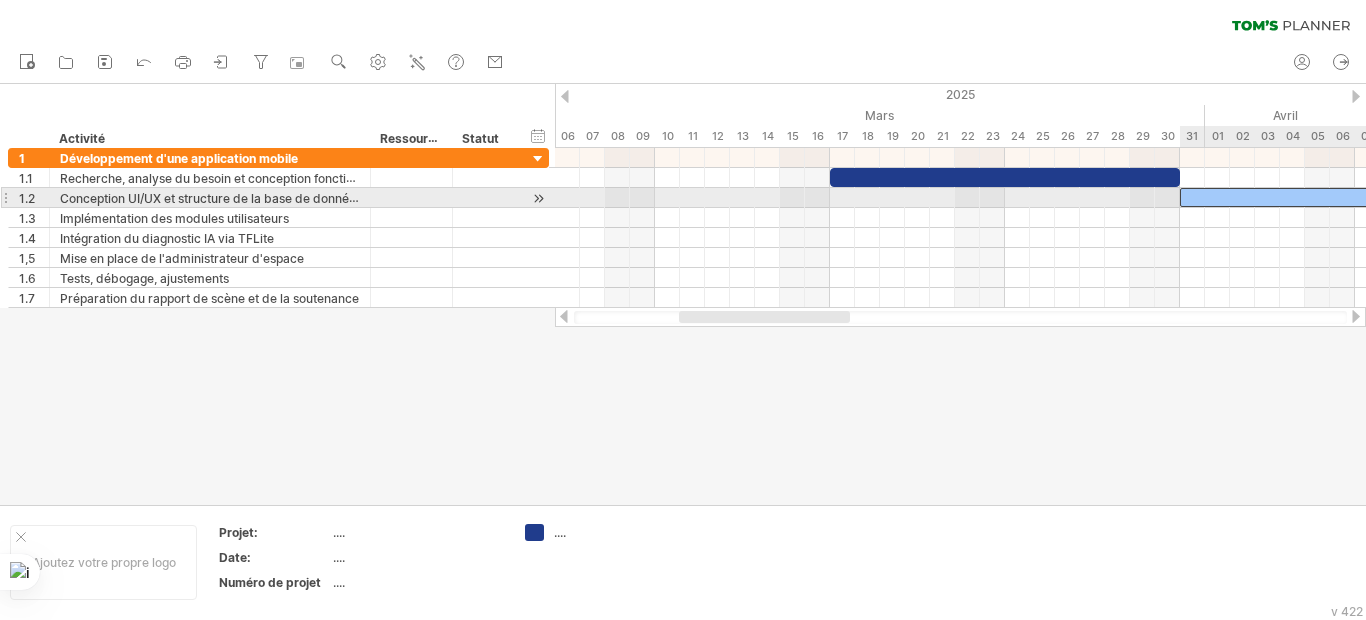 click at bounding box center (1355, 197) 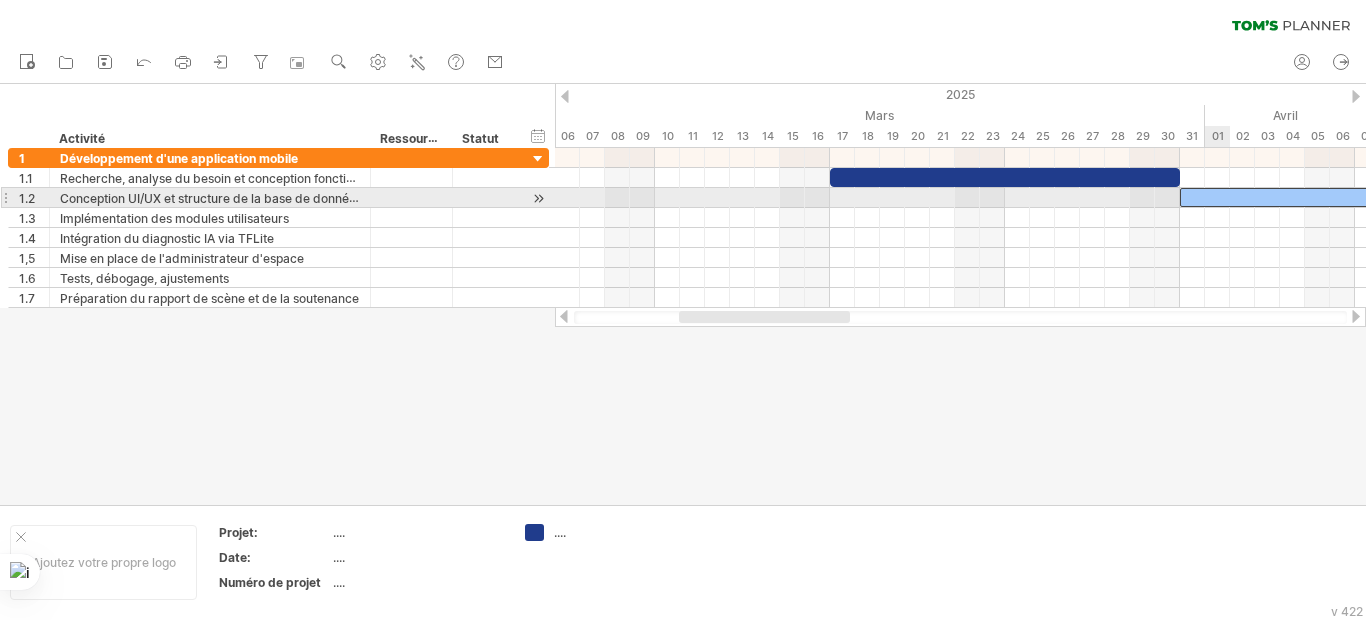 click at bounding box center [1355, 197] 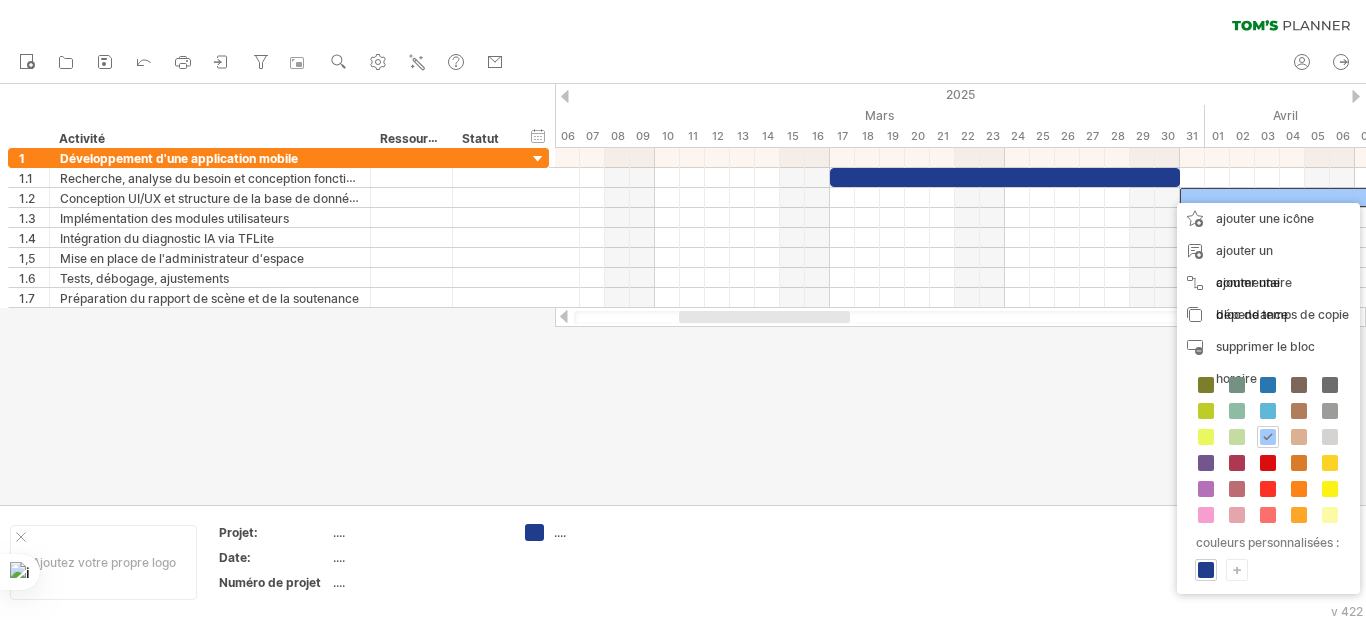click on "+" at bounding box center (1237, 569) 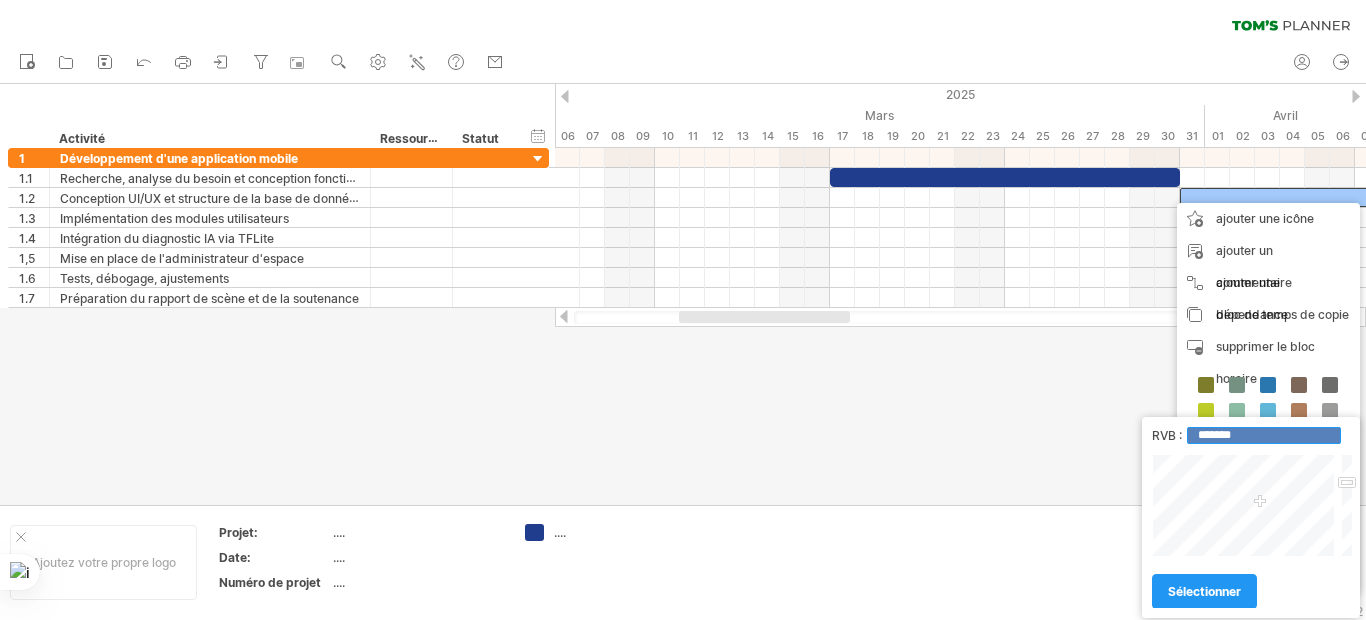 drag, startPoint x: 1259, startPoint y: 437, endPoint x: 1168, endPoint y: 442, distance: 91.13726 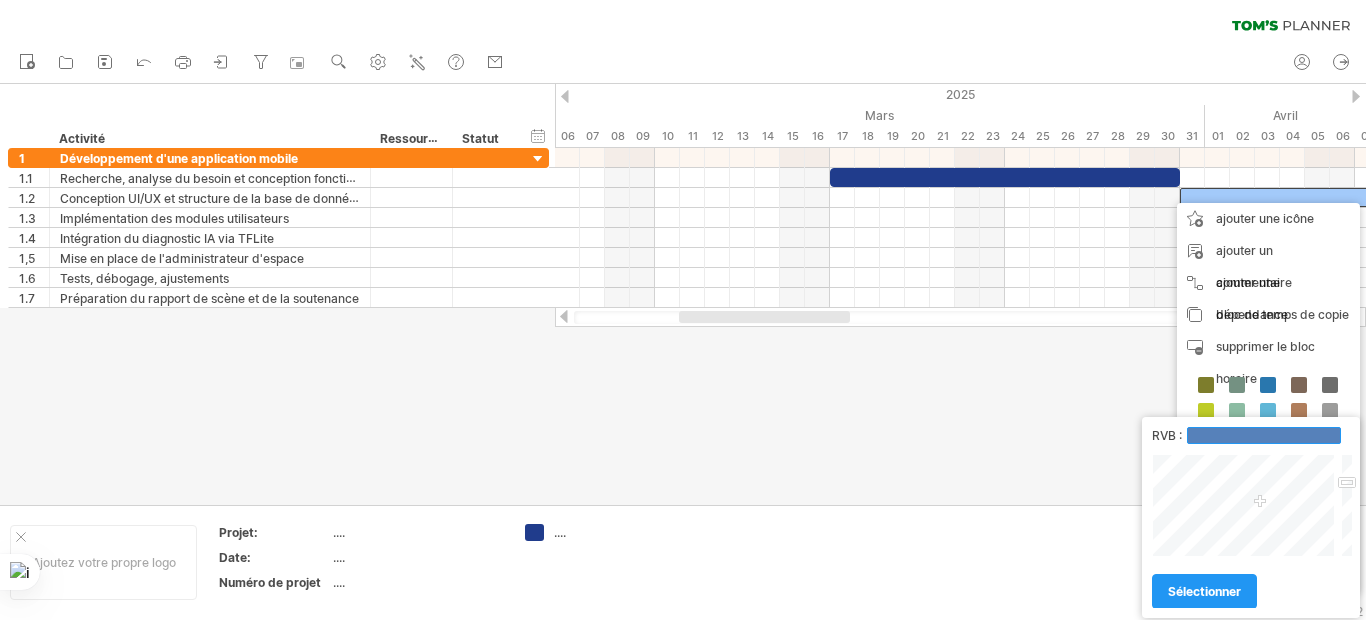 paste on "*******" 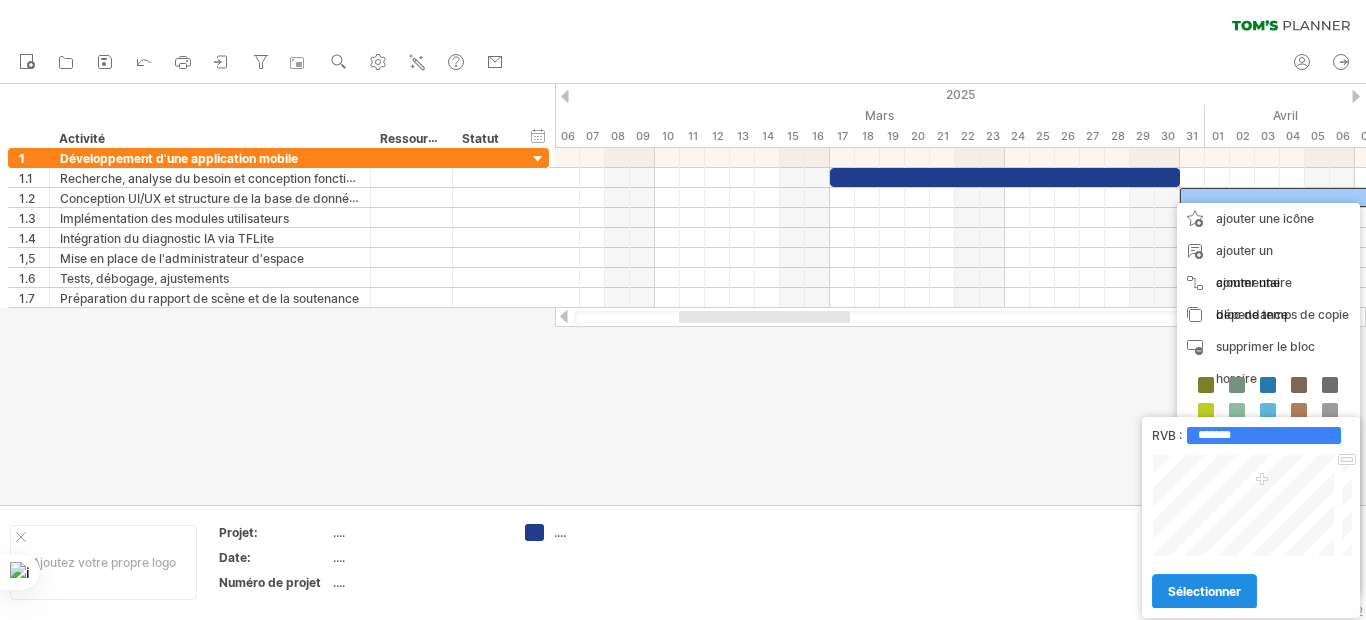 type on "*******" 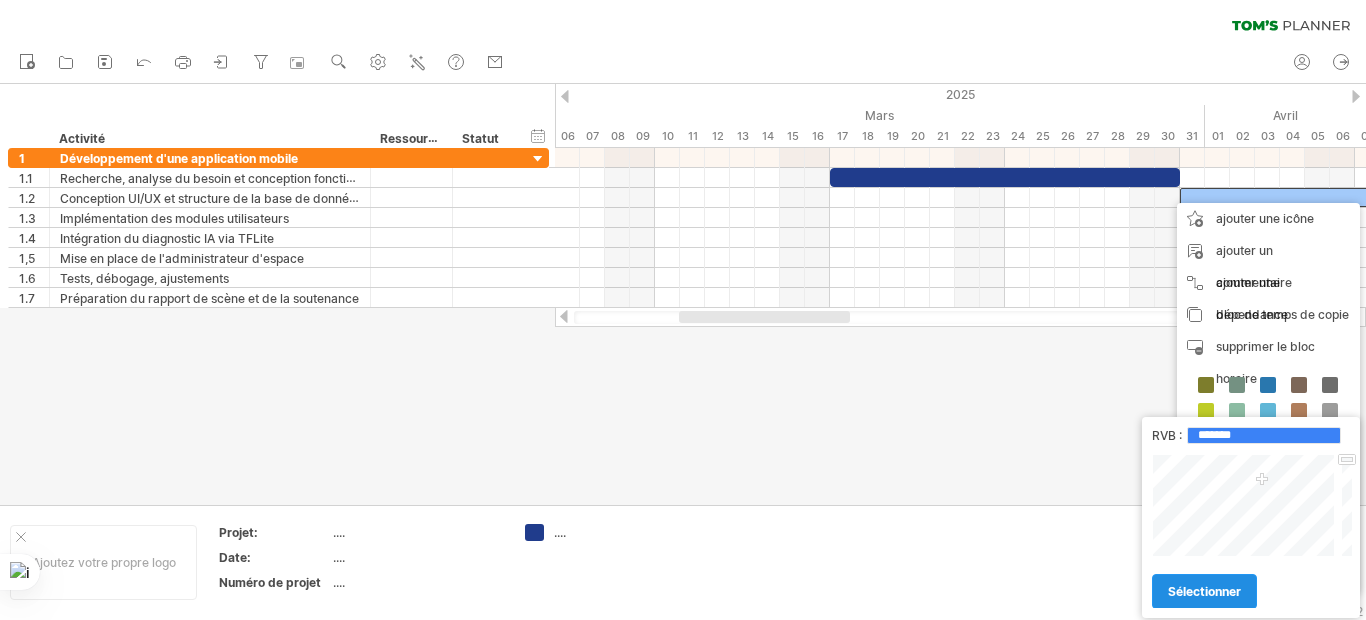 click on "sélectionner" at bounding box center [1204, 591] 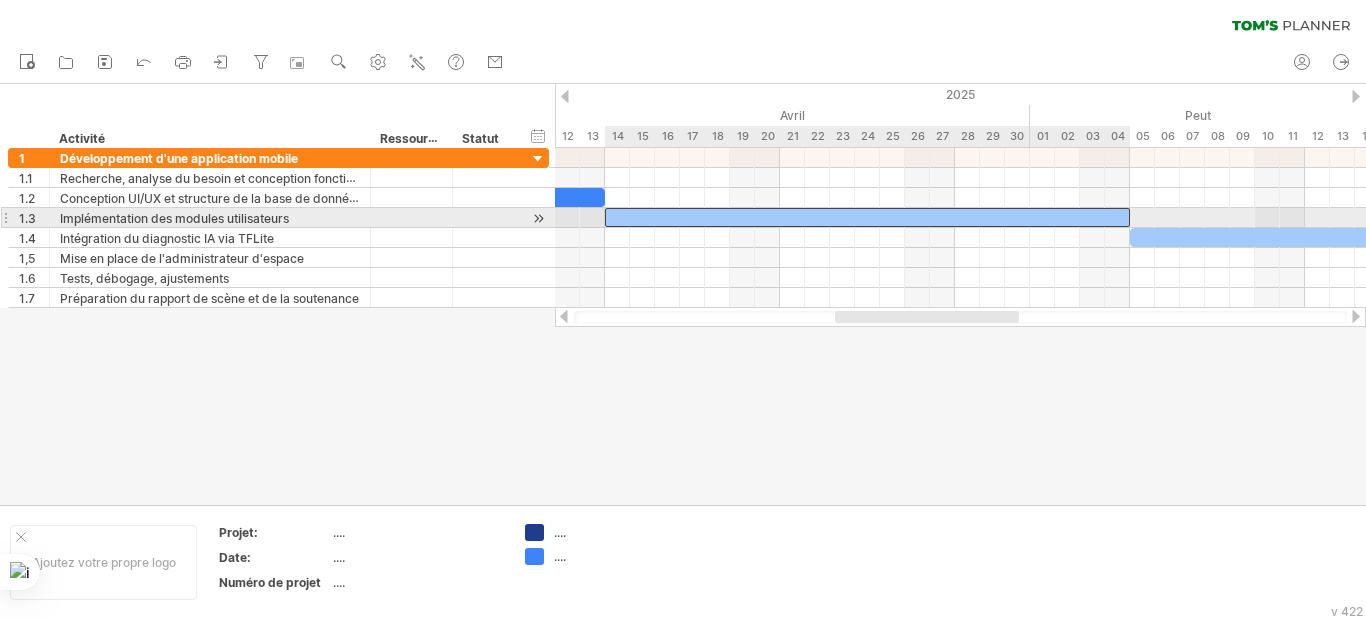 click at bounding box center [867, 217] 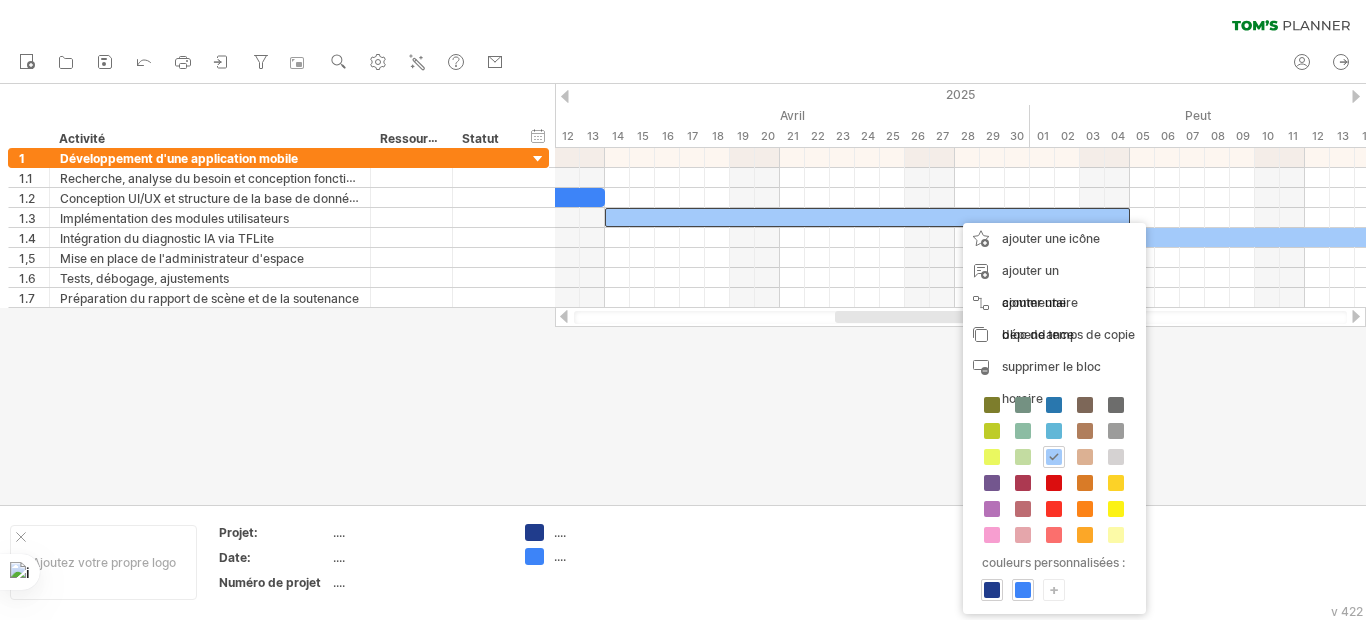 click on "+" at bounding box center [1054, 589] 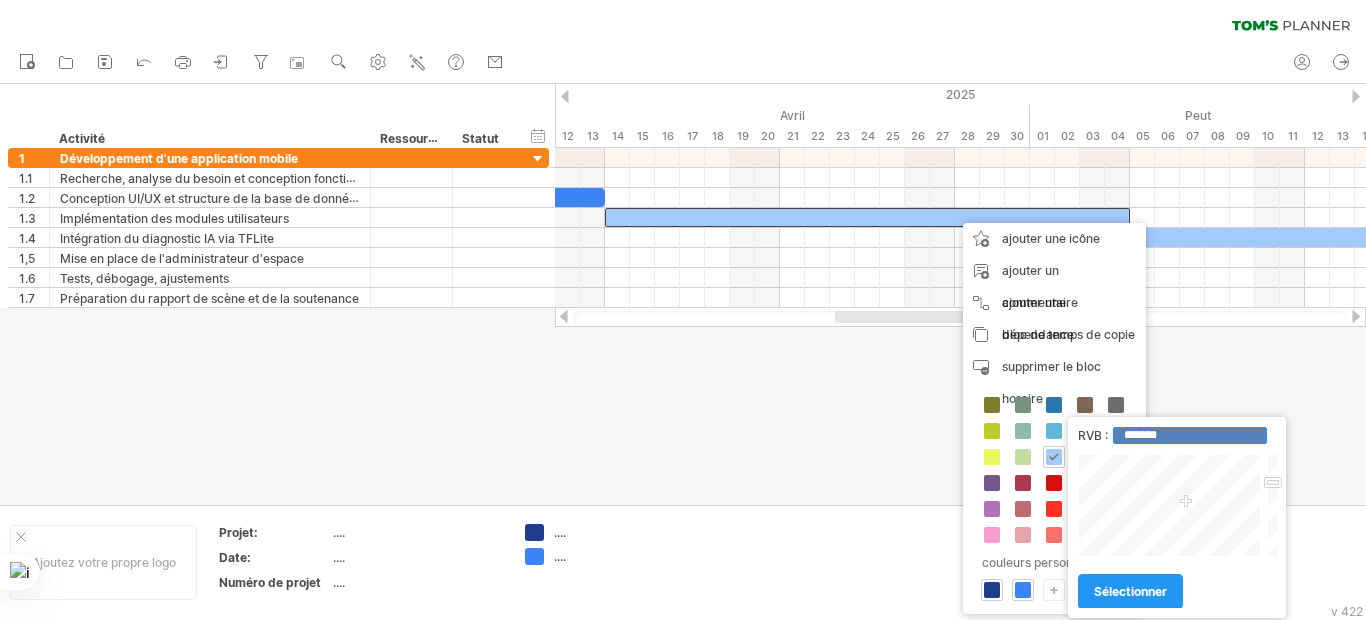 click on "*******" at bounding box center [1190, 435] 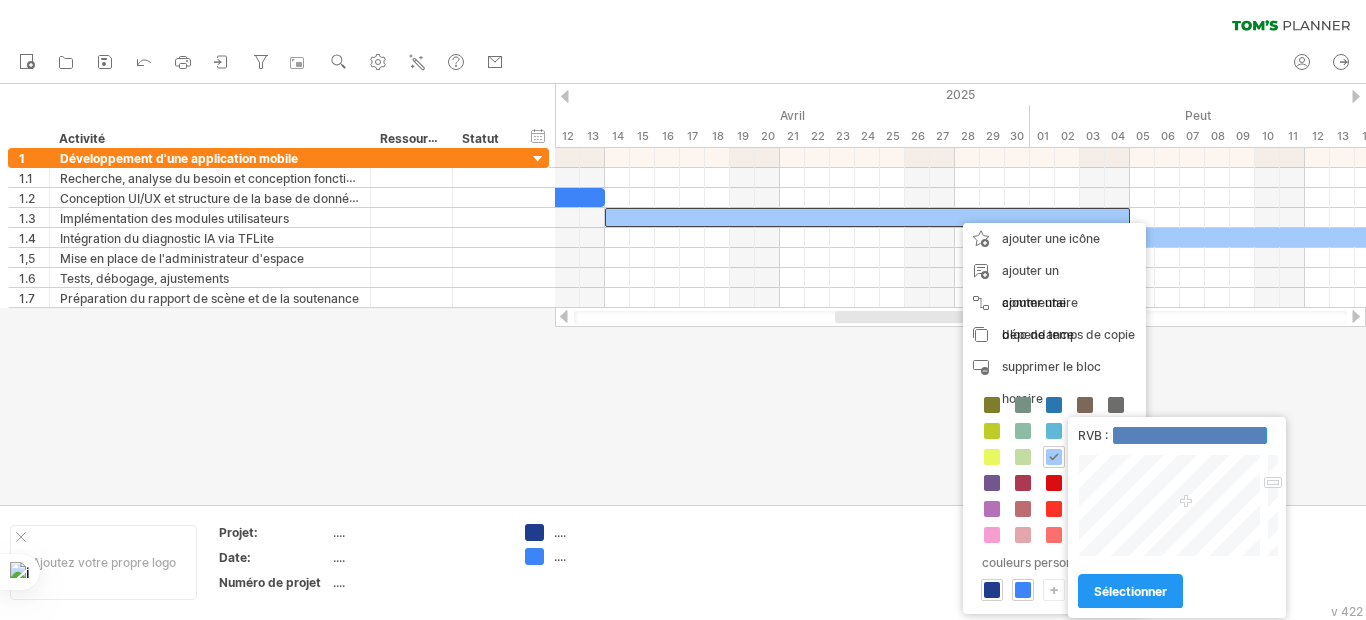 paste on "*******" 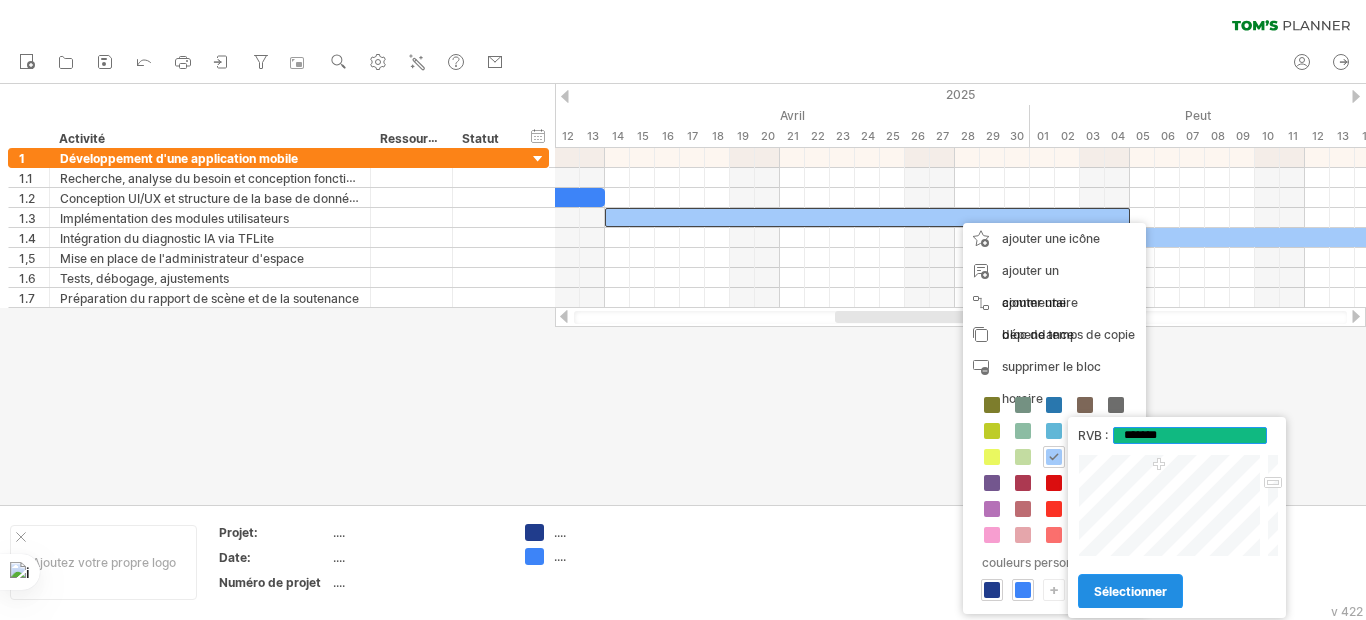 type on "*******" 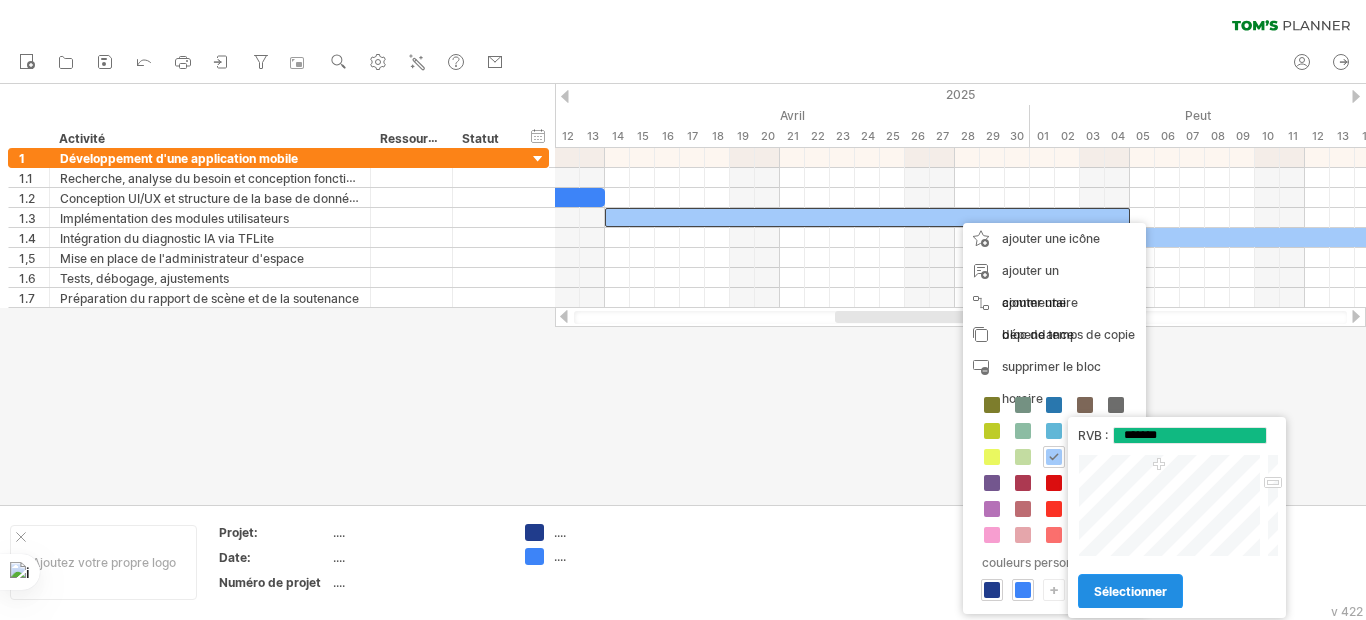 click on "sélectionner" at bounding box center (1130, 591) 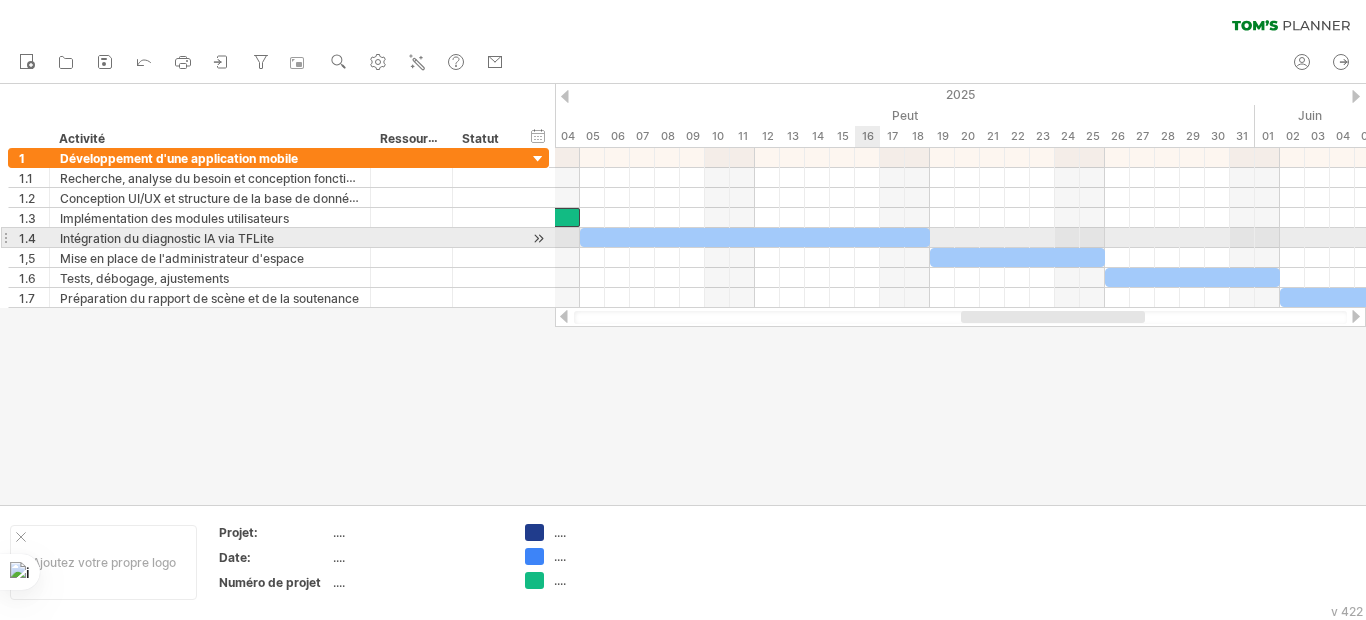 click at bounding box center (755, 237) 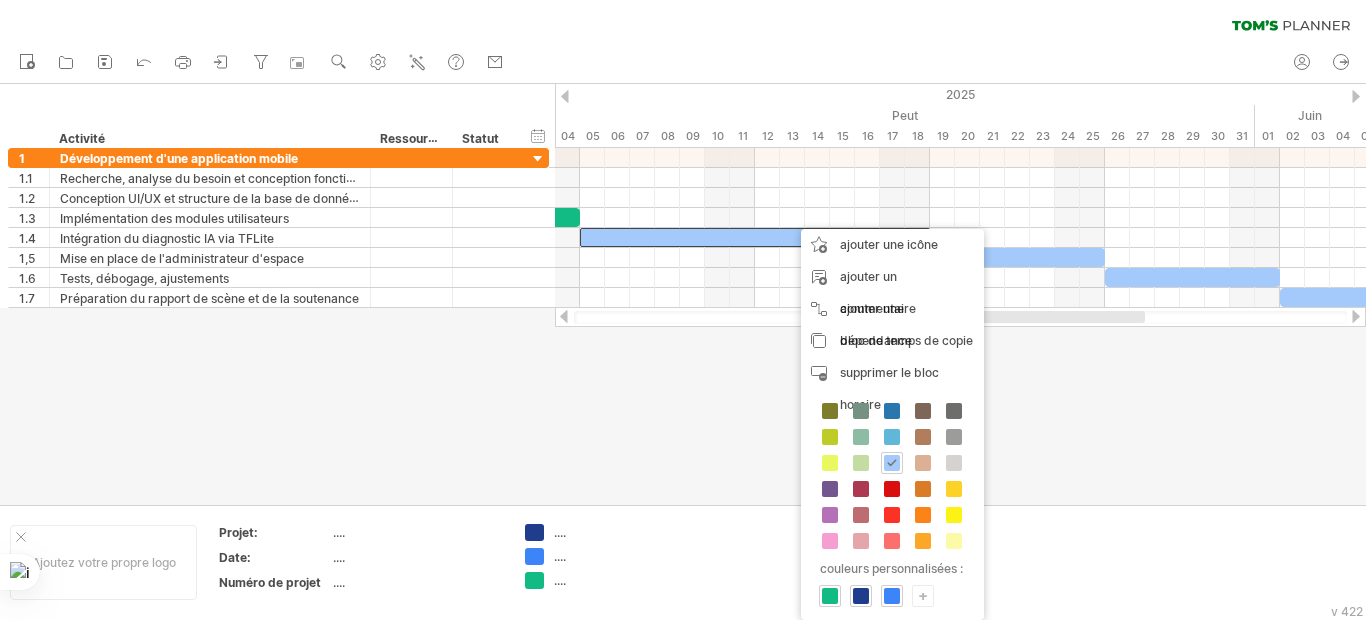 click on "+" at bounding box center [923, 595] 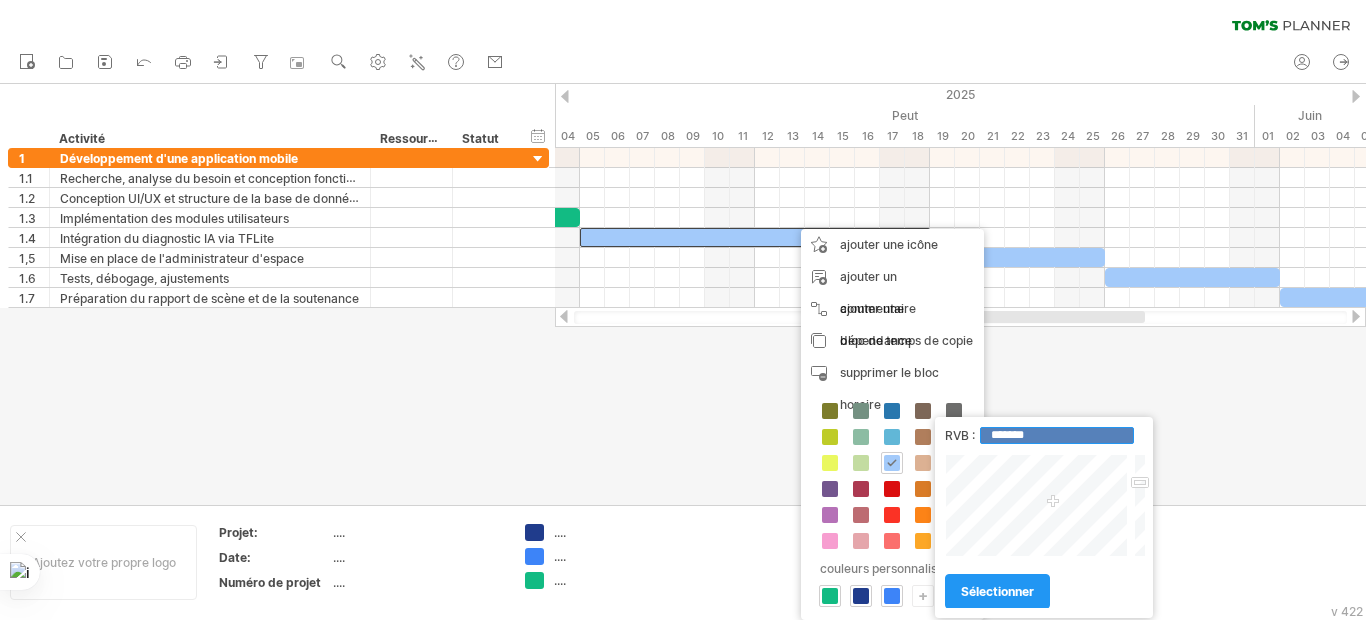 click on "*******" at bounding box center [1057, 435] 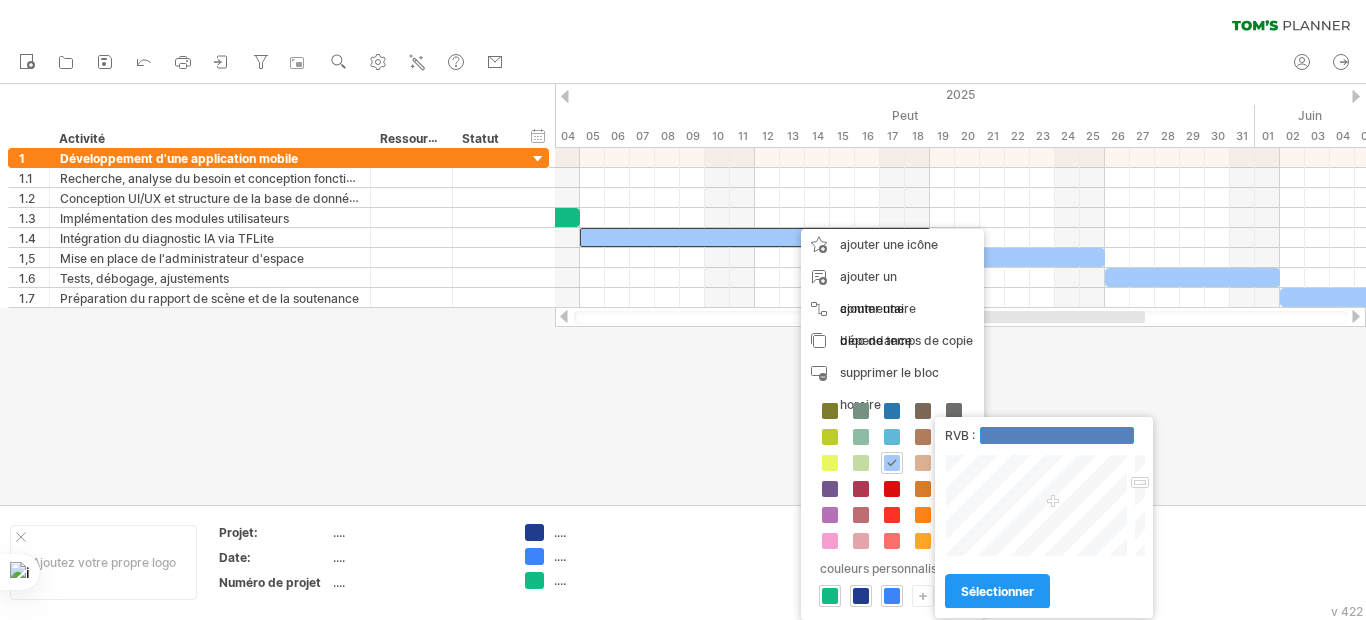 paste on "*******" 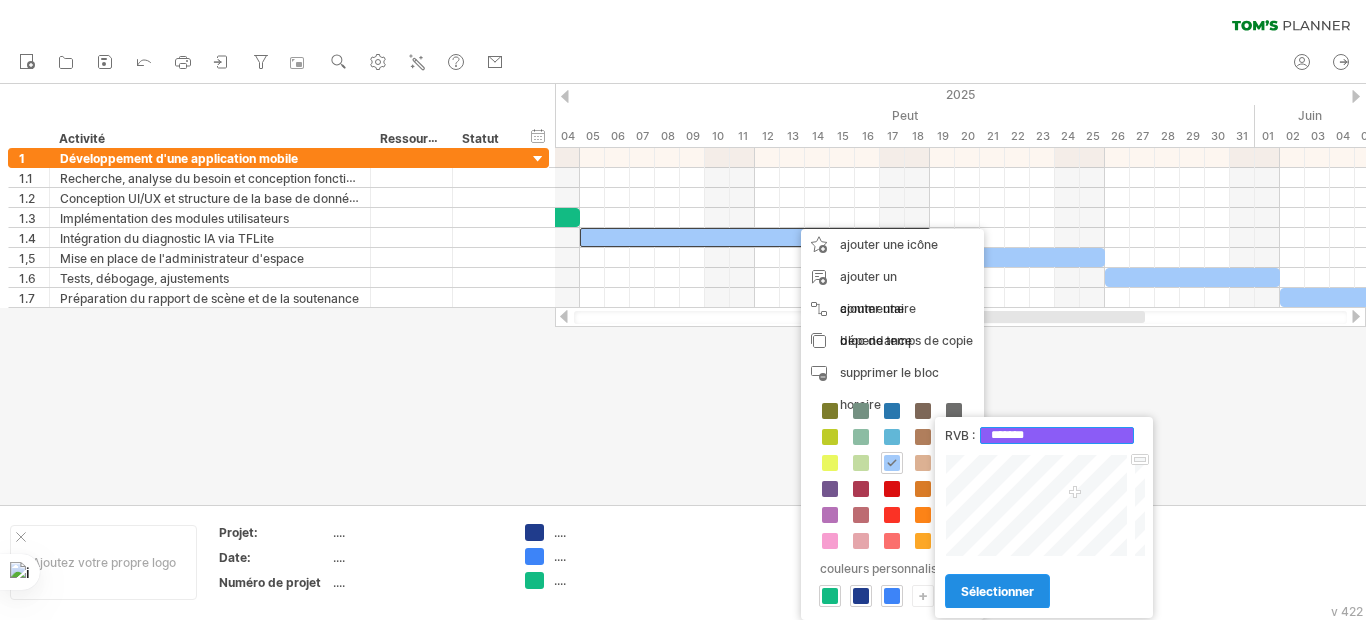type on "*******" 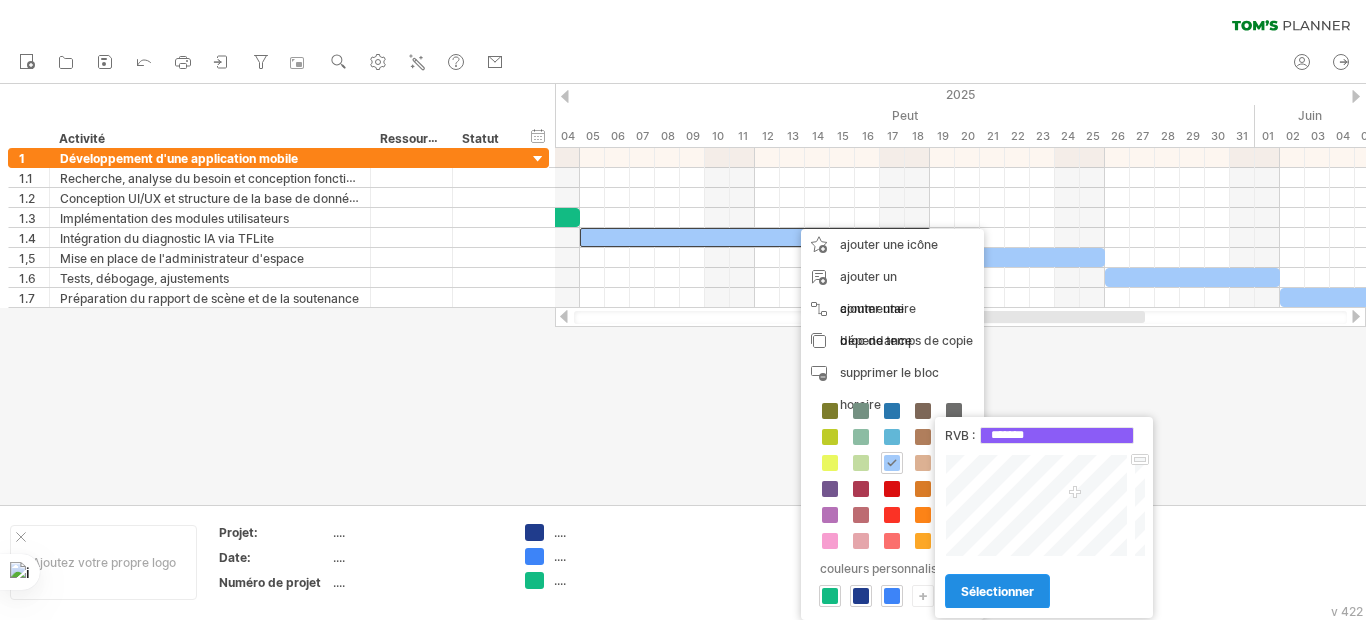 click on "sélectionner" at bounding box center [997, 591] 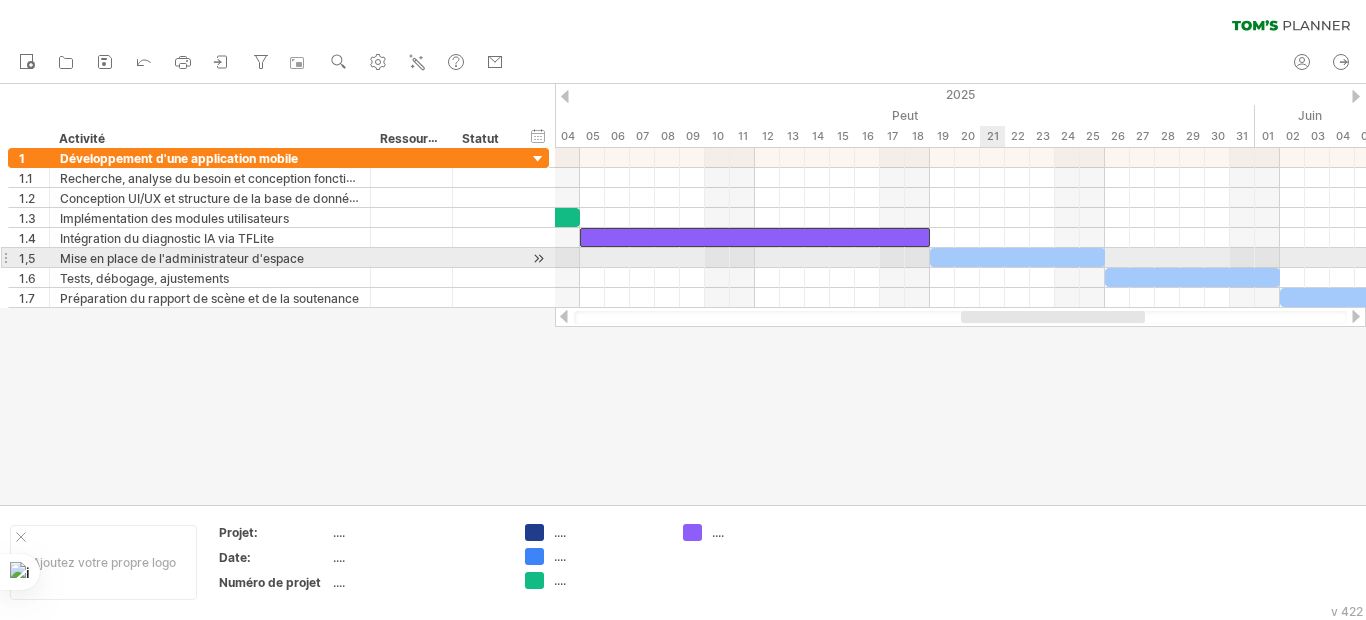 click at bounding box center [1017, 257] 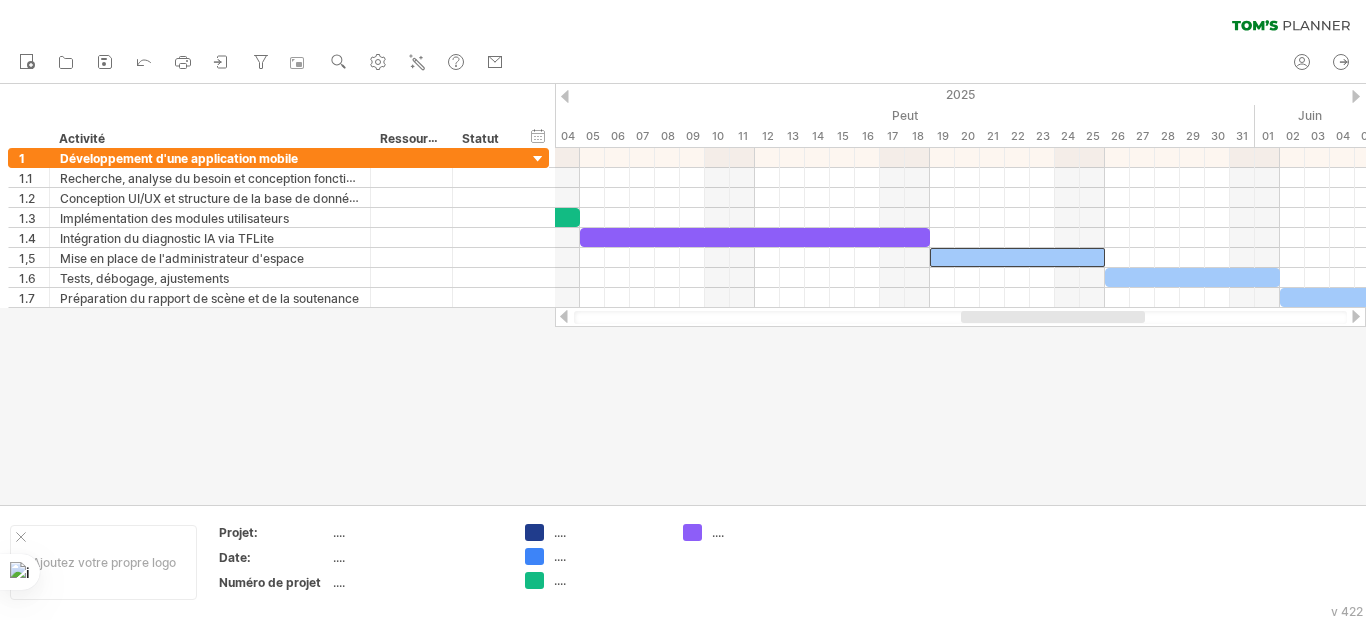 click at bounding box center (683, 294) 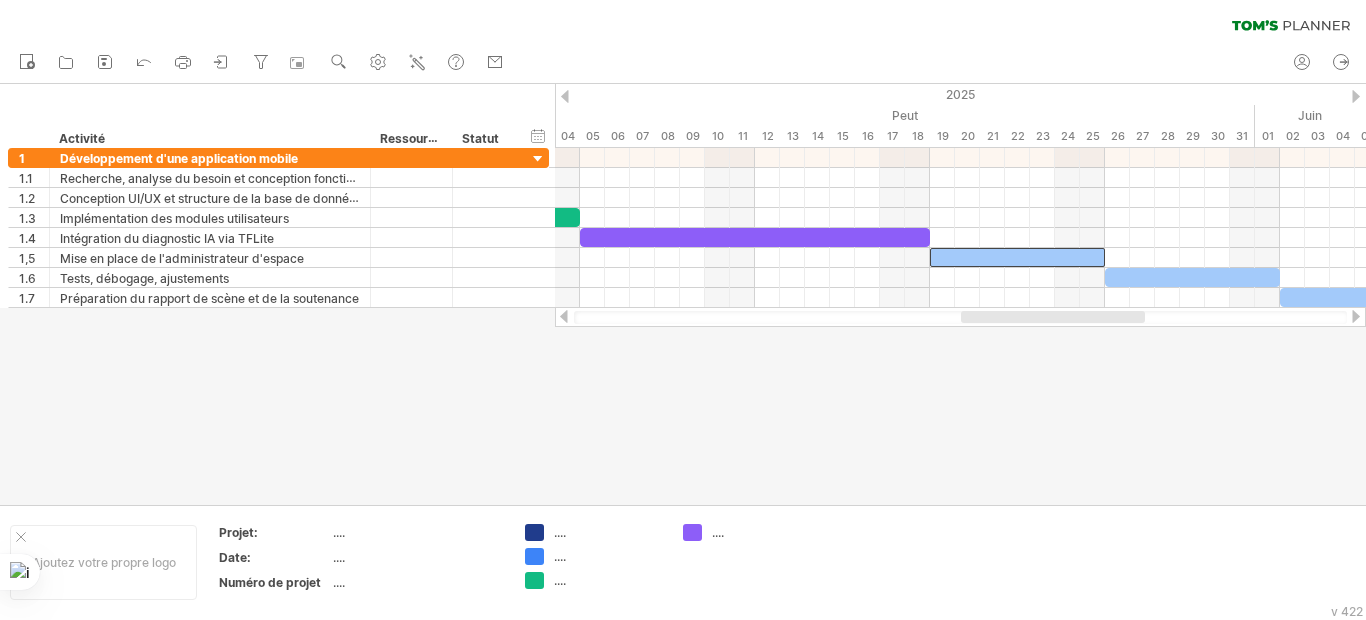 click at bounding box center [755, 237] 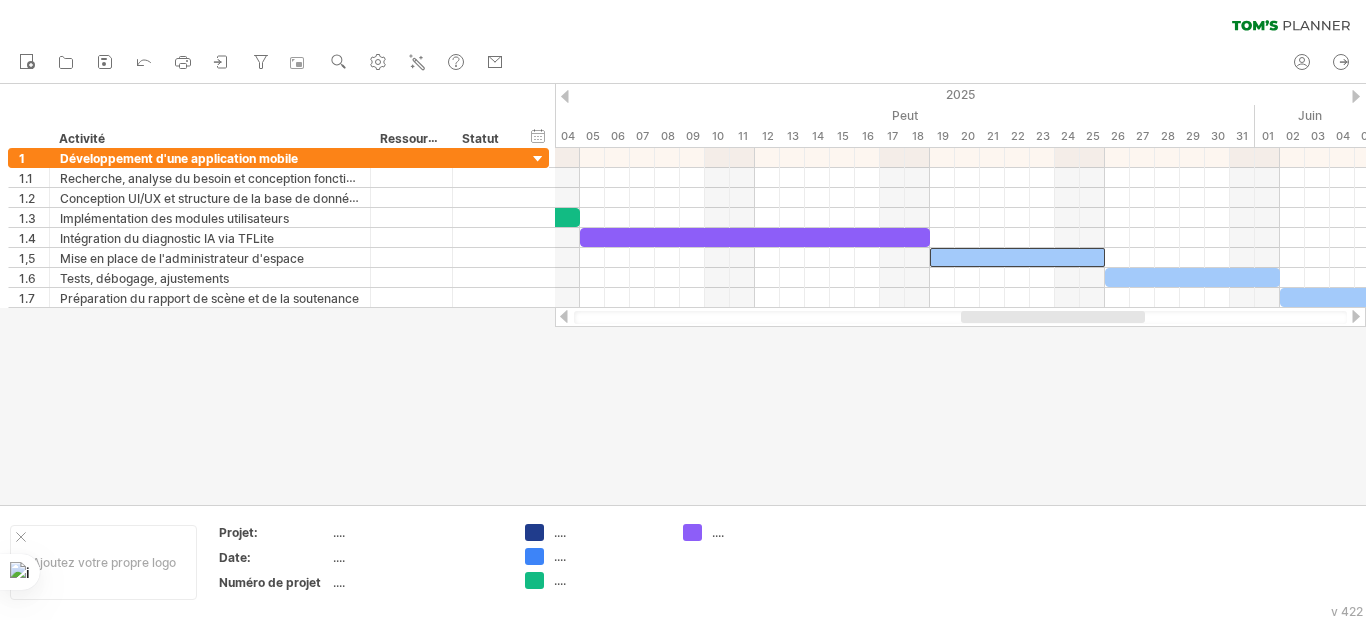 click at bounding box center (1017, 257) 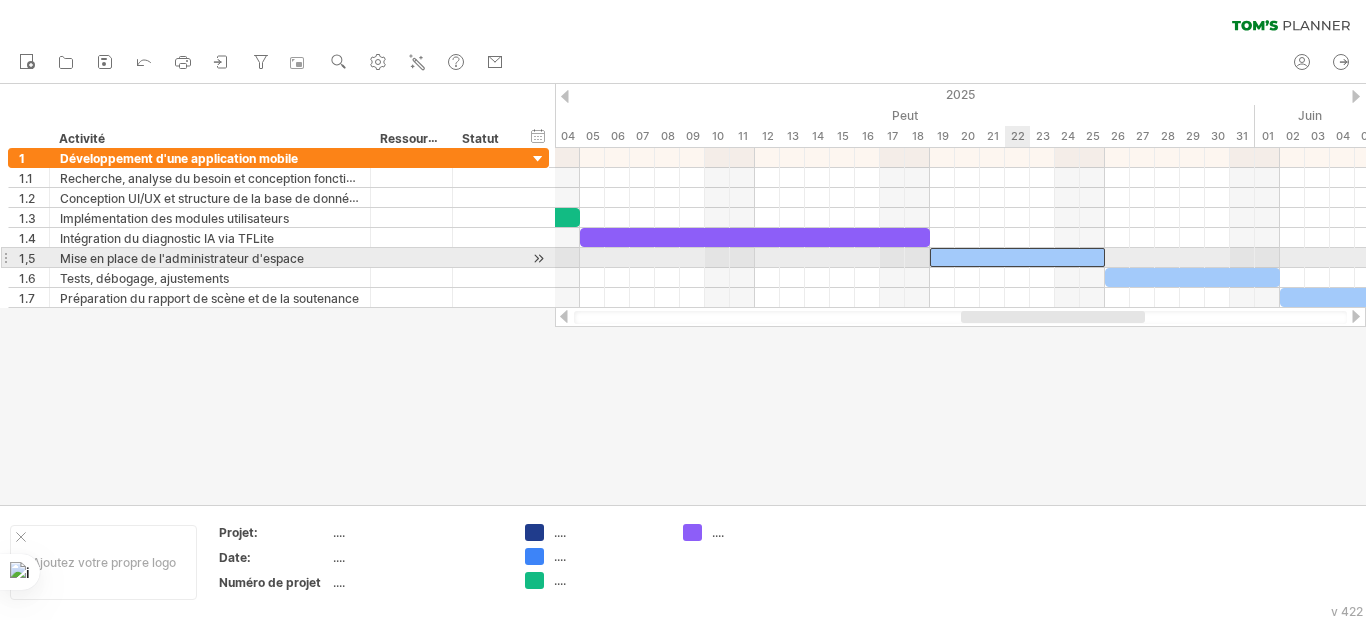 click at bounding box center (755, 237) 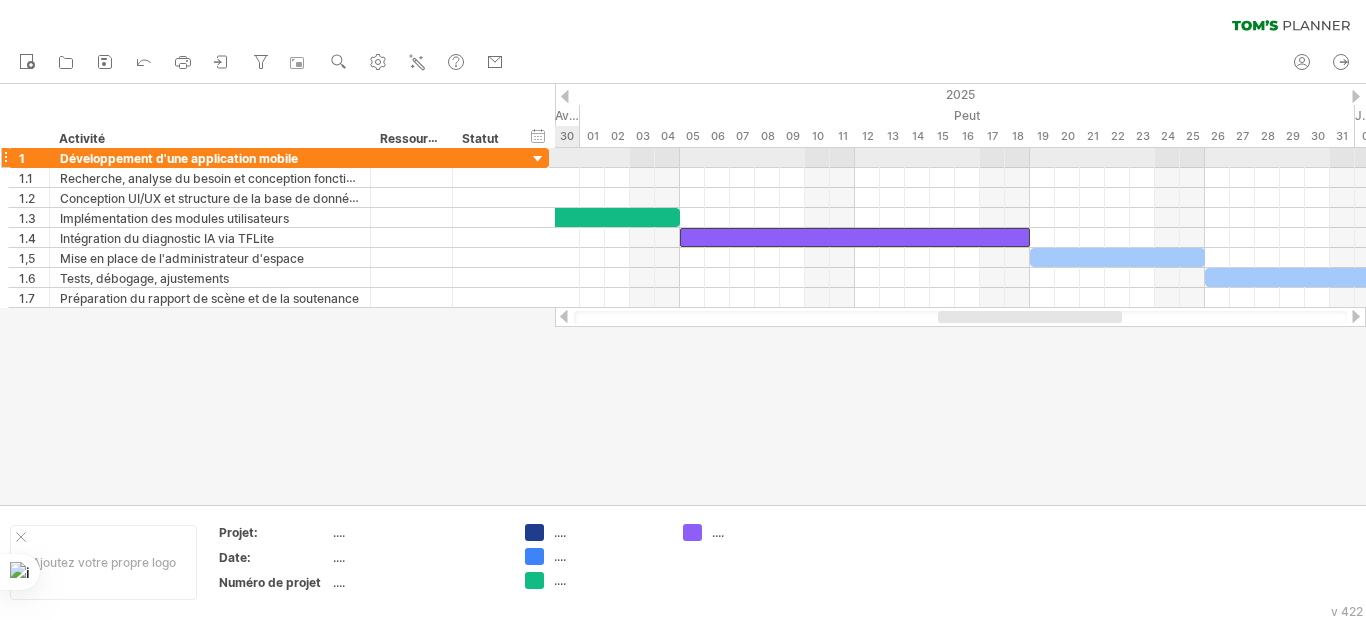 click at bounding box center (538, 159) 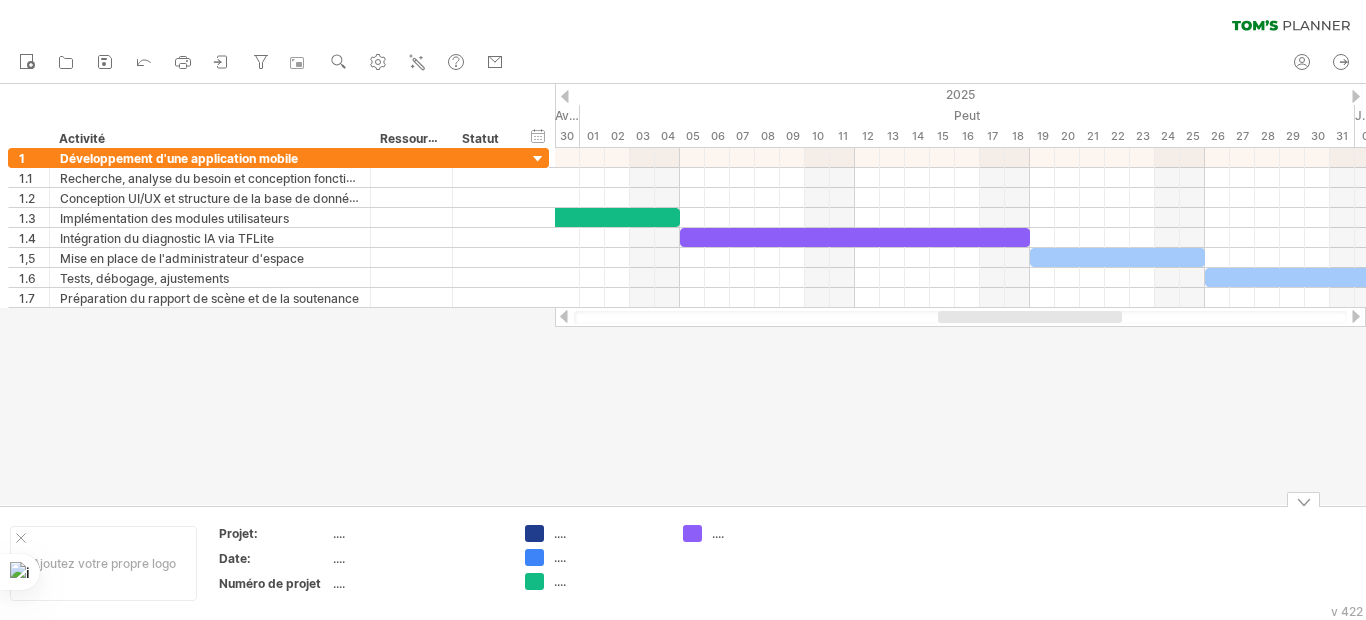 click at bounding box center (1117, 257) 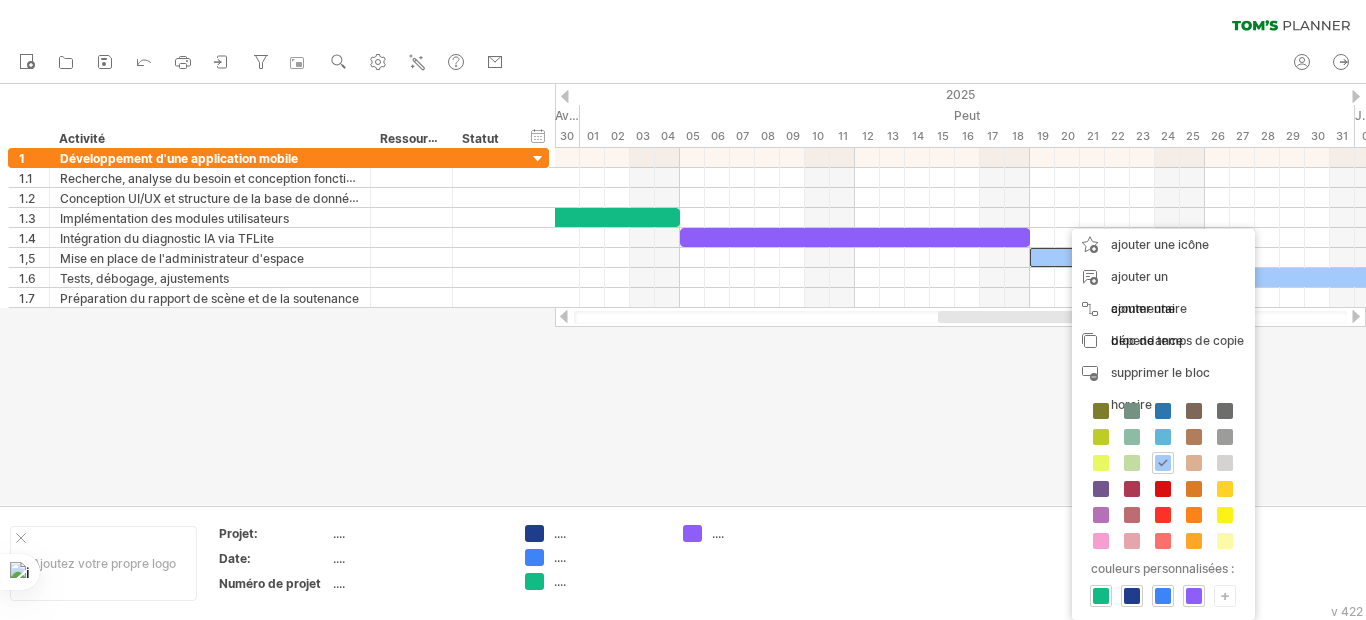 click on "+" at bounding box center [1225, 595] 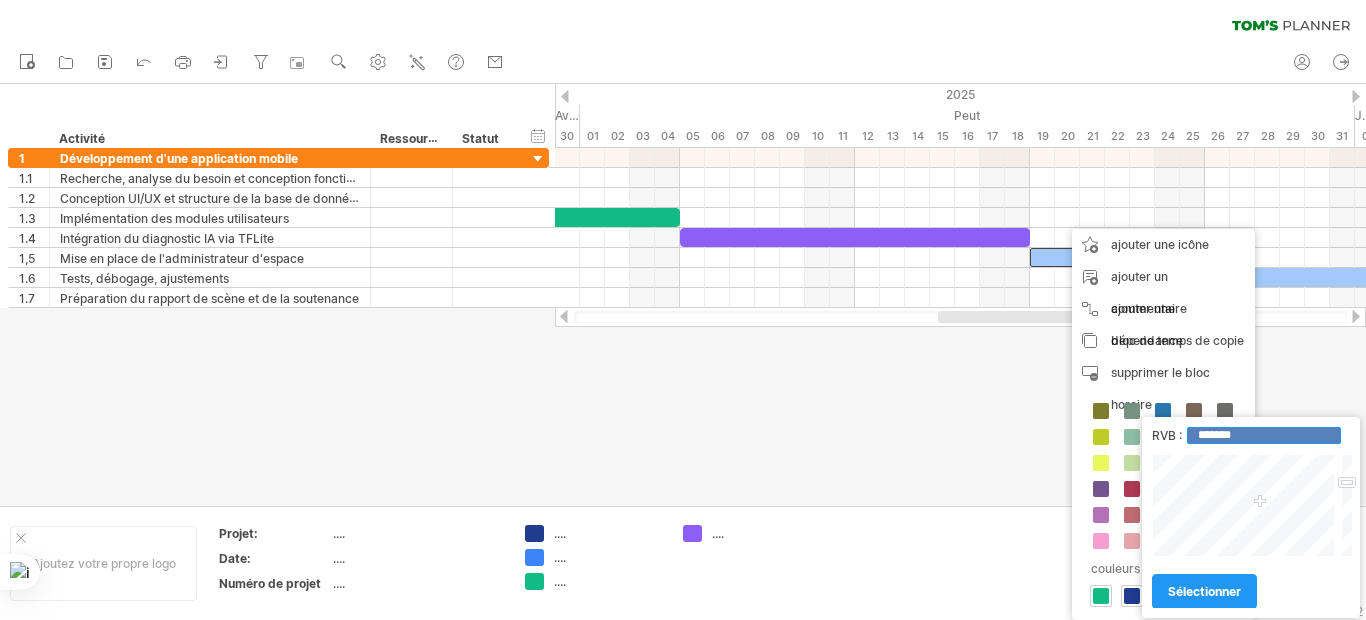 click on "*******" at bounding box center (1264, 435) 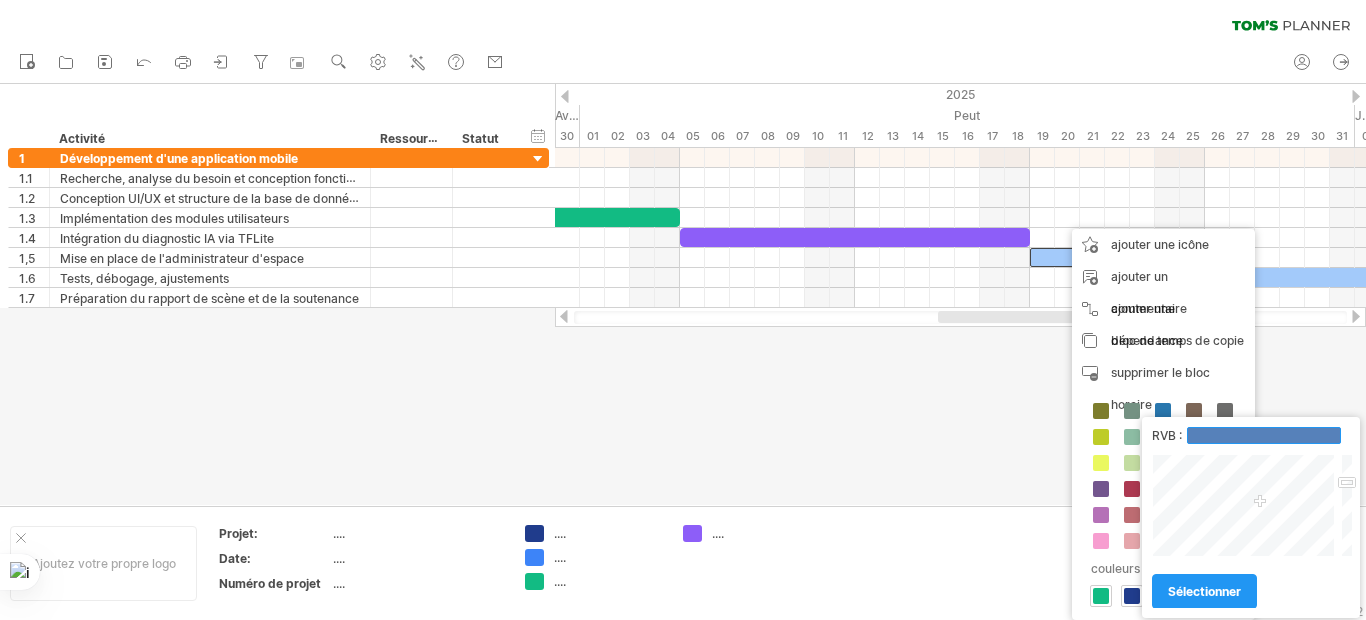 paste on "*******" 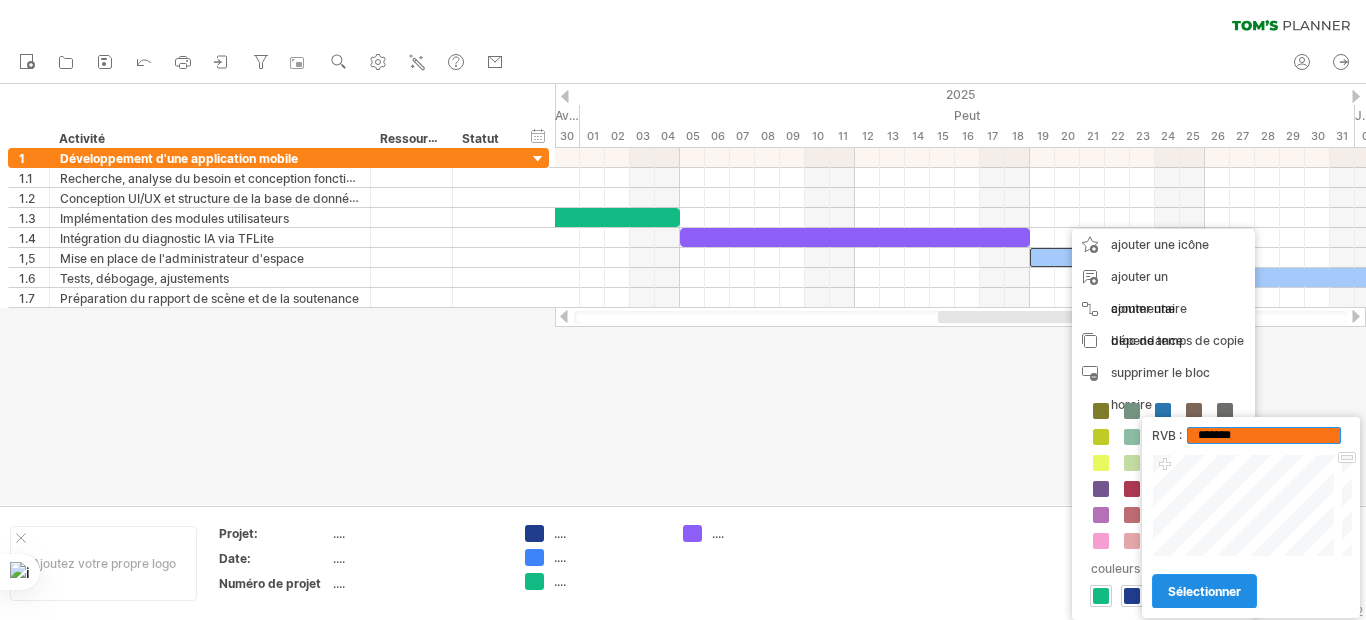 type on "*******" 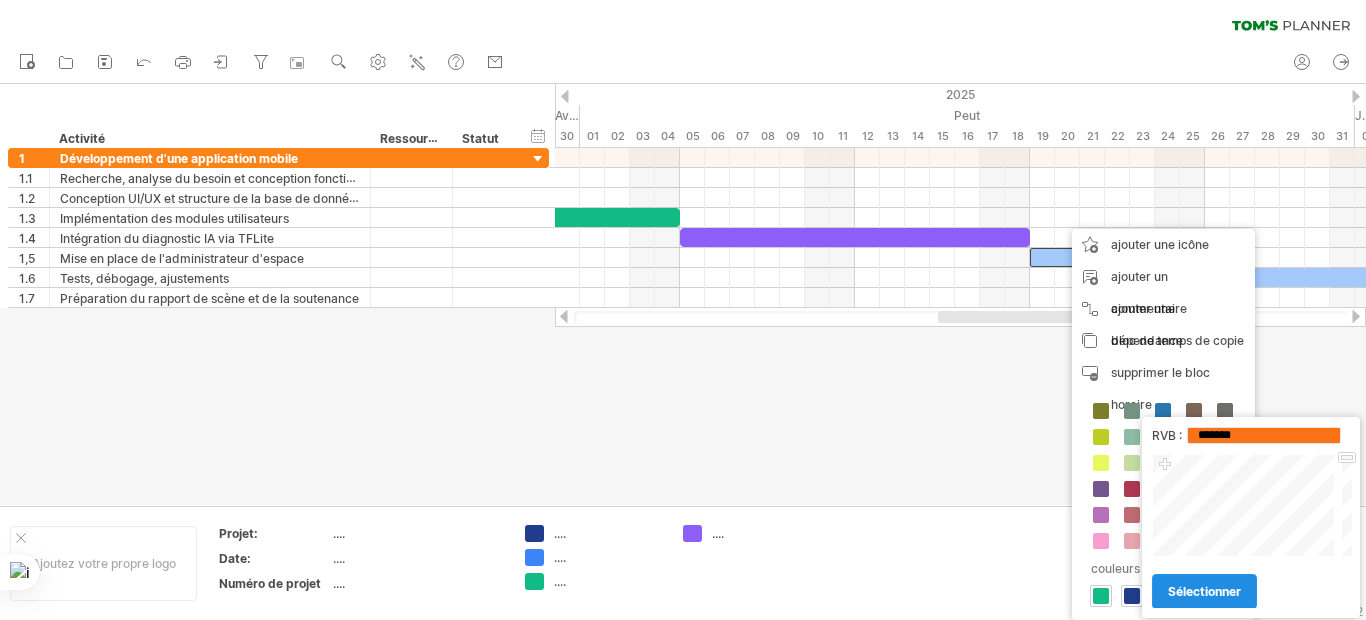 click on "sélectionner" at bounding box center (1204, 591) 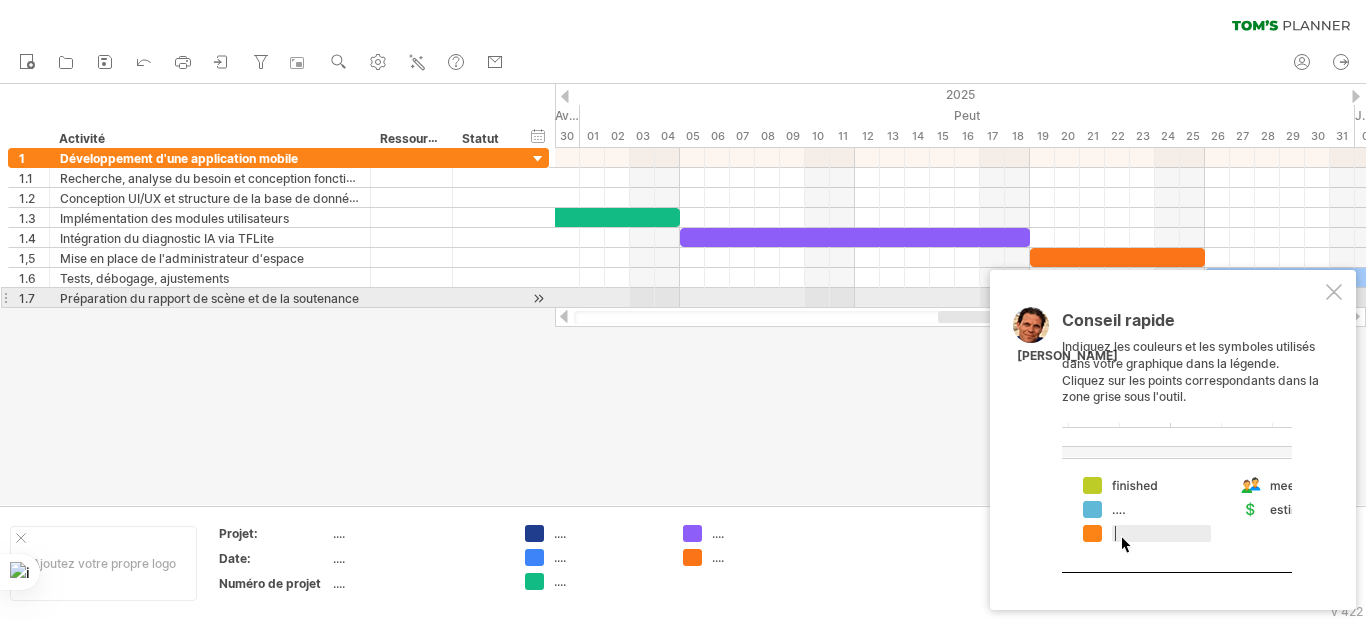 click at bounding box center (1334, 292) 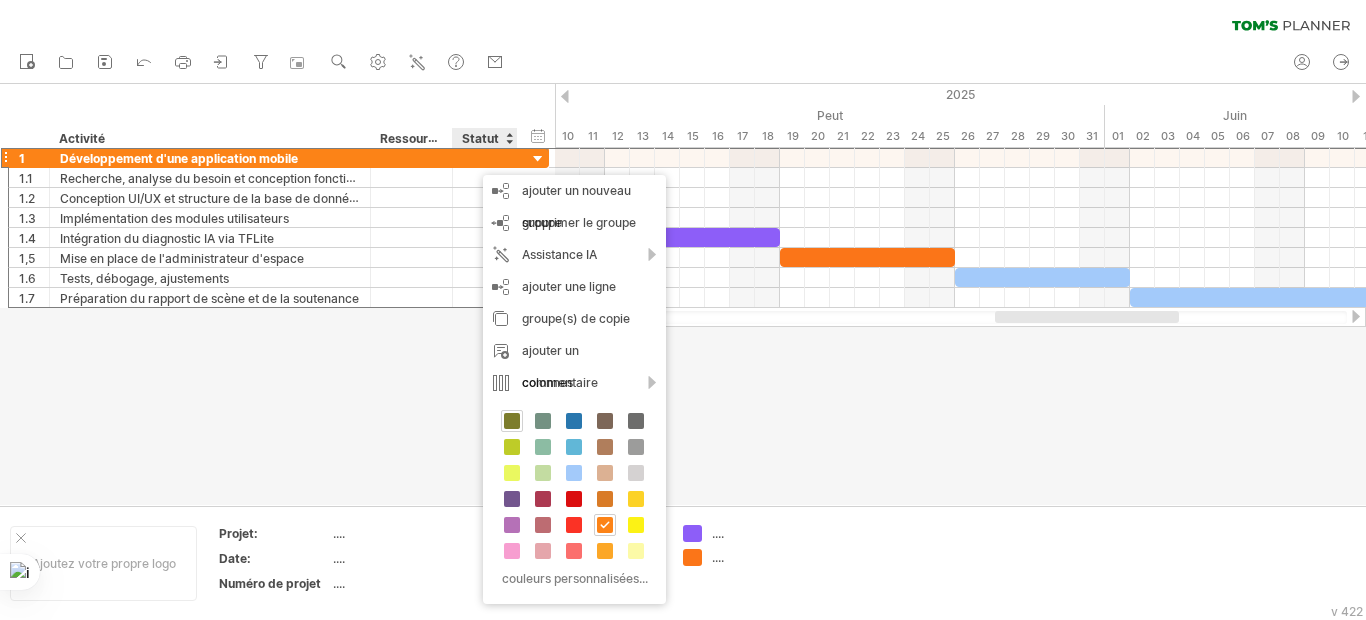 click at bounding box center [512, 421] 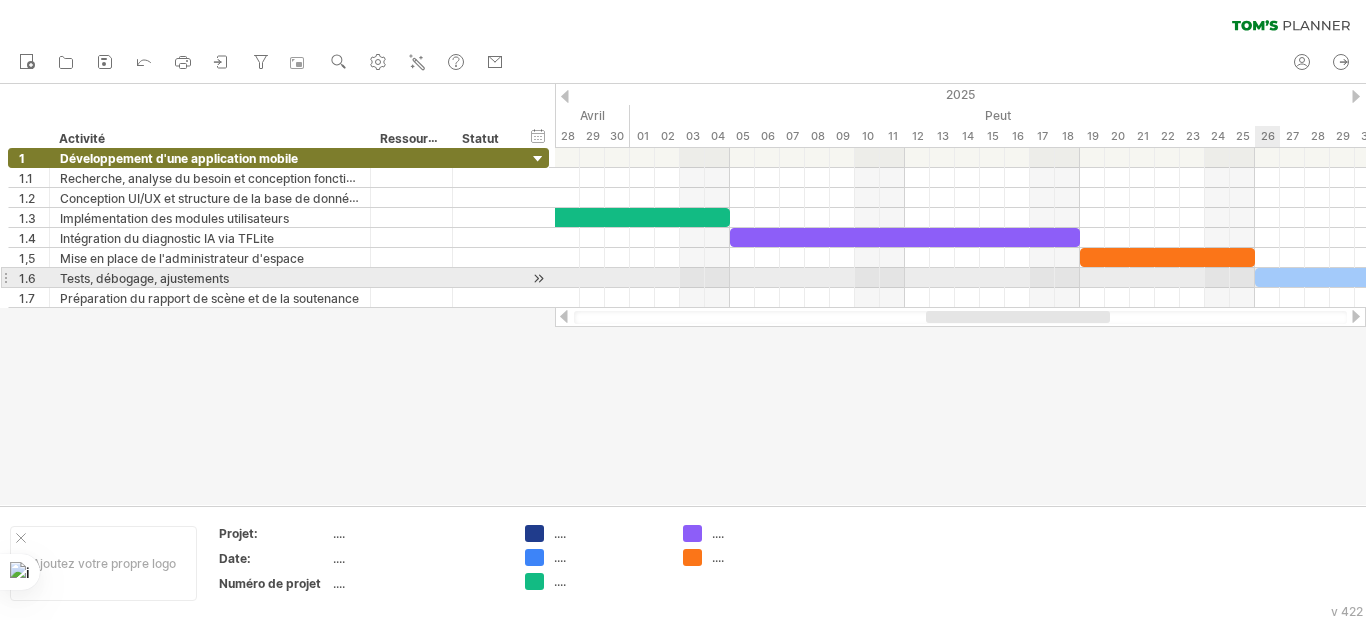click at bounding box center (1342, 277) 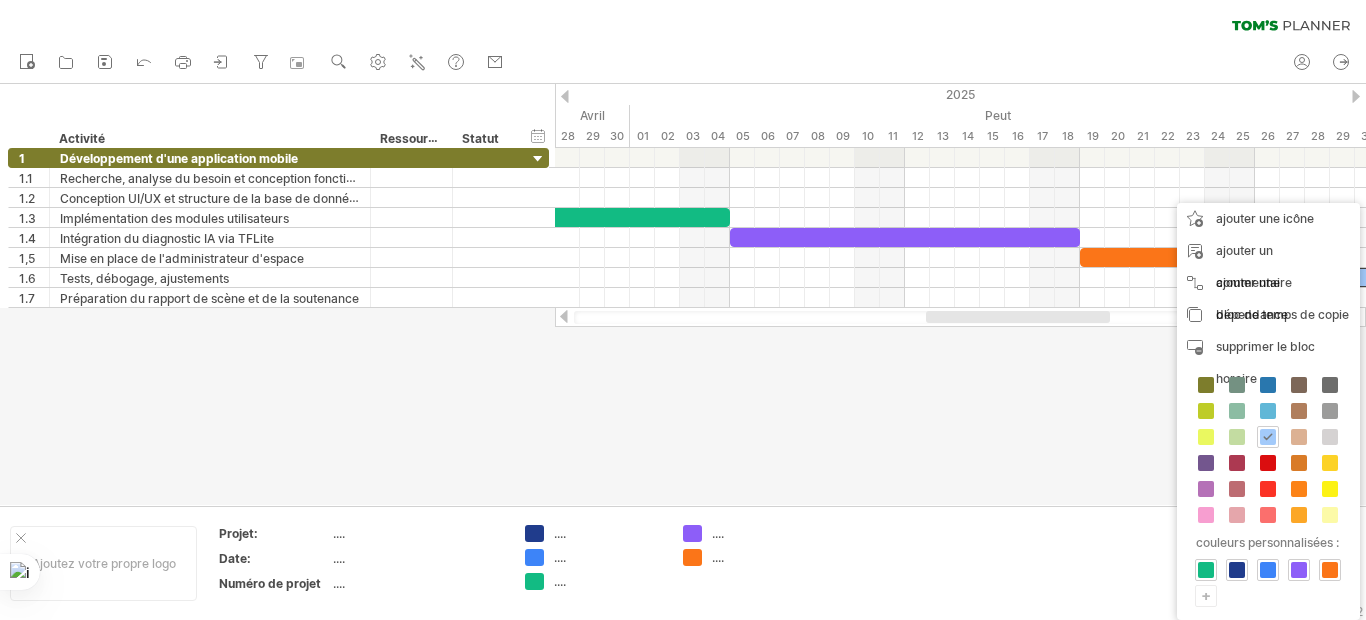 click on "+" at bounding box center [1206, 595] 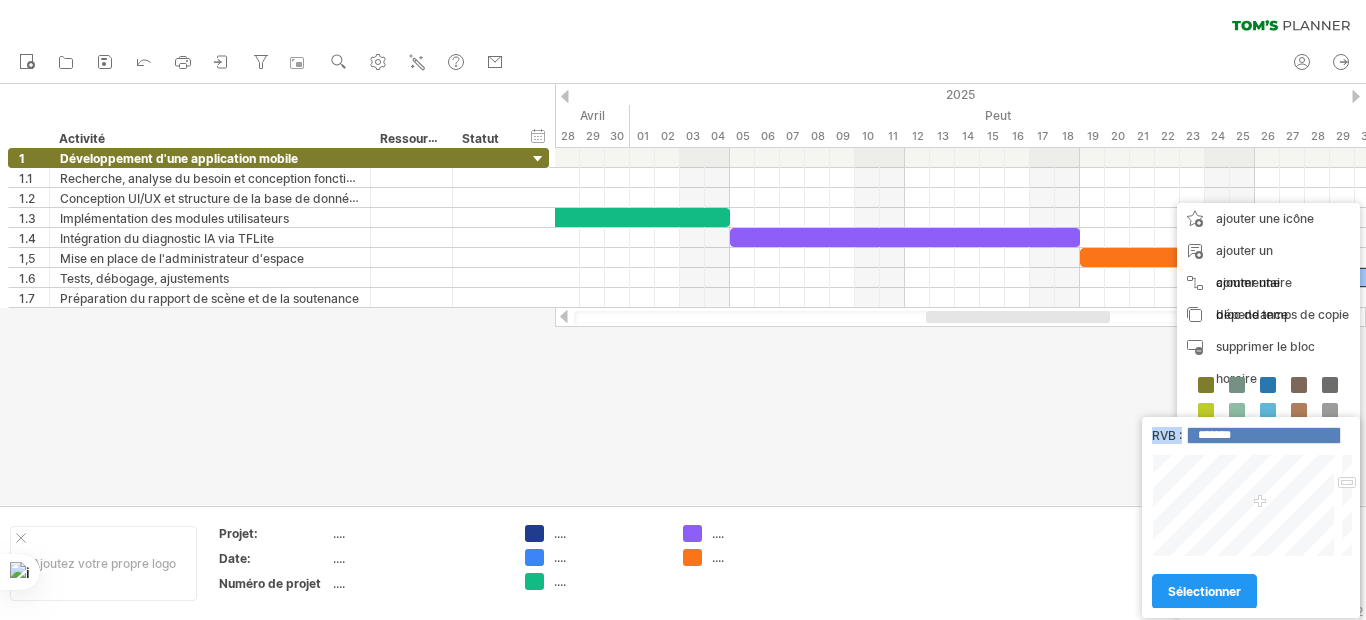 drag, startPoint x: 1263, startPoint y: 426, endPoint x: 1261, endPoint y: 437, distance: 11.18034 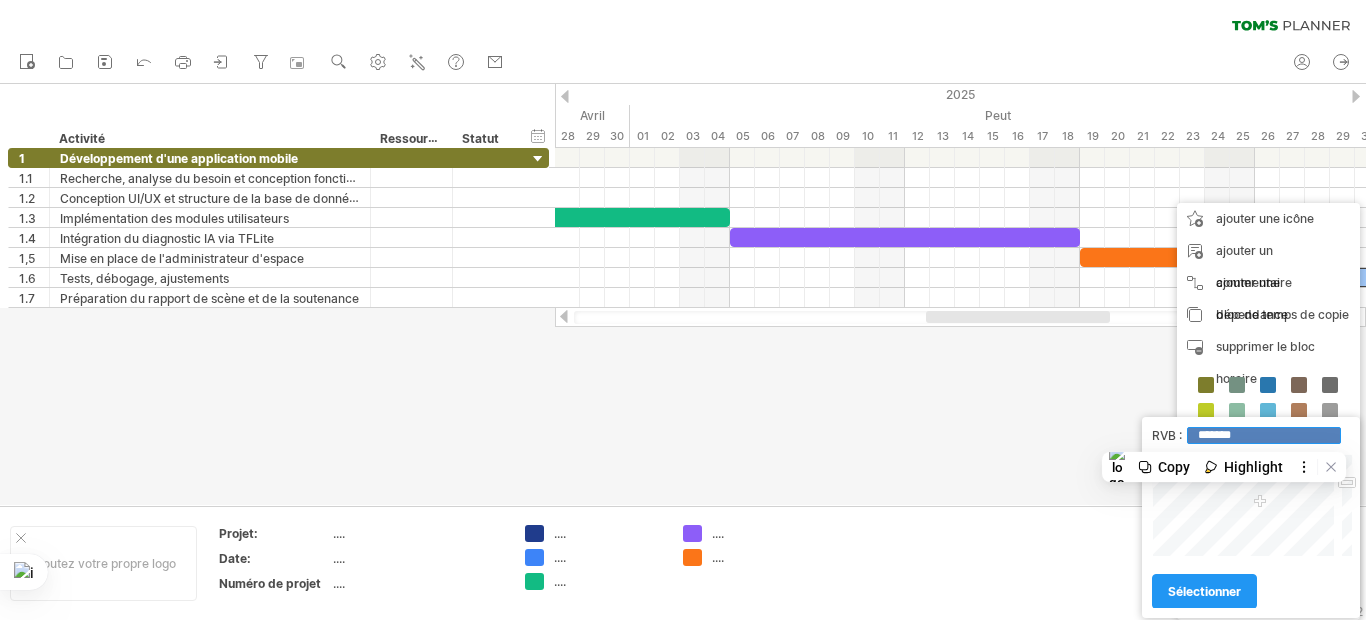 click on "*******" at bounding box center (1264, 435) 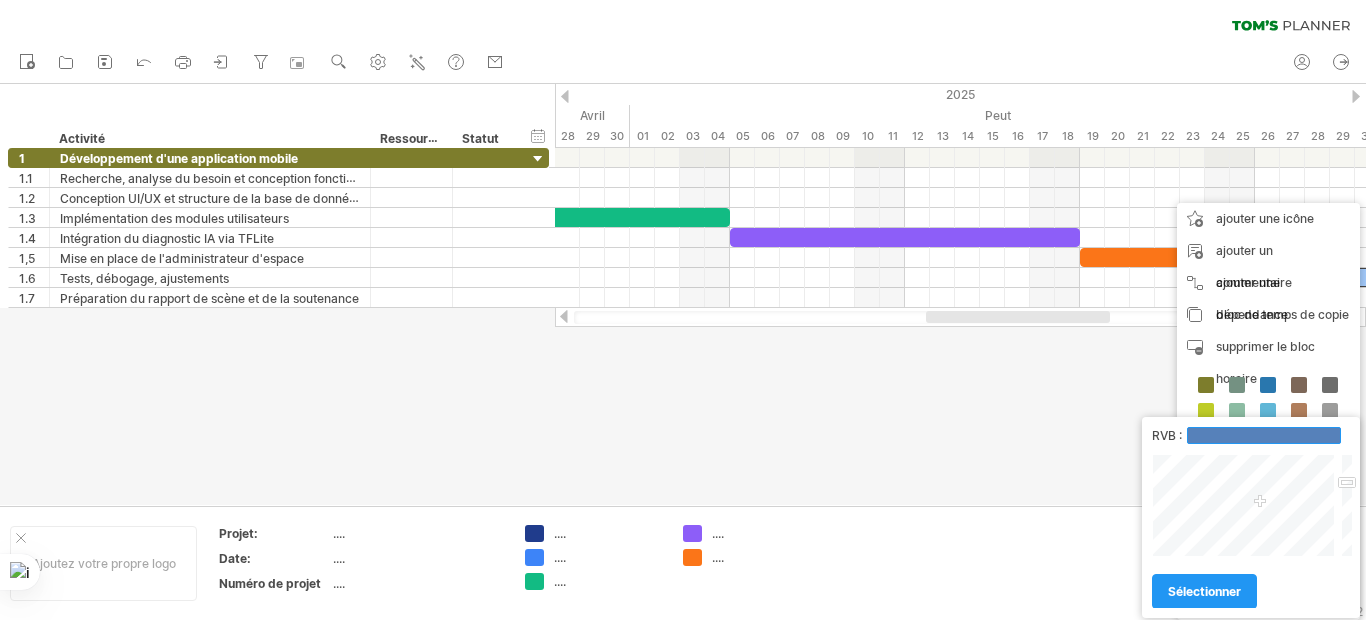 paste on "*******" 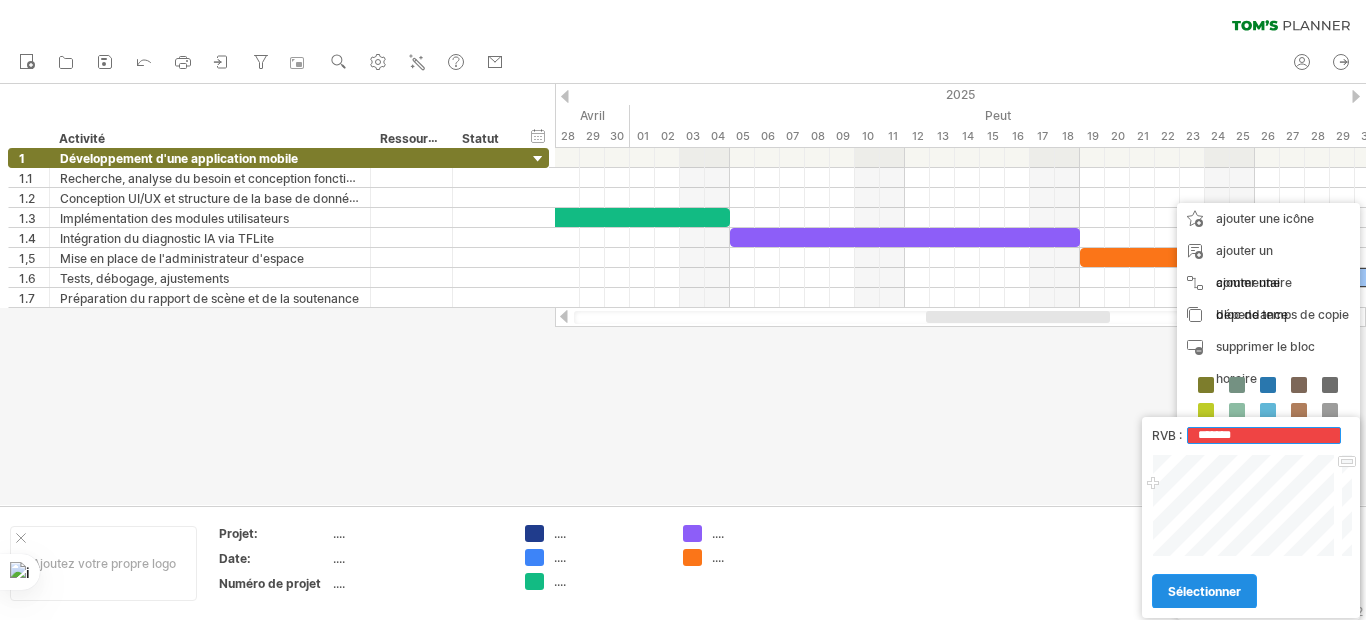 type on "*******" 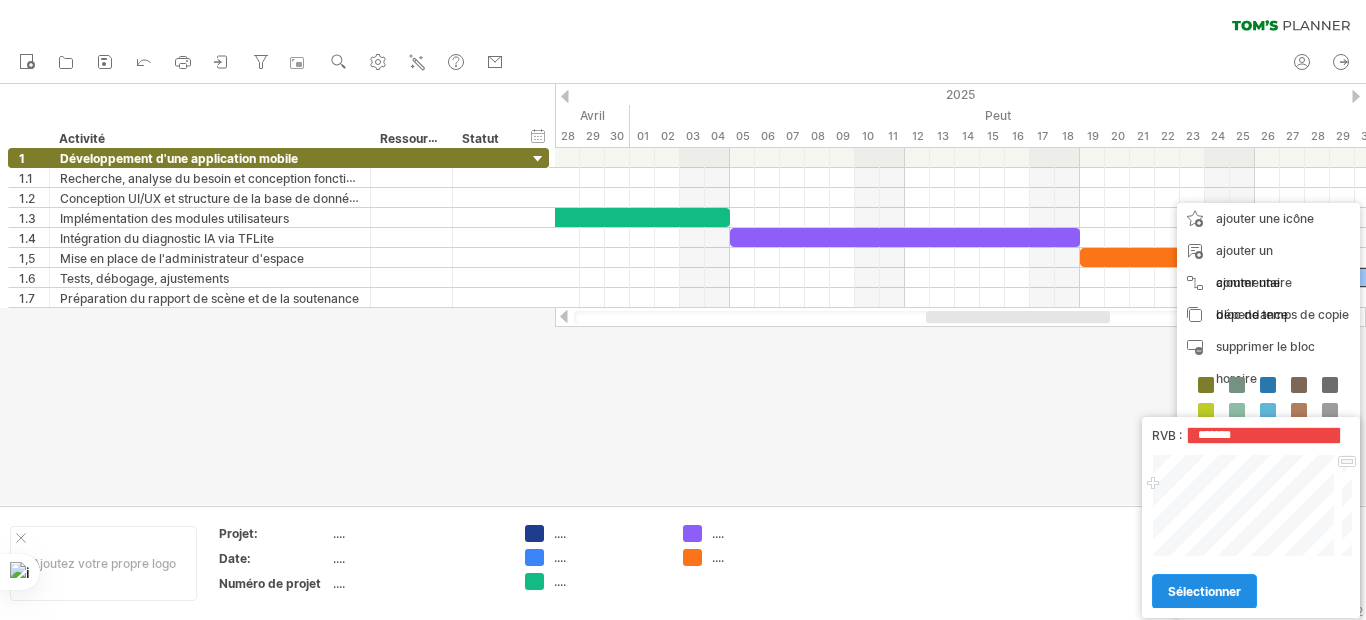 click on "sélectionner" at bounding box center [1204, 591] 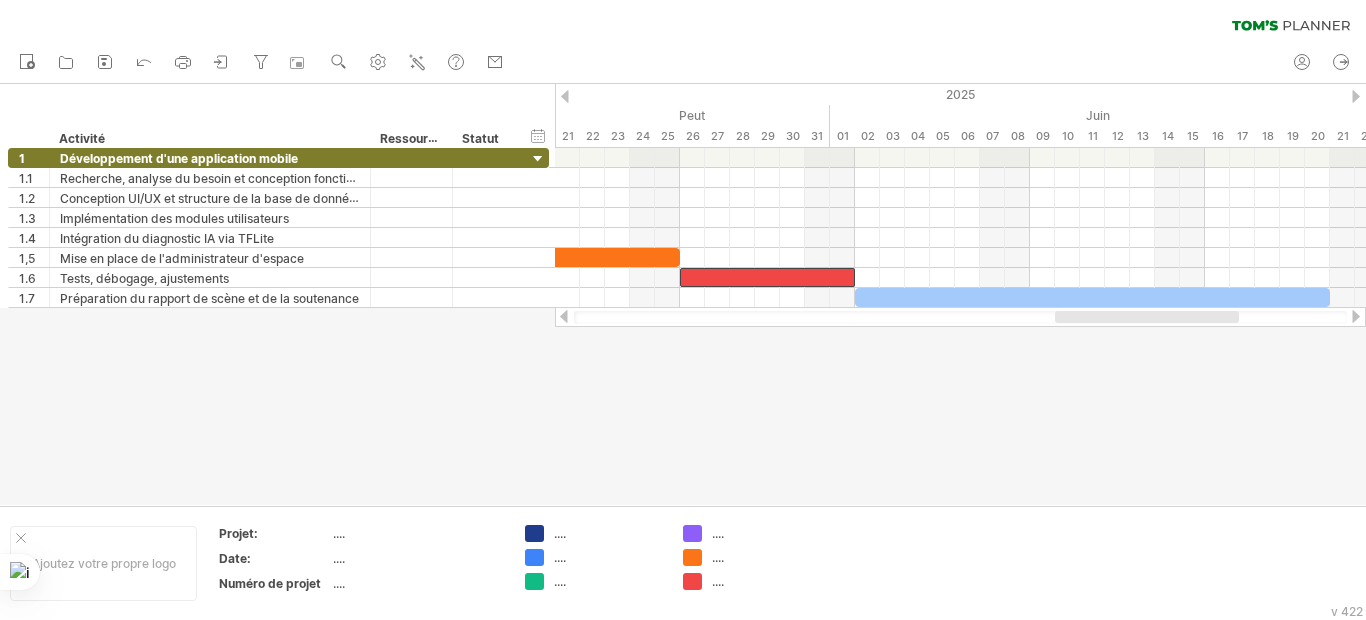 drag, startPoint x: 1049, startPoint y: 314, endPoint x: 1178, endPoint y: 325, distance: 129.46814 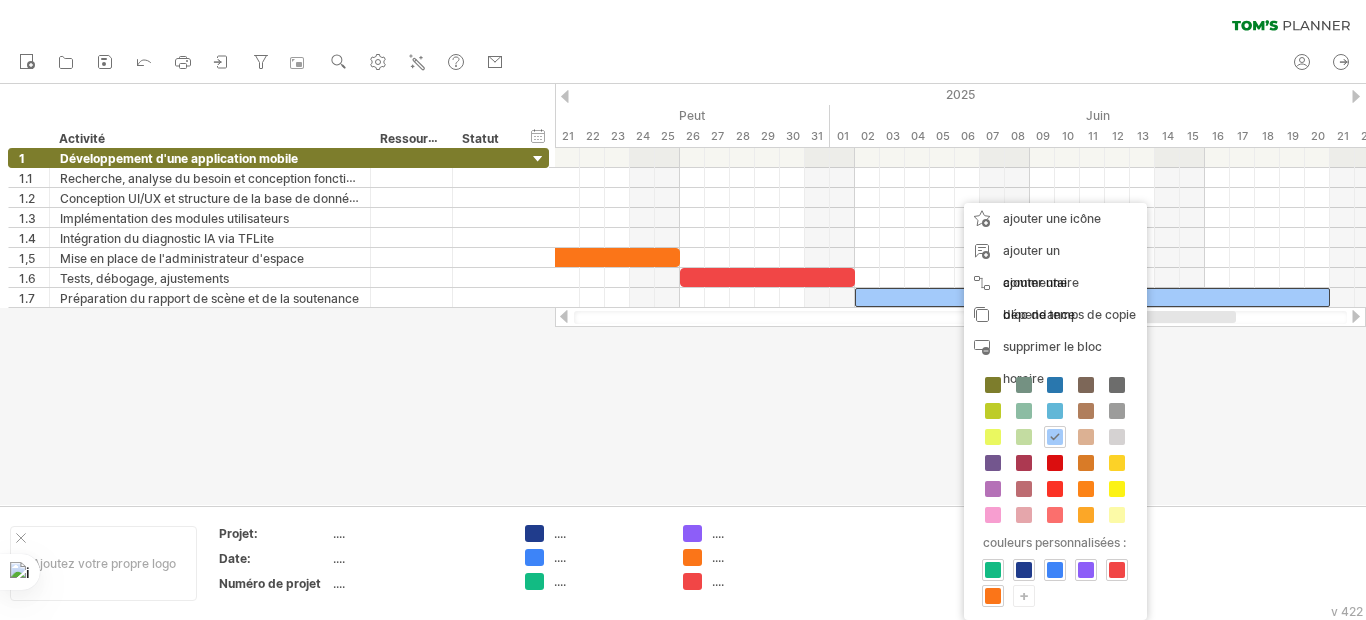 click on "+" at bounding box center [1024, 595] 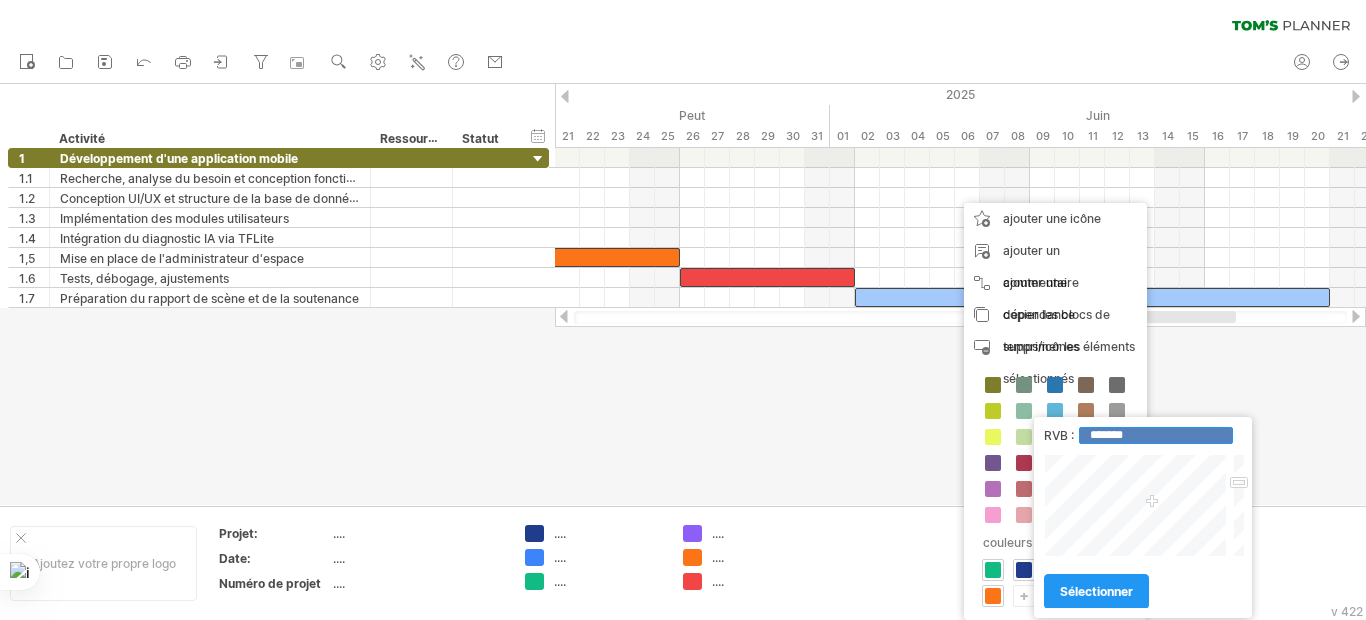 click on "*******" at bounding box center (1156, 435) 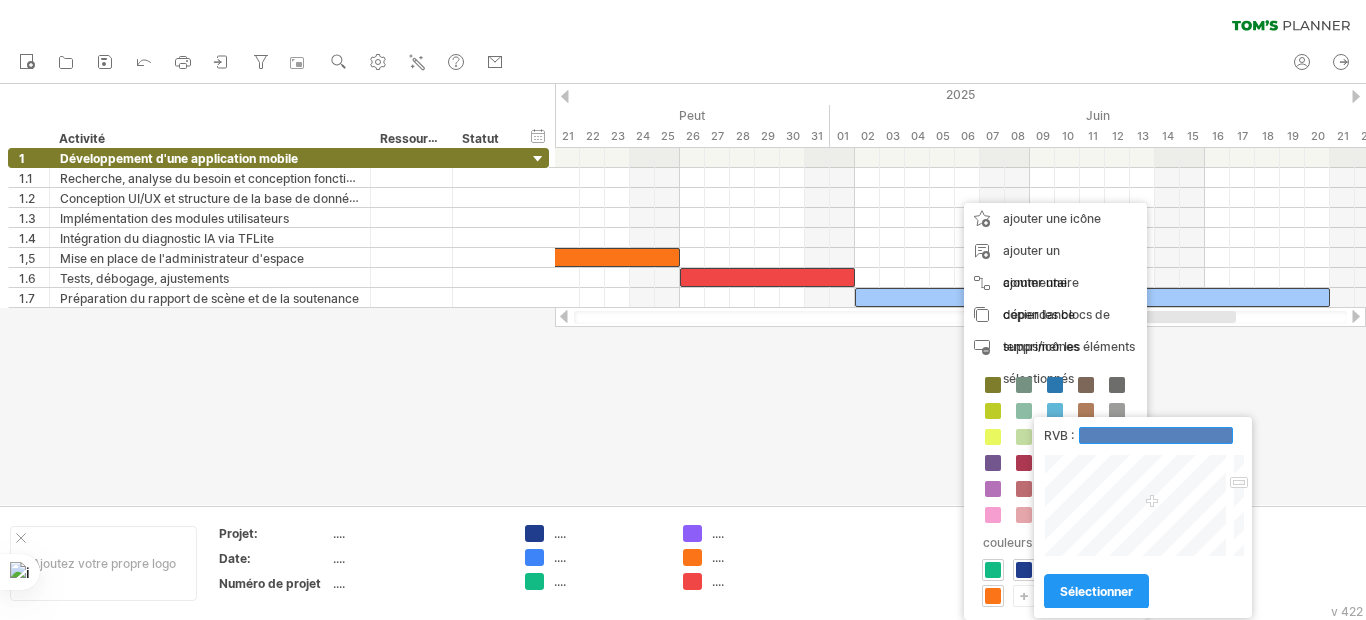 paste on "*******" 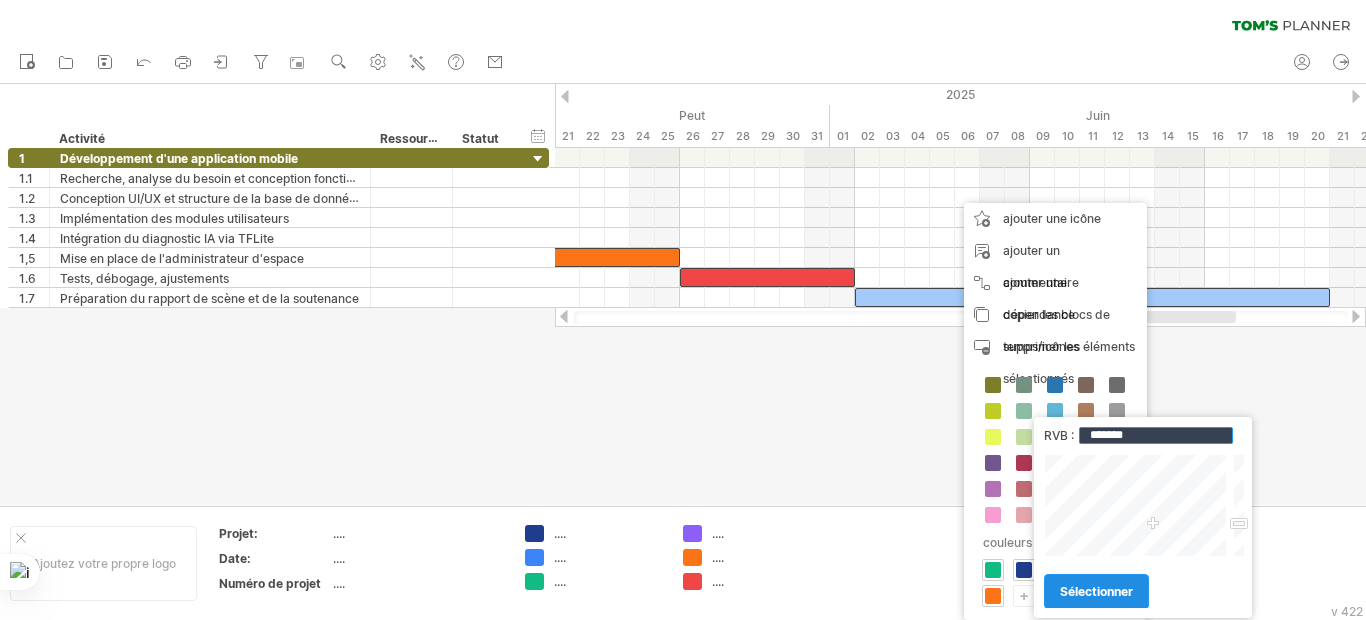 type on "*******" 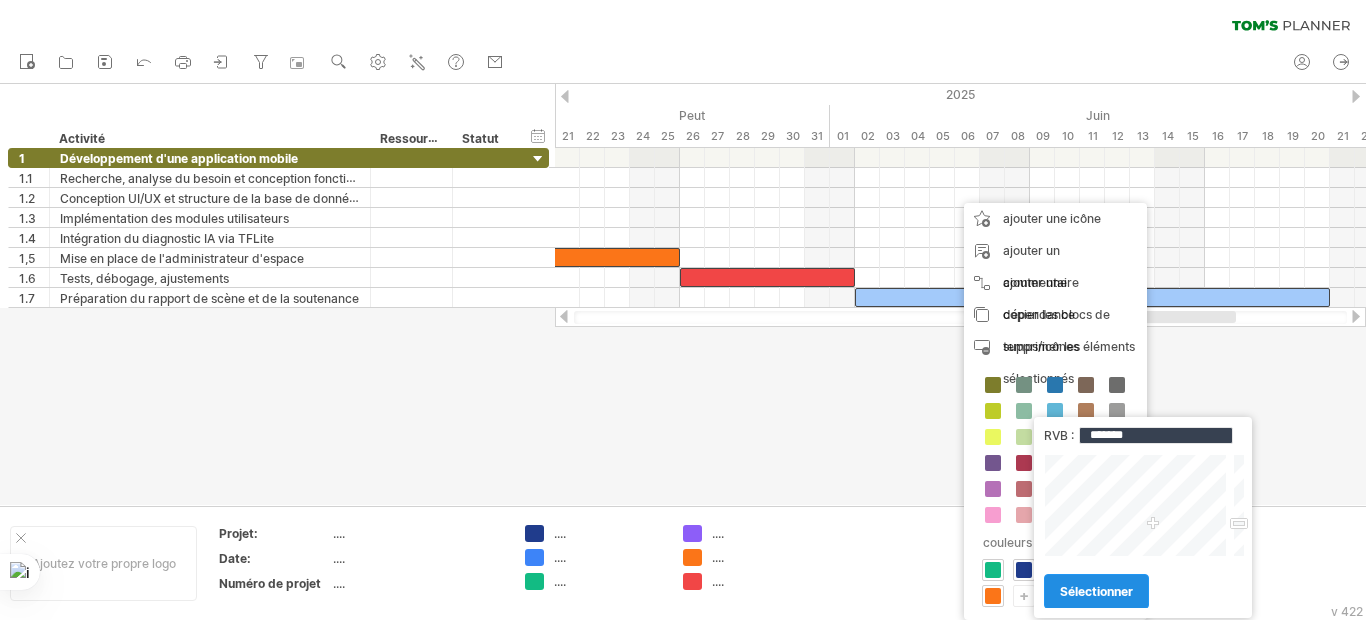 click on "sélectionner" at bounding box center [1096, 591] 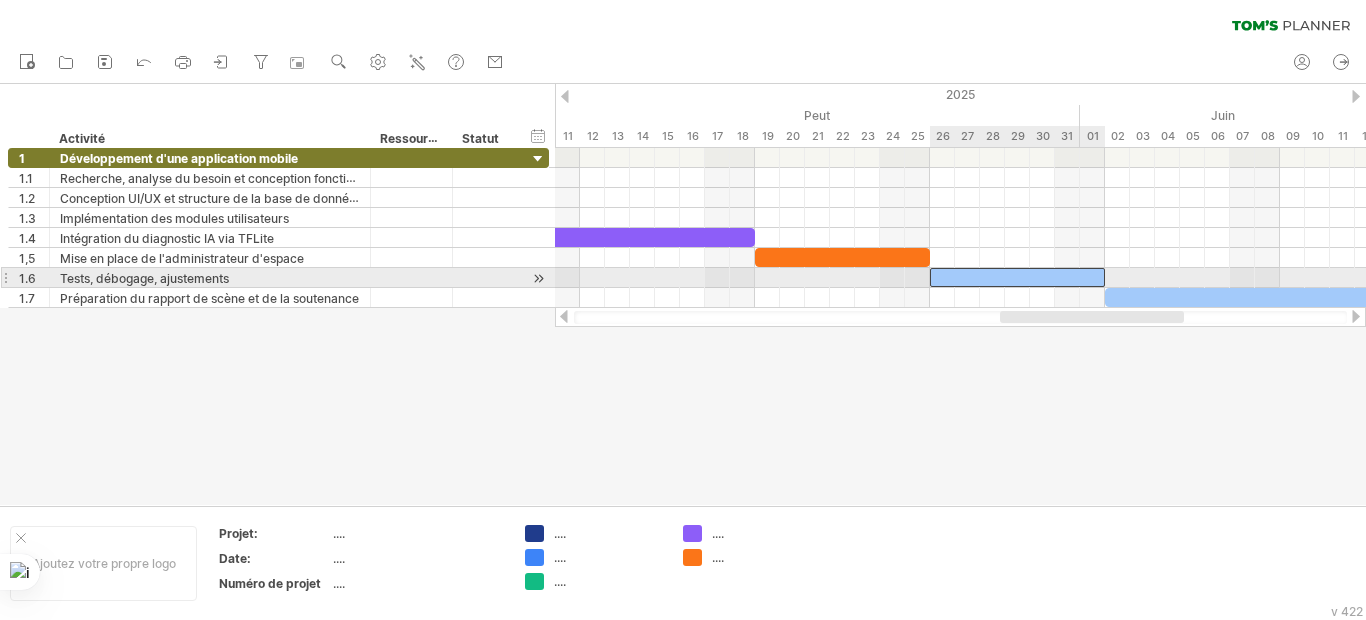 click at bounding box center (1017, 277) 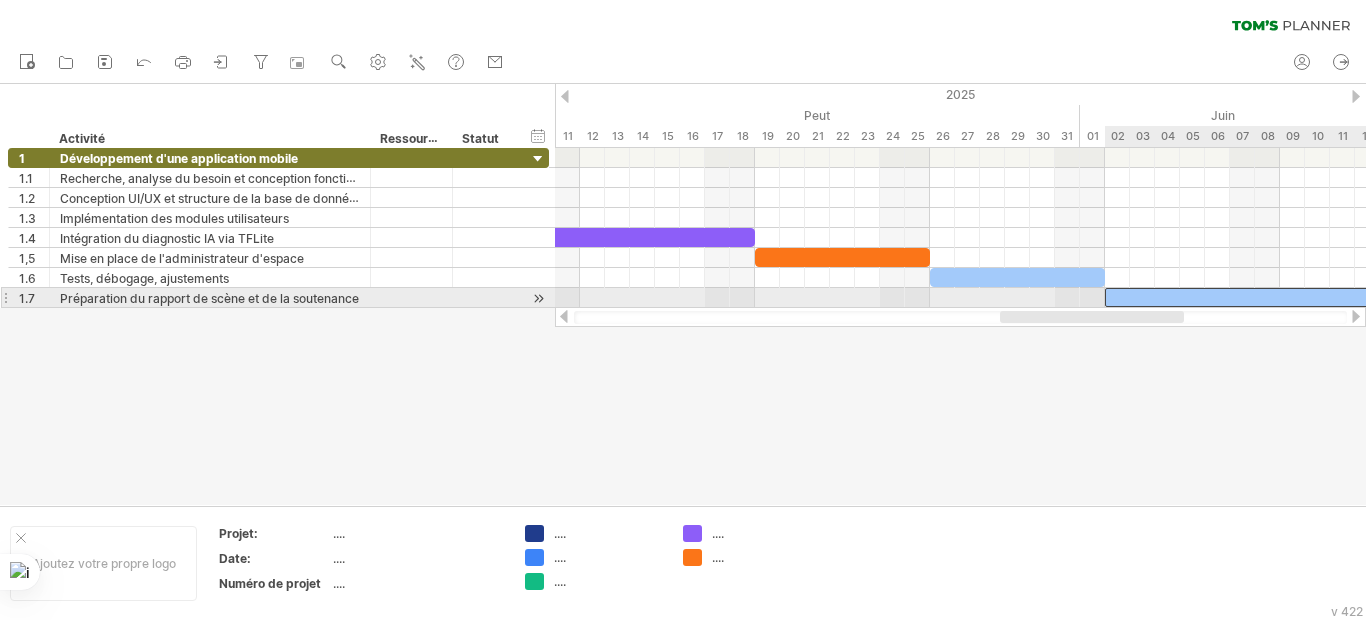 click at bounding box center [1342, 297] 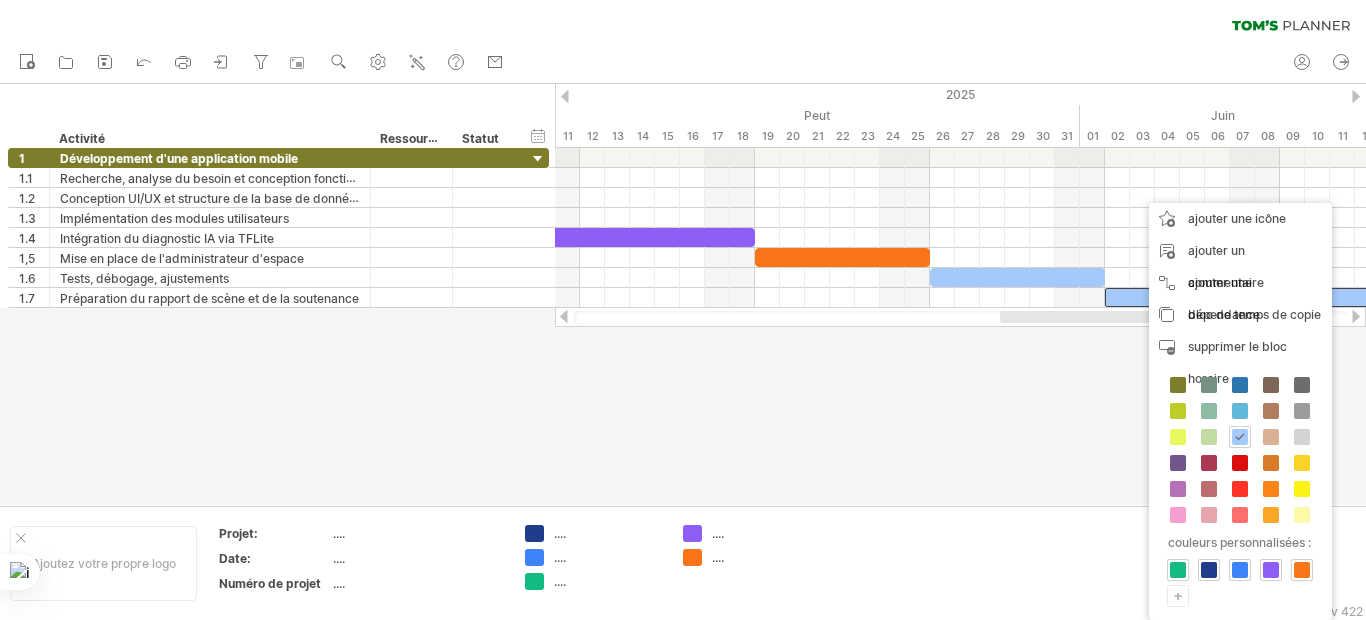 click on "+" at bounding box center [1178, 595] 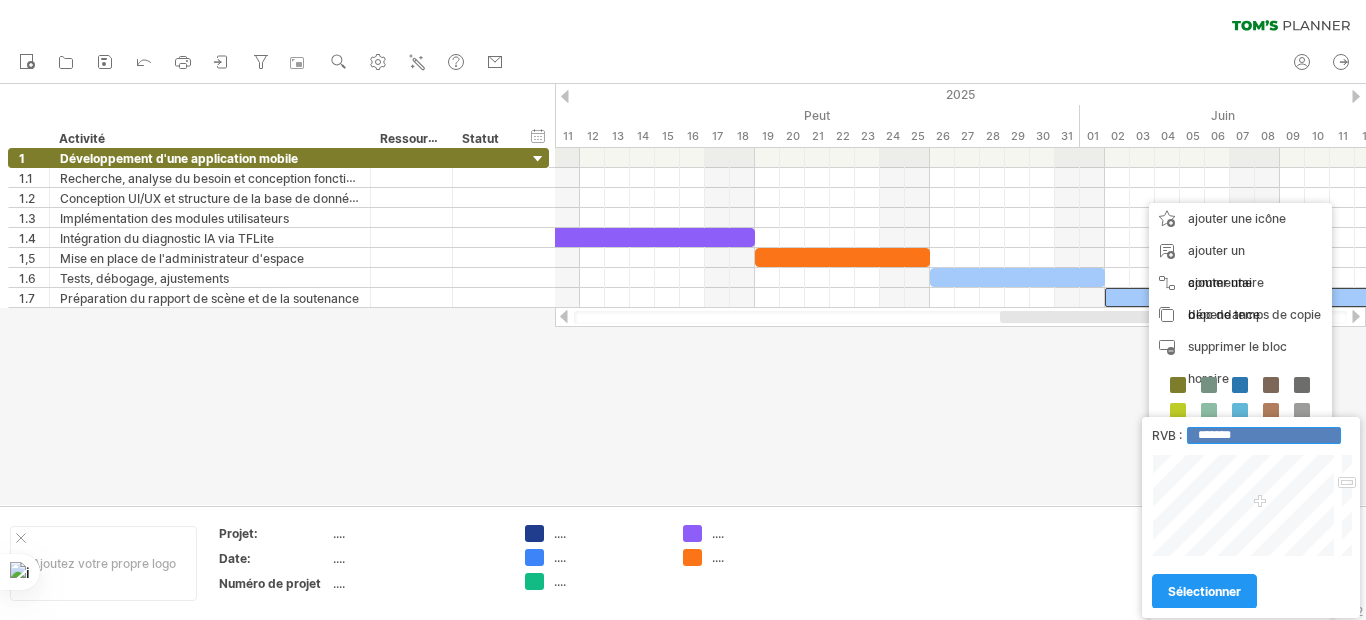 click on "*******" at bounding box center (1264, 435) 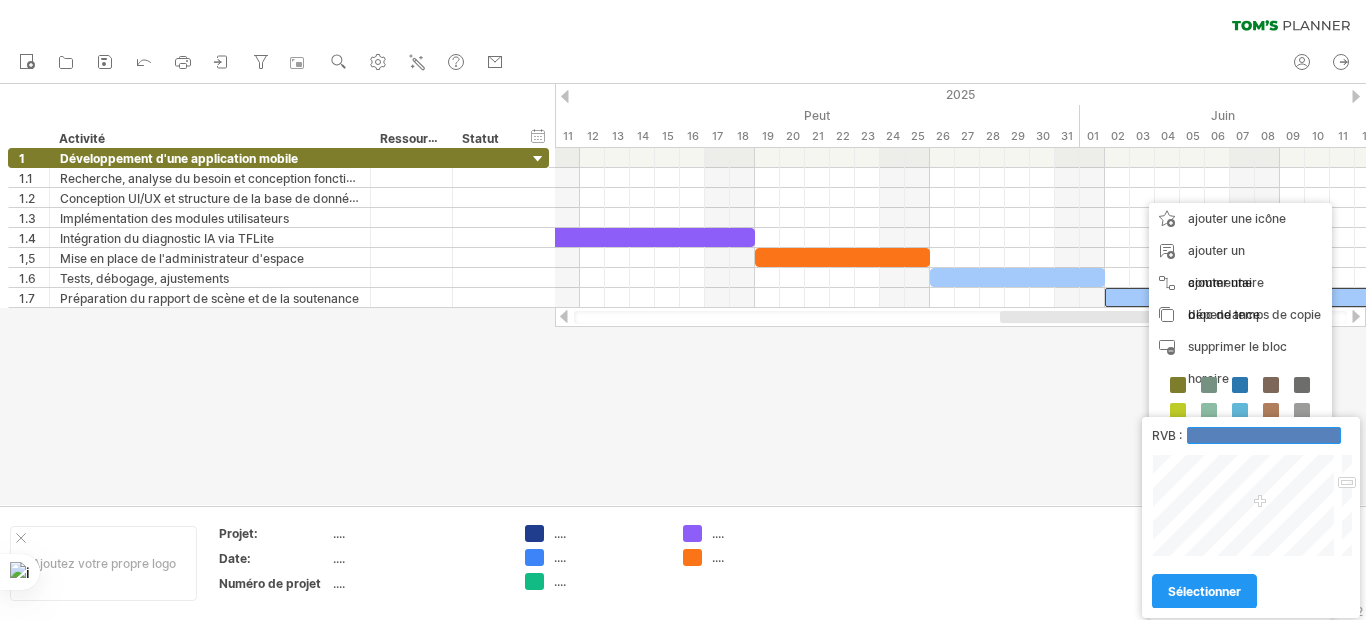 paste on "*******" 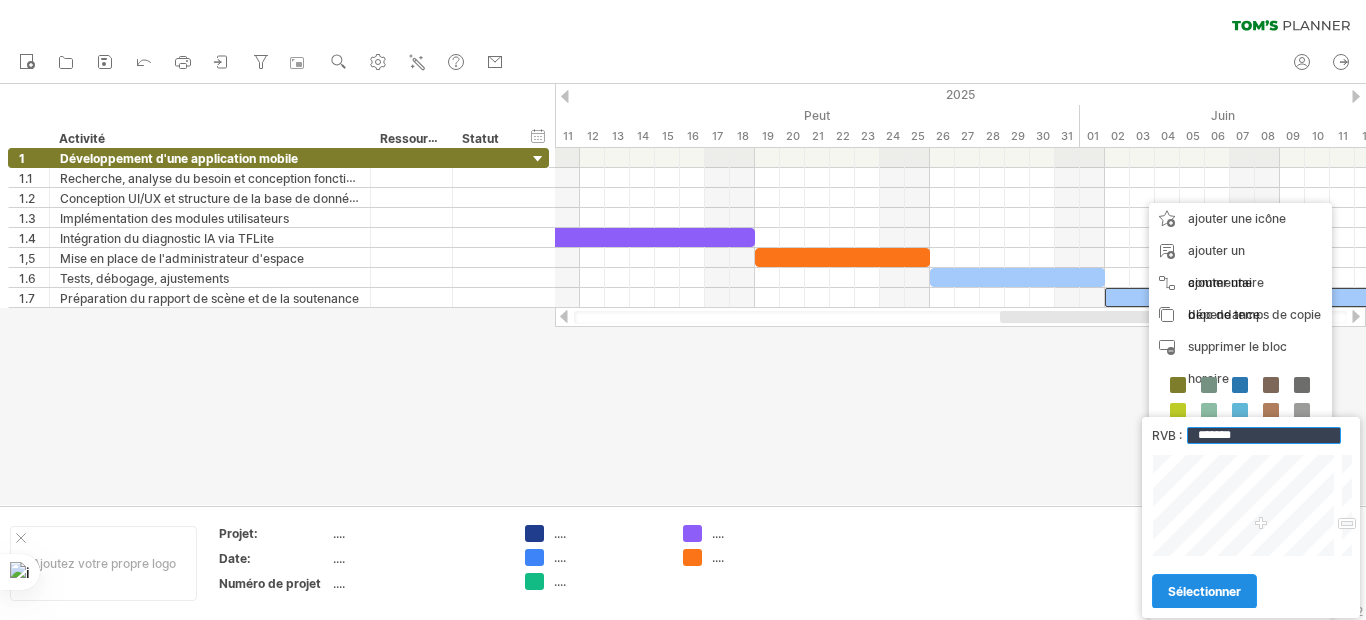 type on "*******" 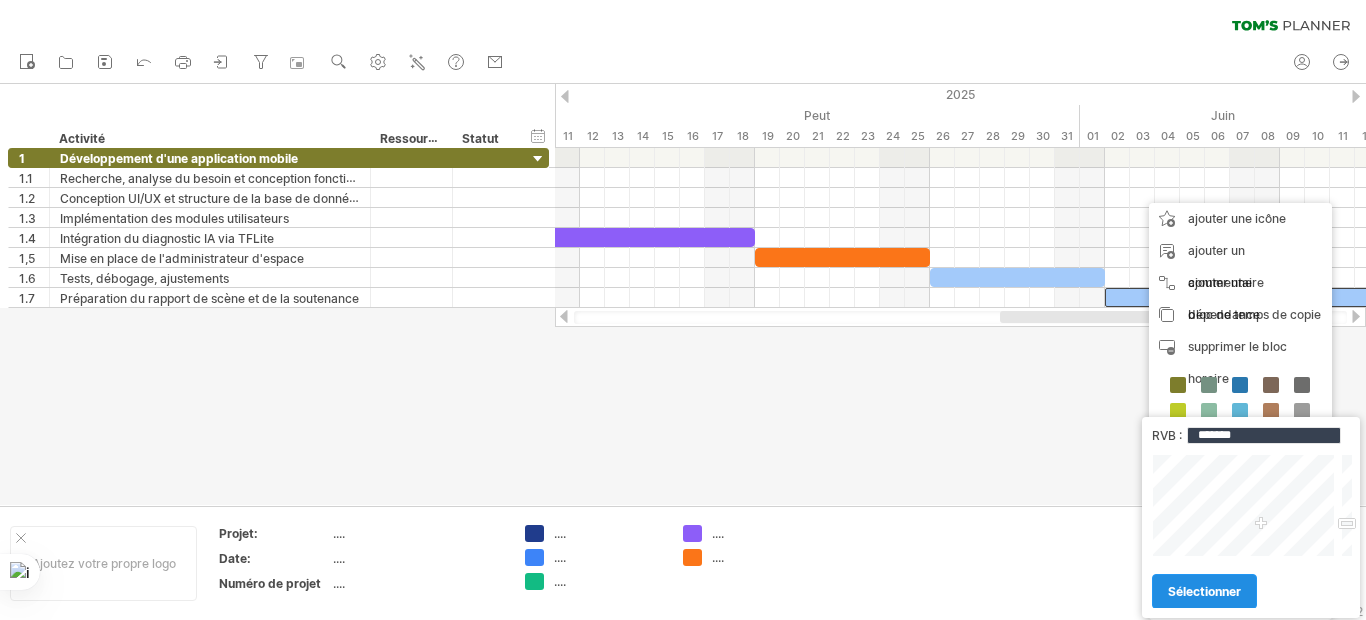 click on "sélectionner" at bounding box center [1204, 591] 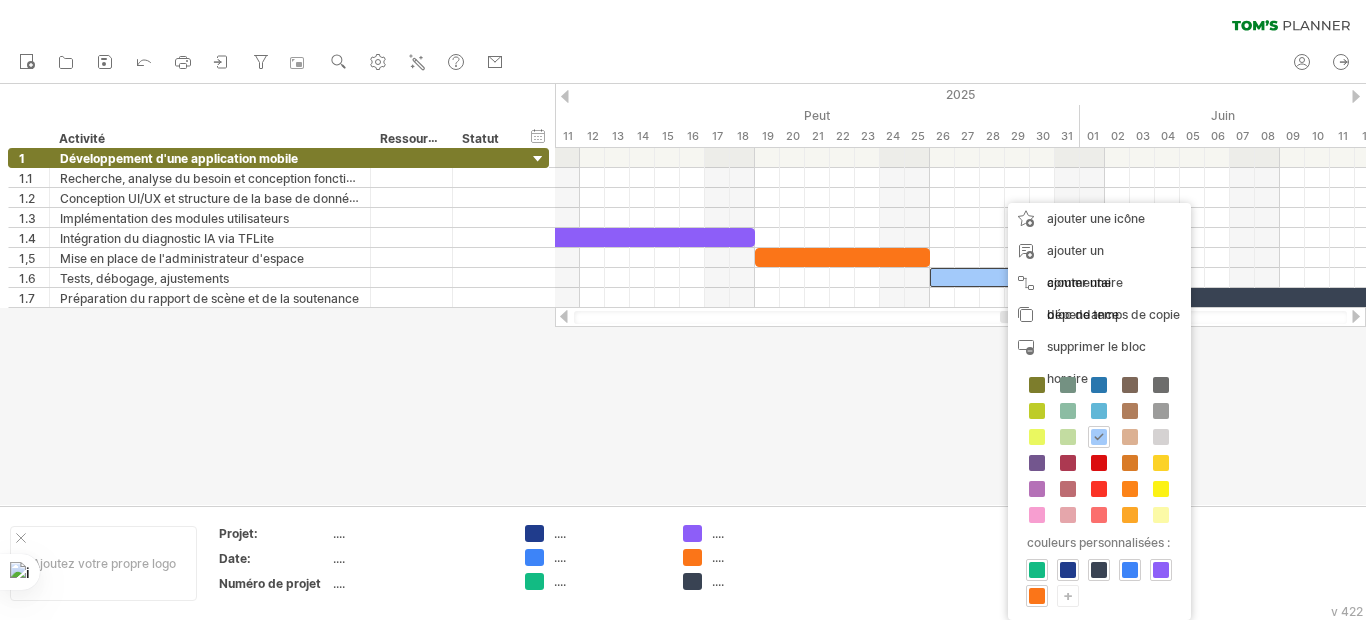 click on "+" at bounding box center (1068, 595) 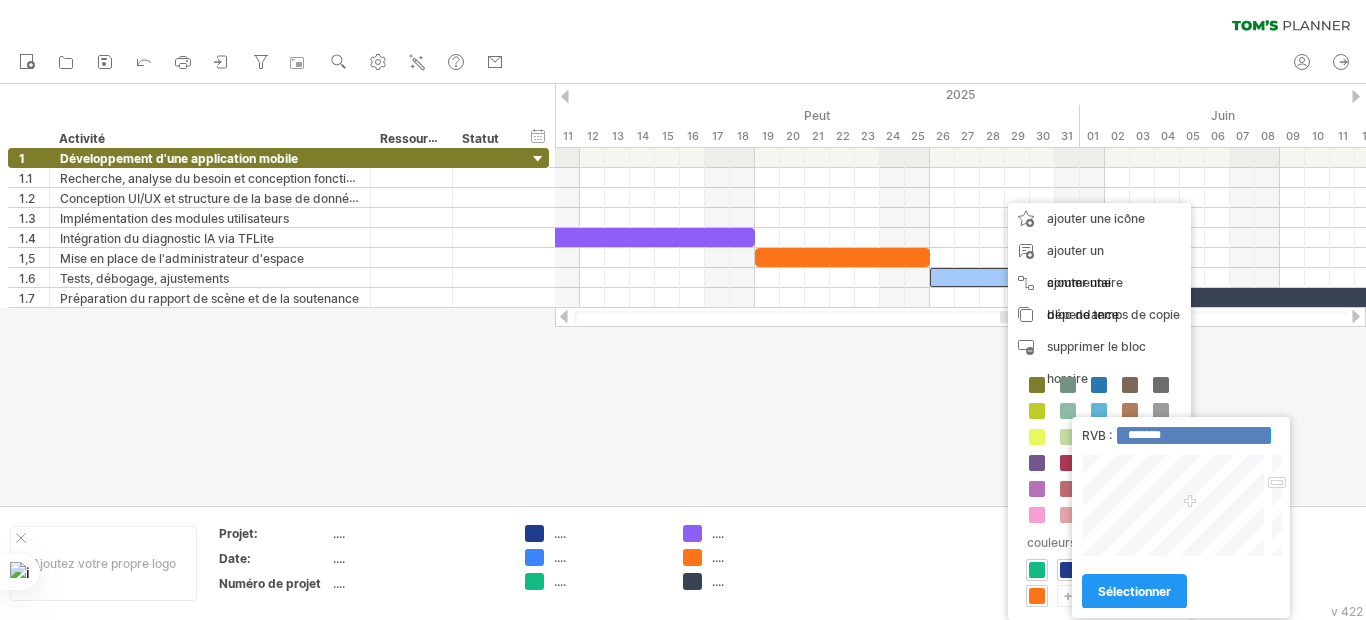 click on "*******" at bounding box center [1194, 435] 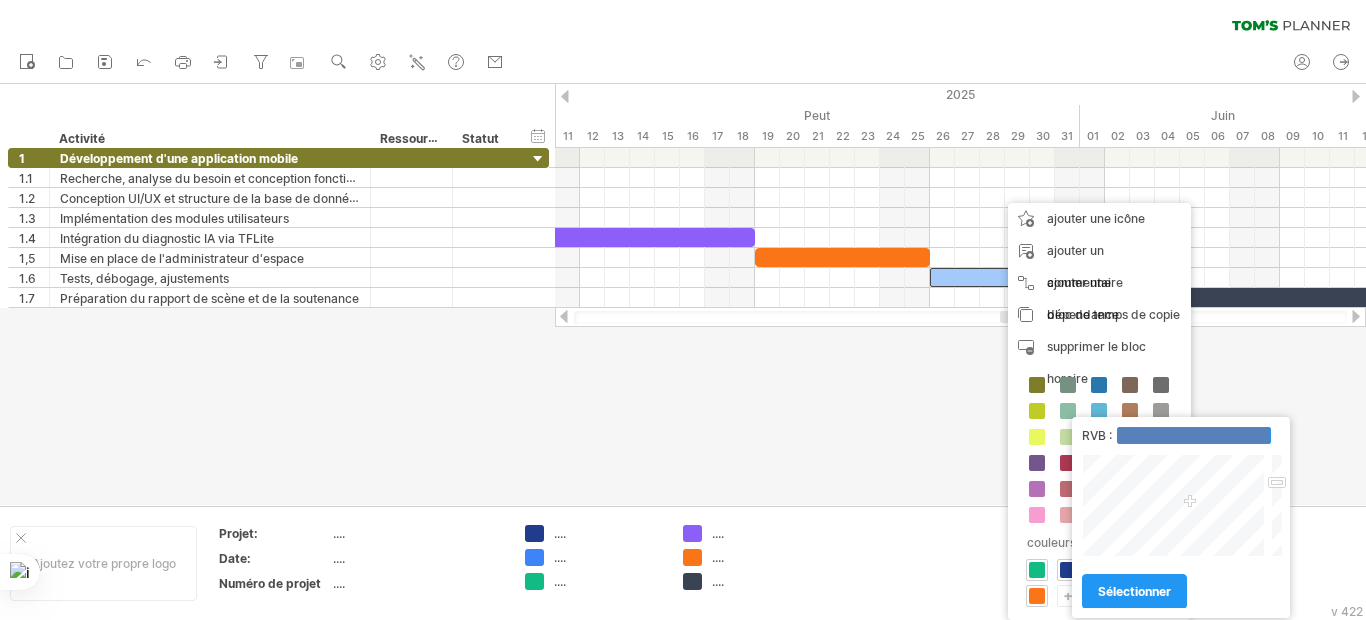 paste on "*******" 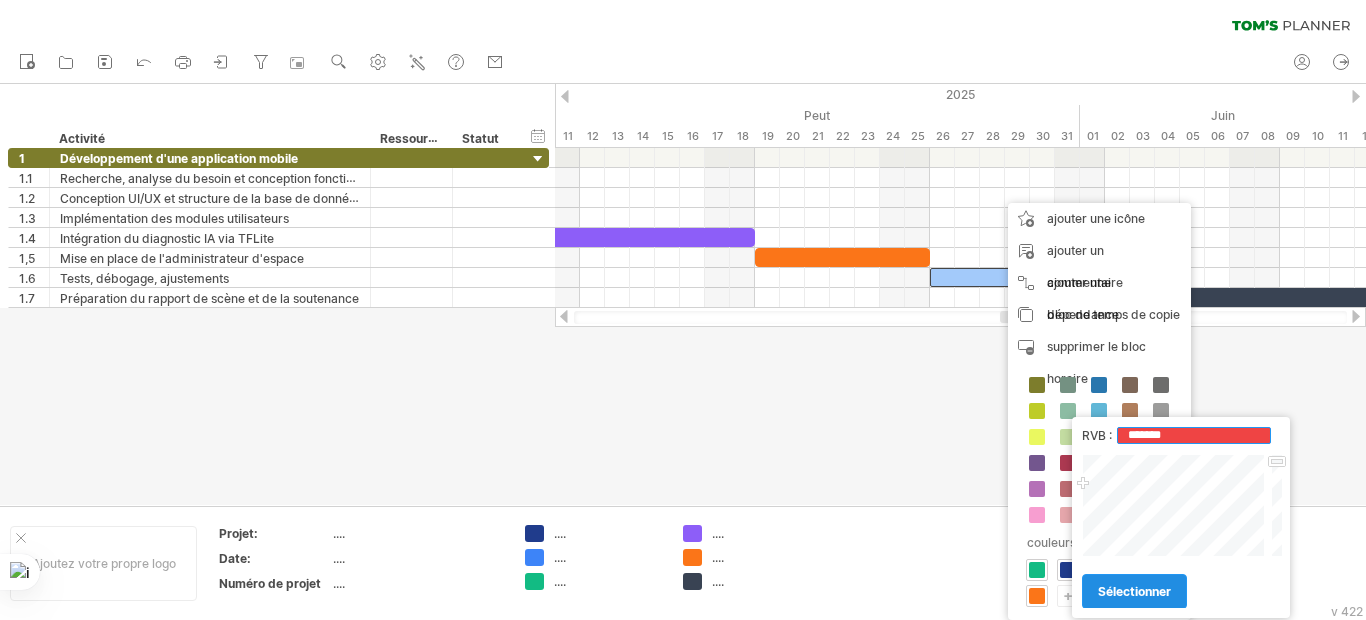 type on "*******" 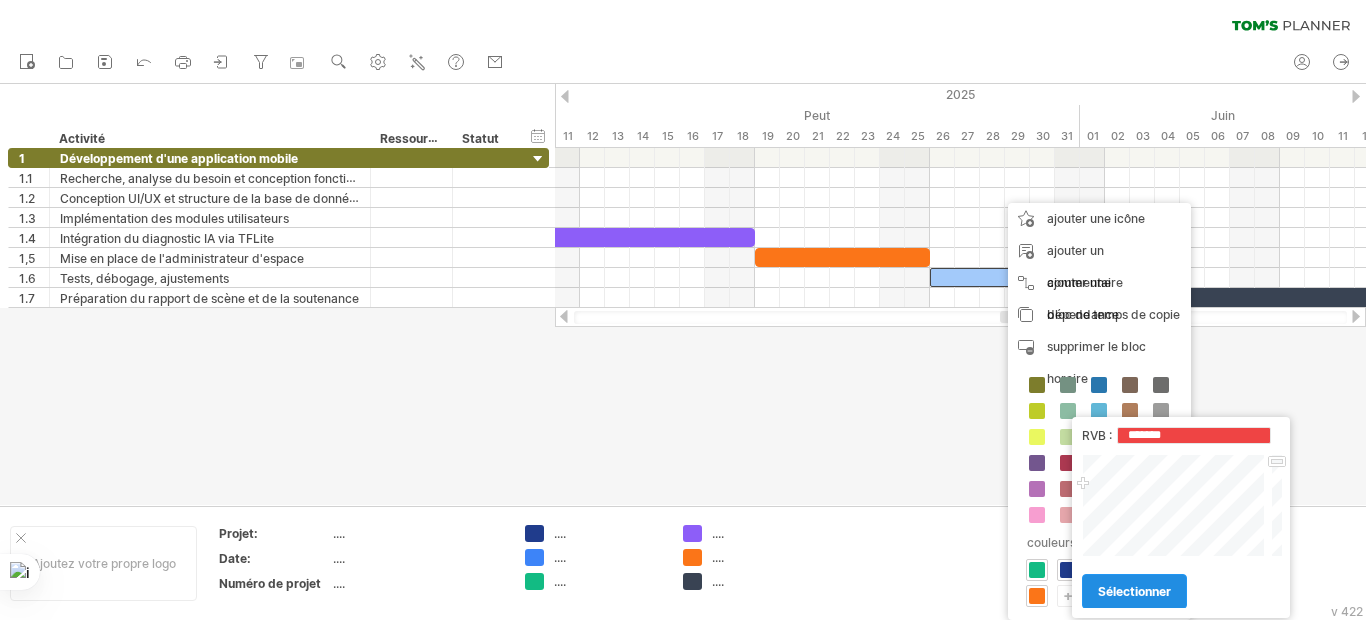 click on "sélectionner" at bounding box center (1134, 591) 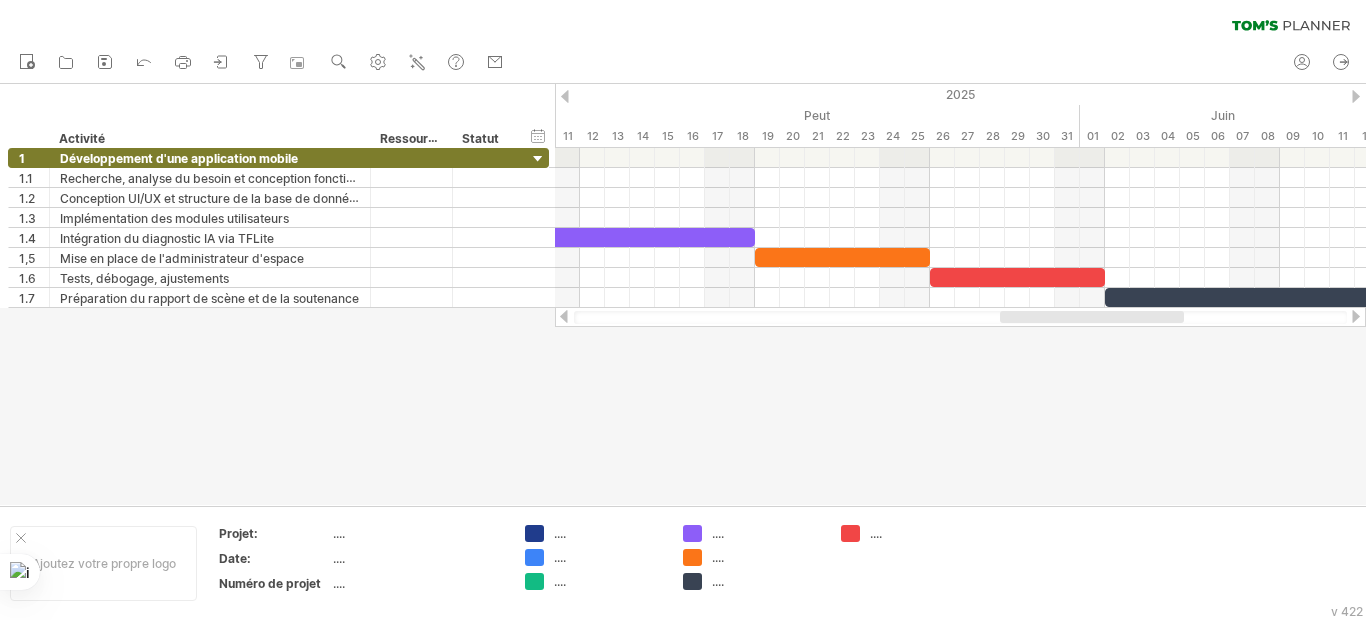 click at bounding box center [683, 294] 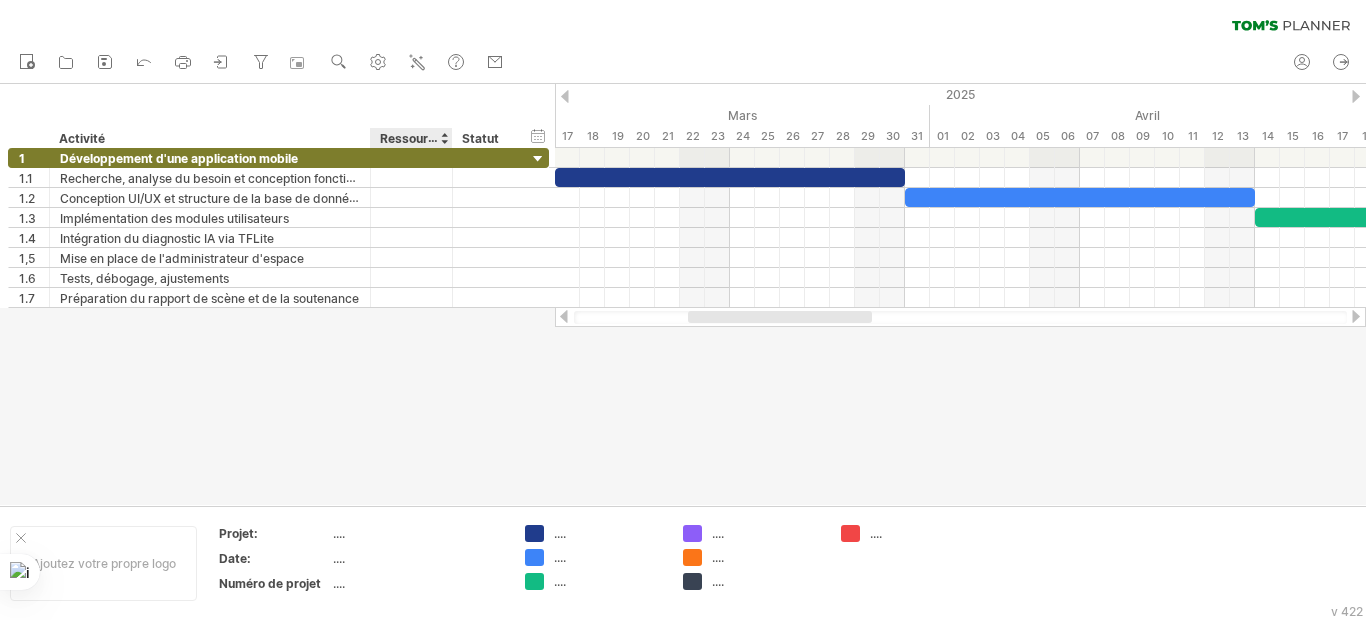 click on "Ressource" at bounding box center (411, 138) 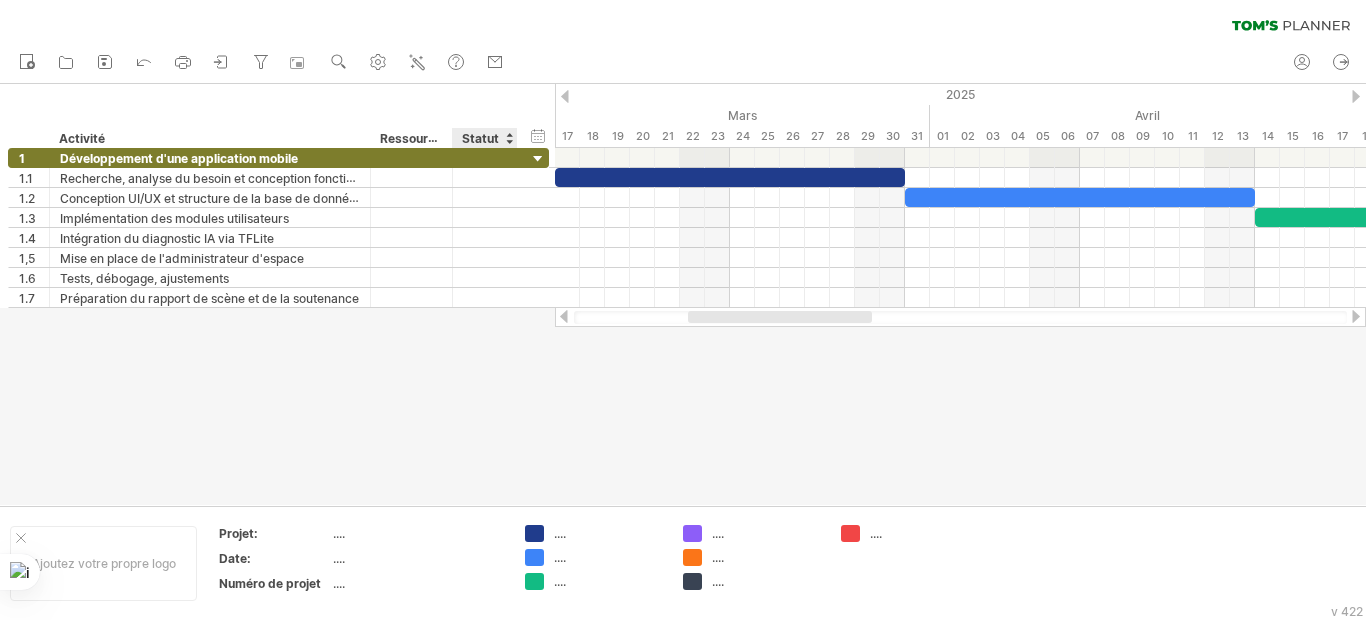click on "Statut" at bounding box center [480, 138] 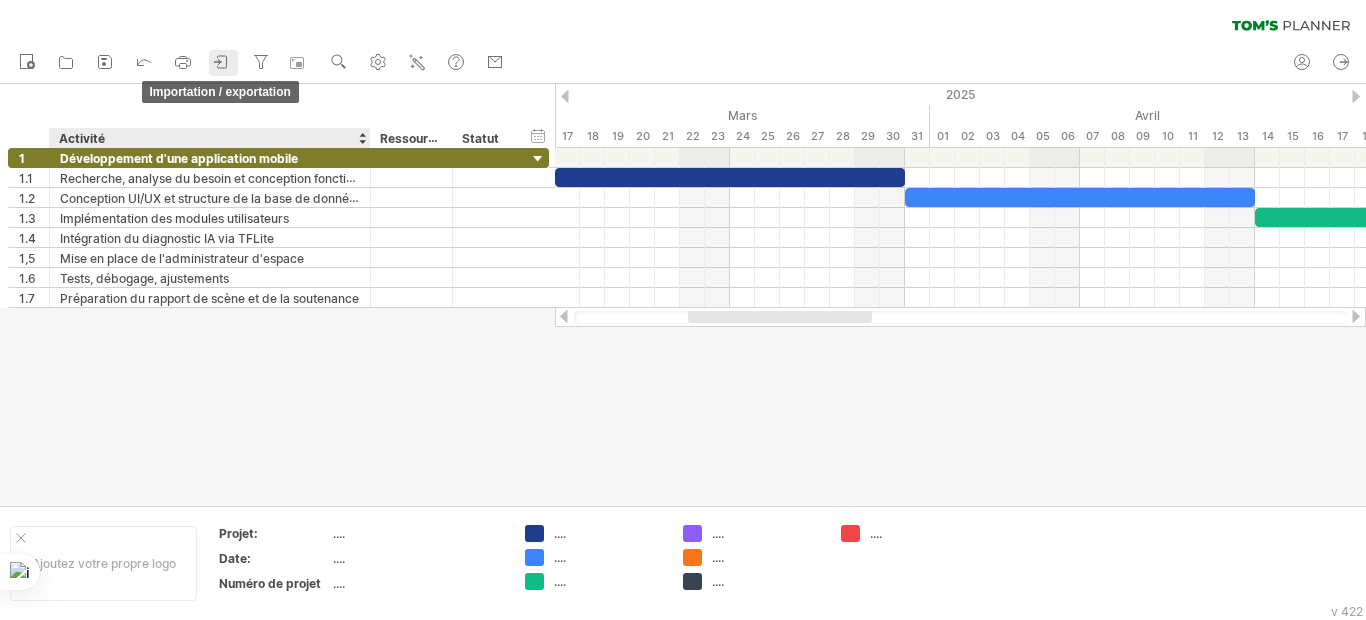 click 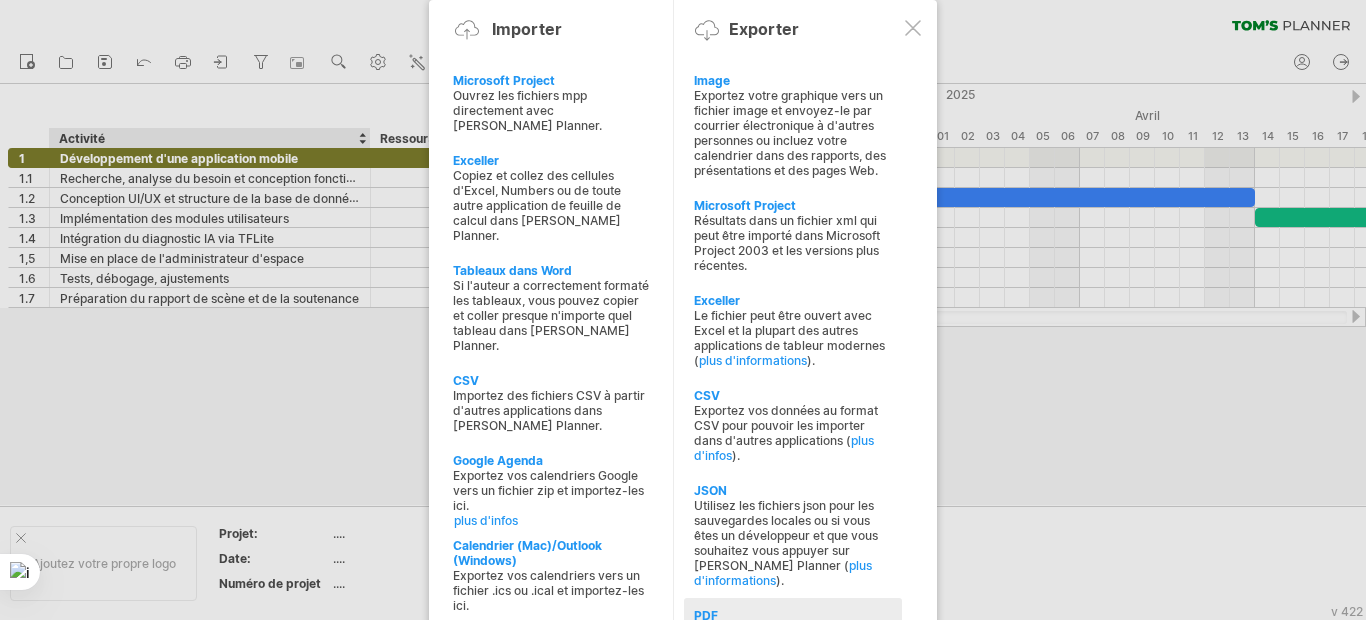 click on "PDF" at bounding box center [793, 615] 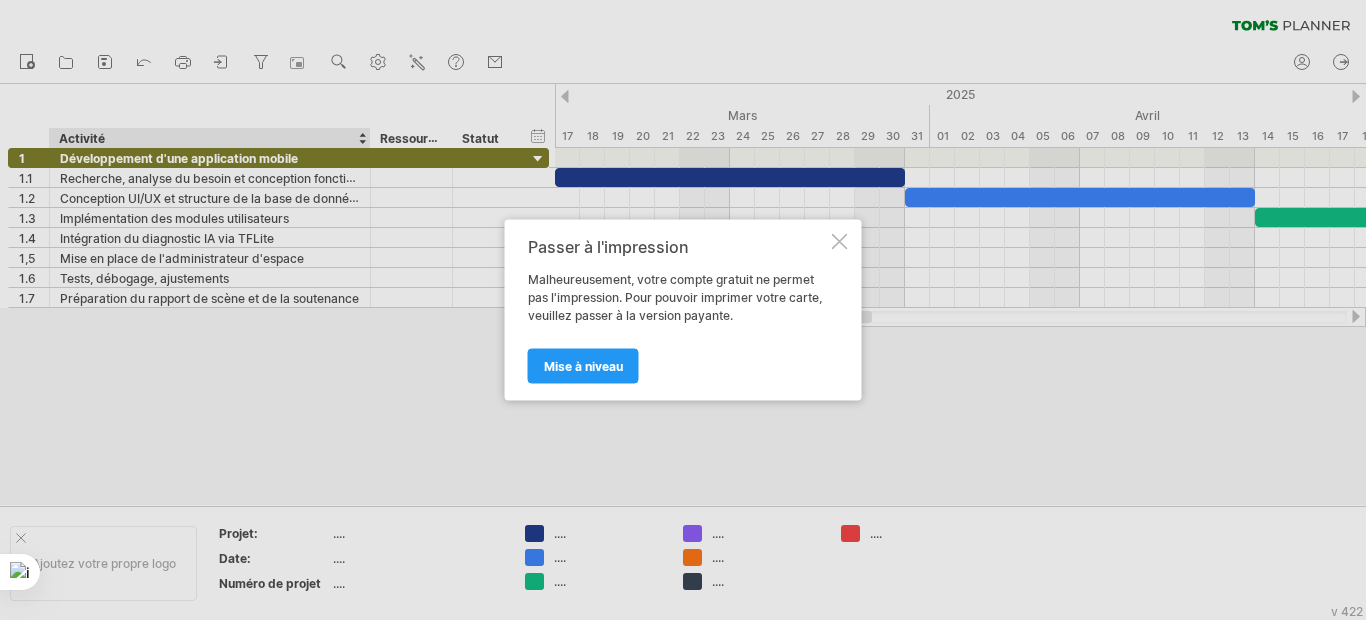 click at bounding box center [840, 242] 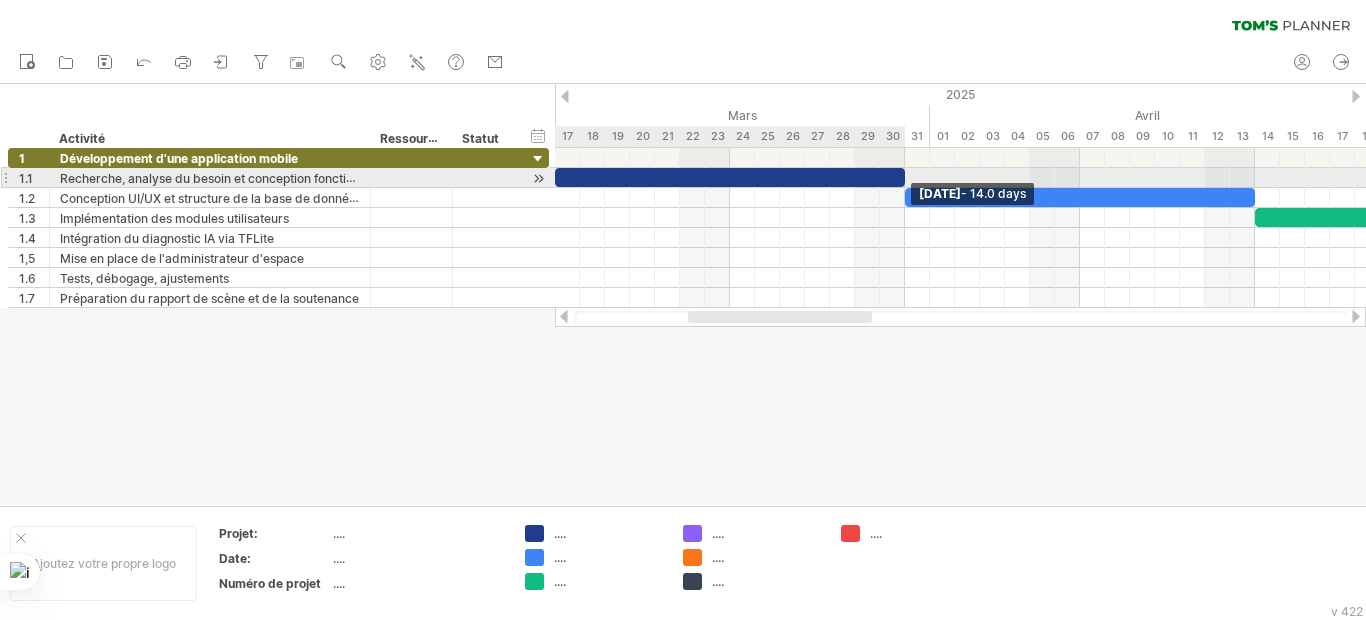 click at bounding box center (905, 177) 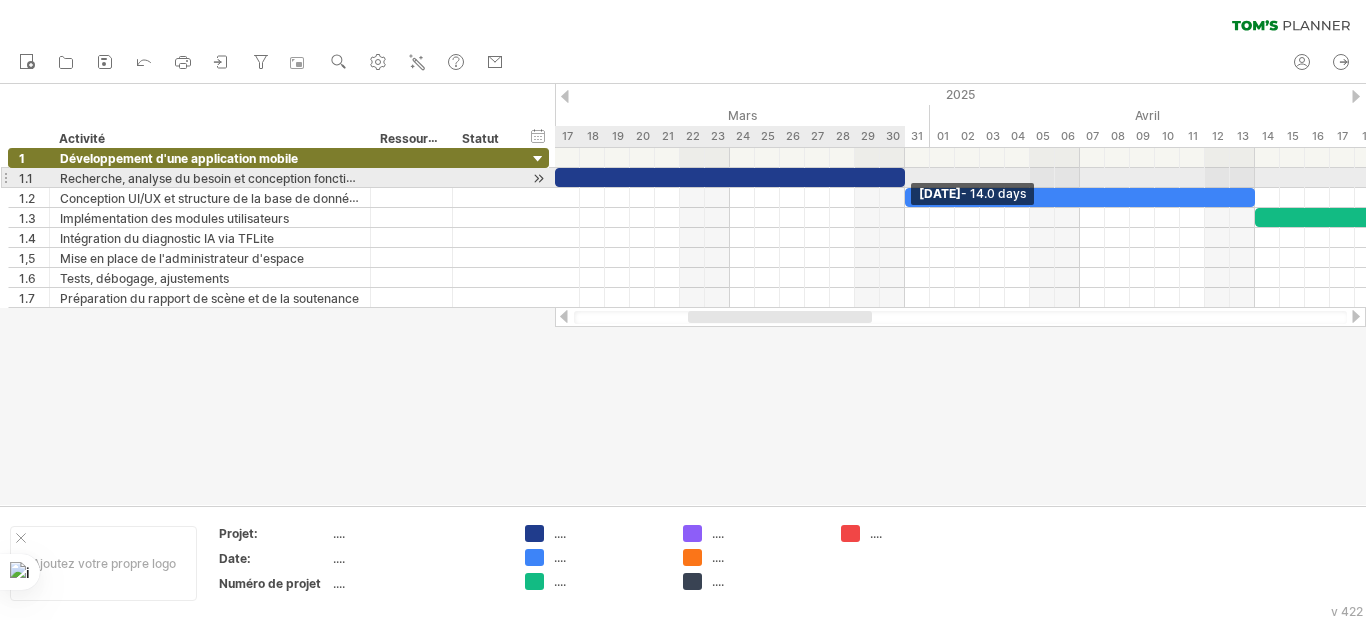 drag, startPoint x: 904, startPoint y: 170, endPoint x: 843, endPoint y: 175, distance: 61.204575 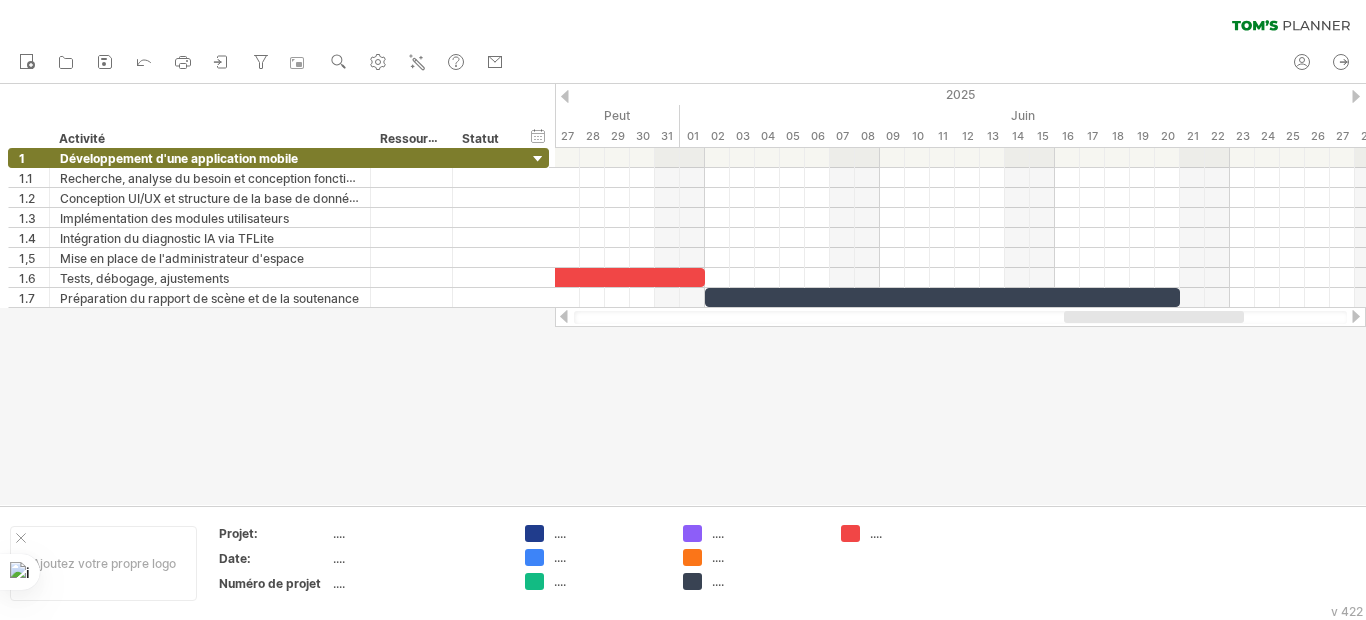 click at bounding box center (565, 96) 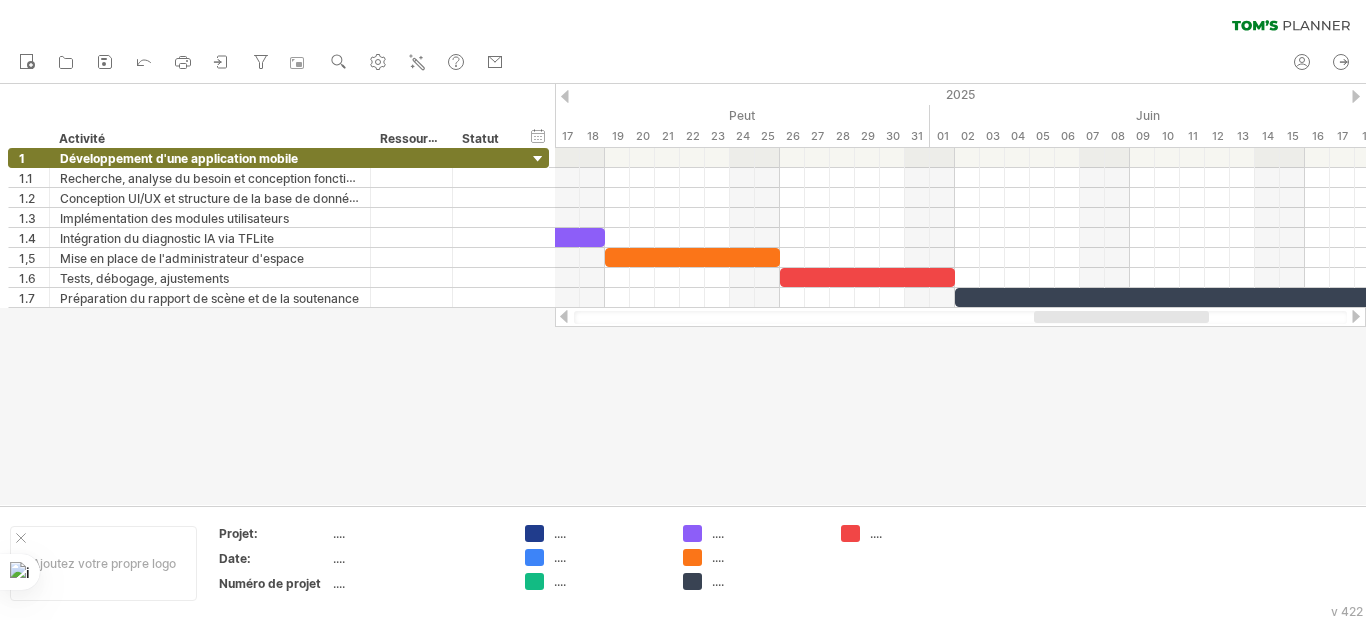 click at bounding box center [565, 96] 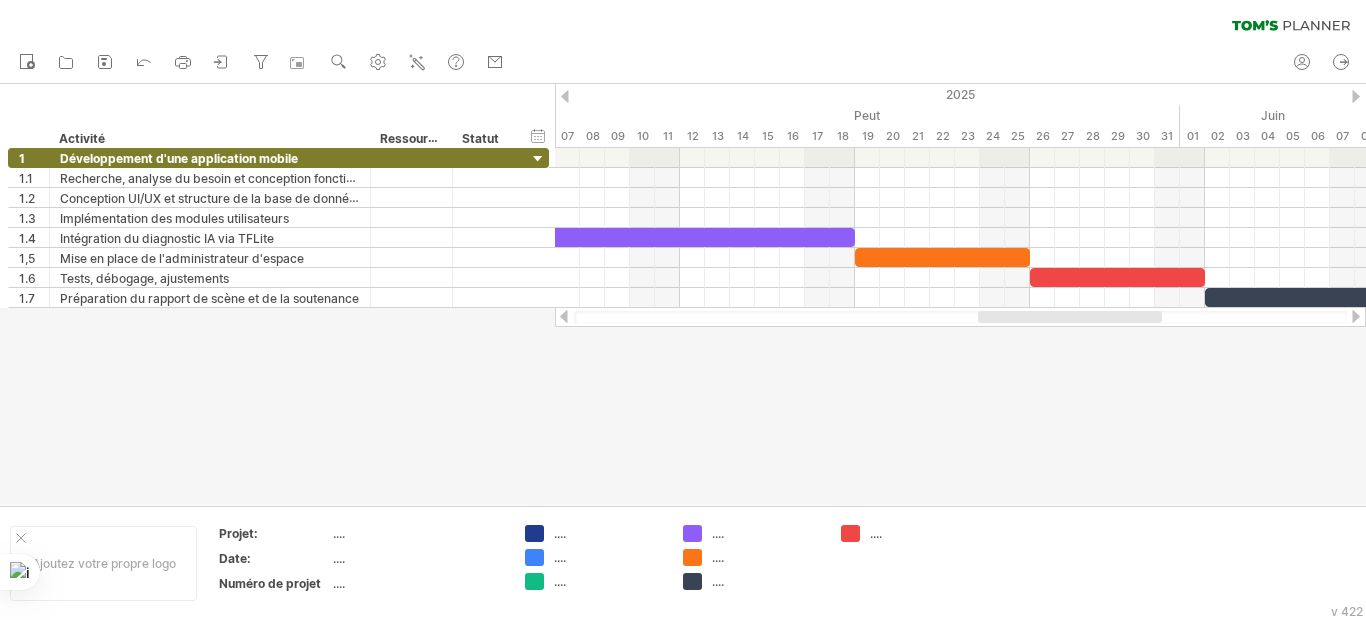 click at bounding box center (565, 96) 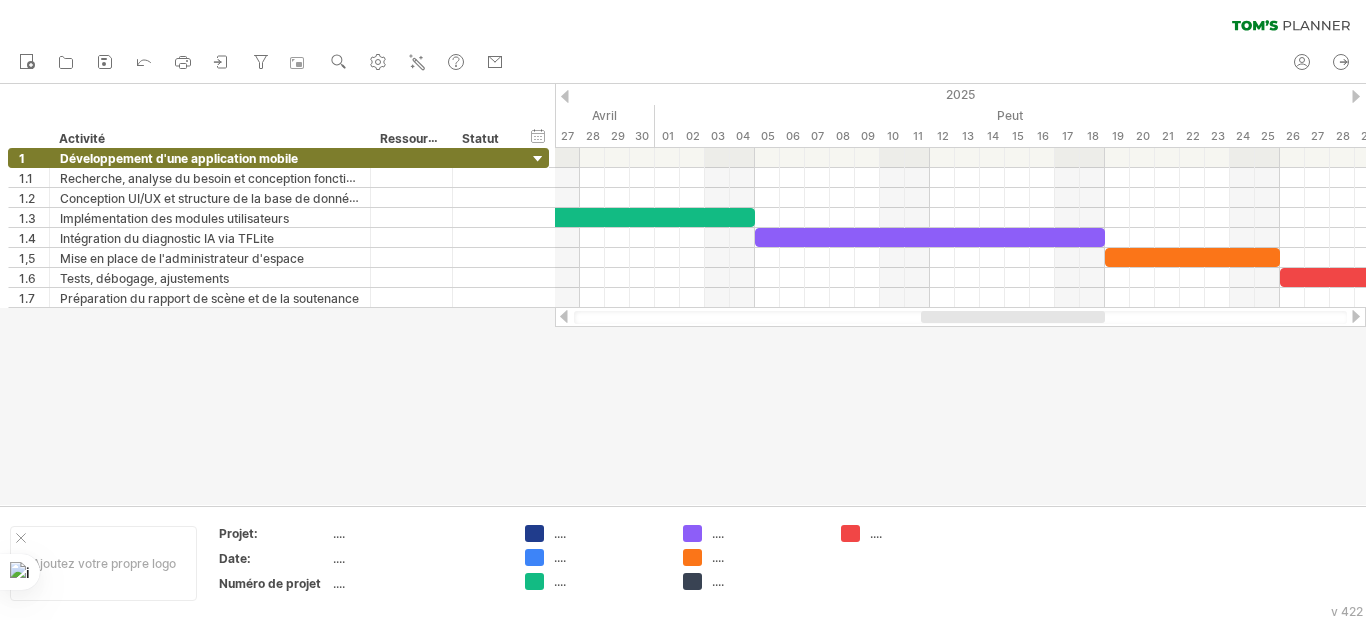 click at bounding box center [565, 96] 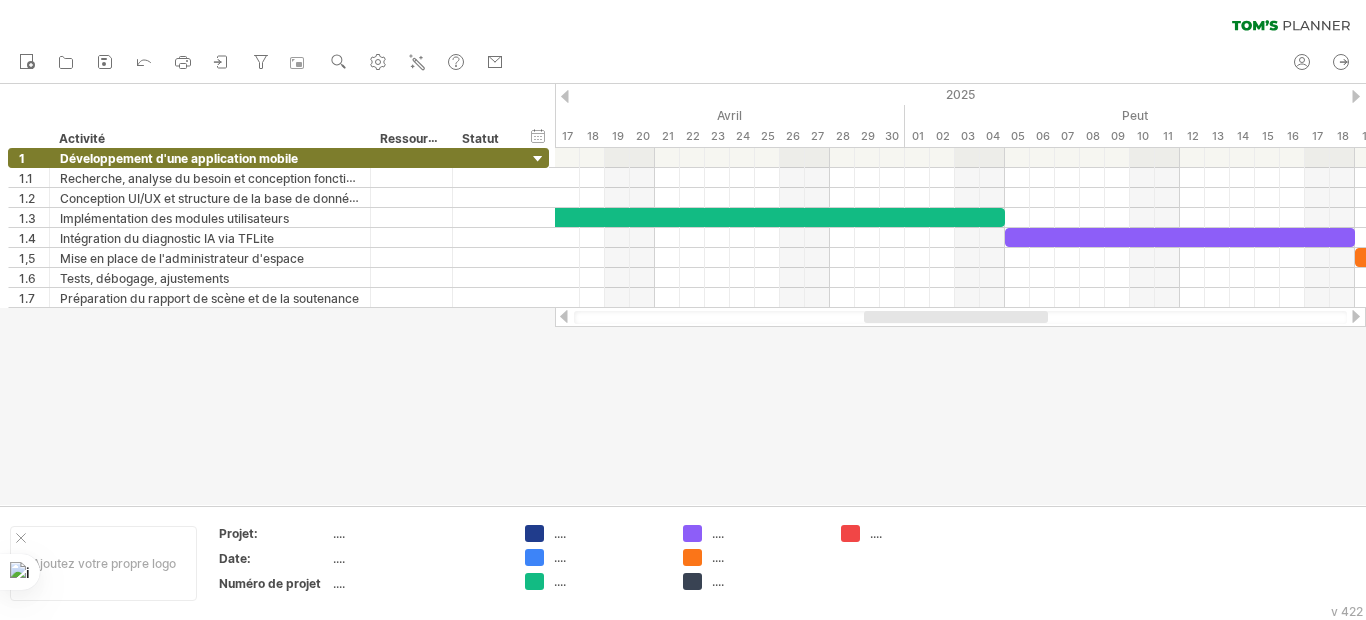click at bounding box center [565, 96] 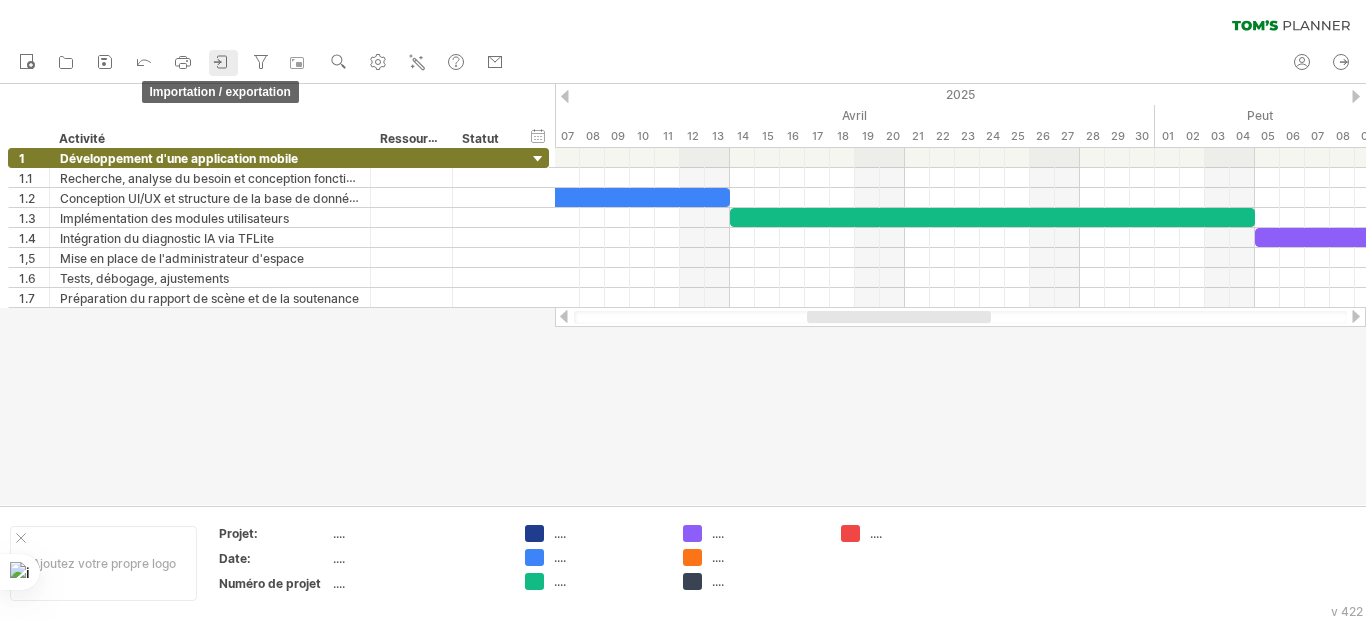 click 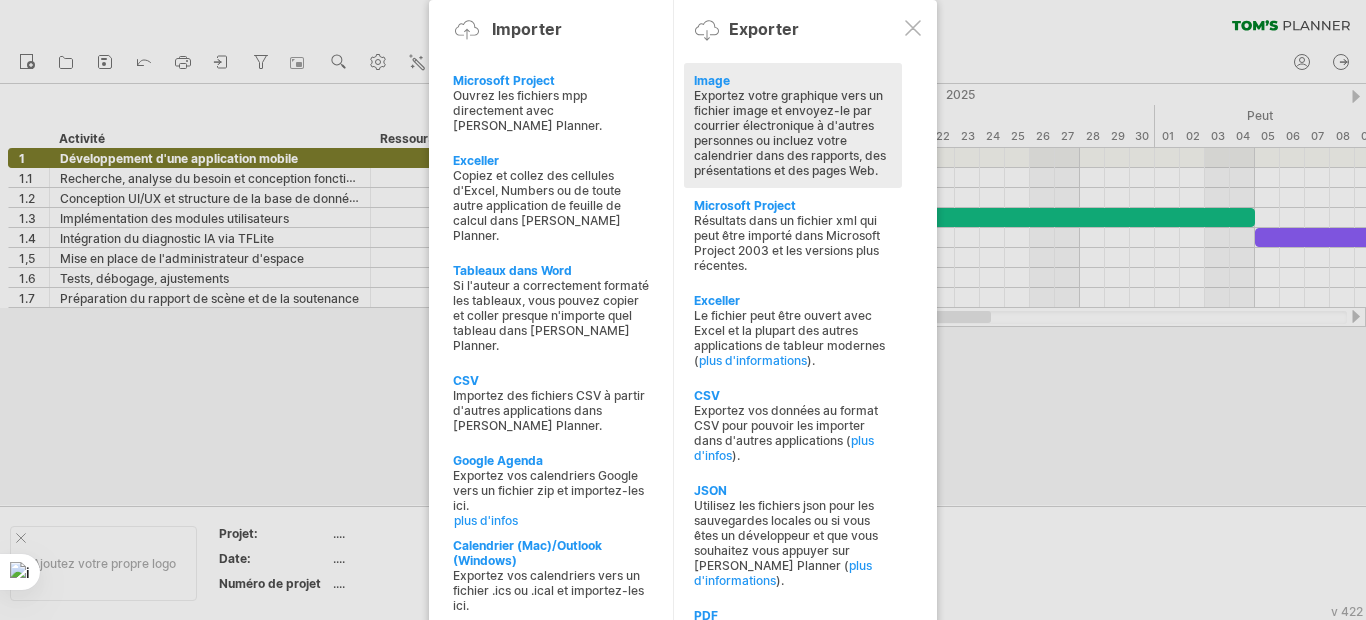 click on "Exportez votre graphique vers un fichier image et envoyez-le par courrier électronique à d'autres personnes ou incluez votre calendrier dans des rapports, des présentations et des pages Web." at bounding box center [790, 133] 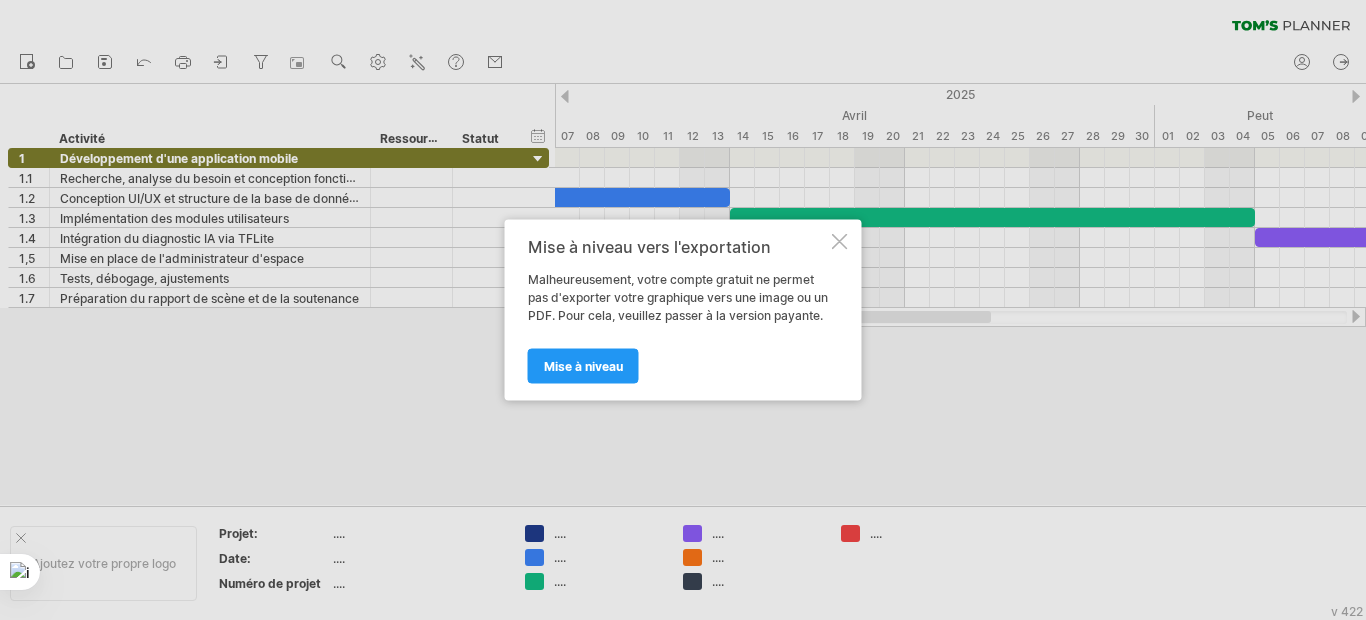 click on "Mise à niveau vers l'exportation Malheureusement, votre compte gratuit ne permet pas d'exporter votre graphique vers une image ou un PDF. Pour cela, veuillez passer à la version payante. Mise à niveau" at bounding box center (683, 310) 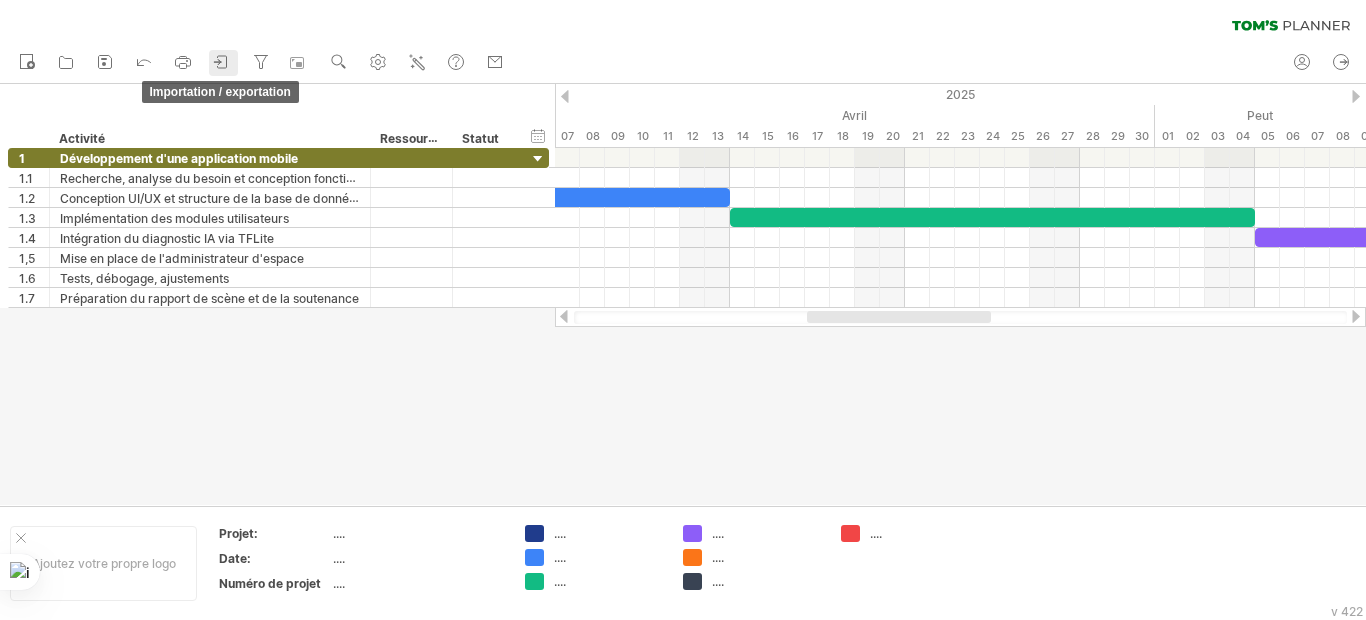 click 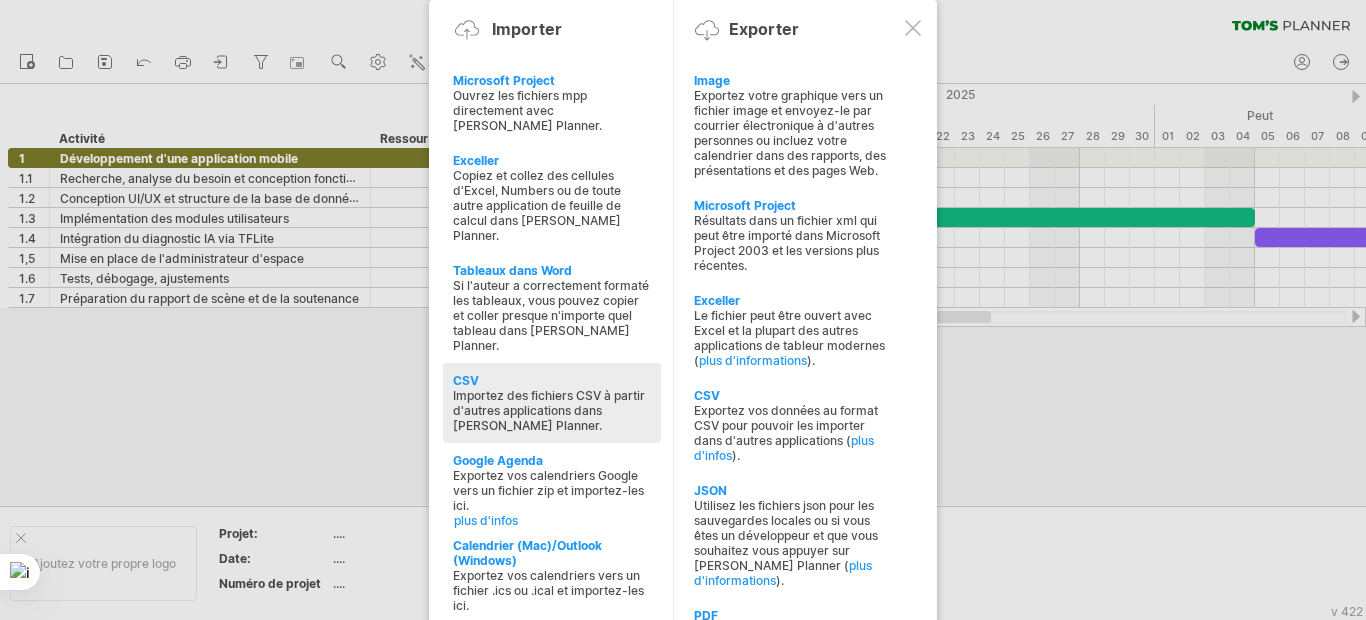 click at bounding box center (-1532, 513) 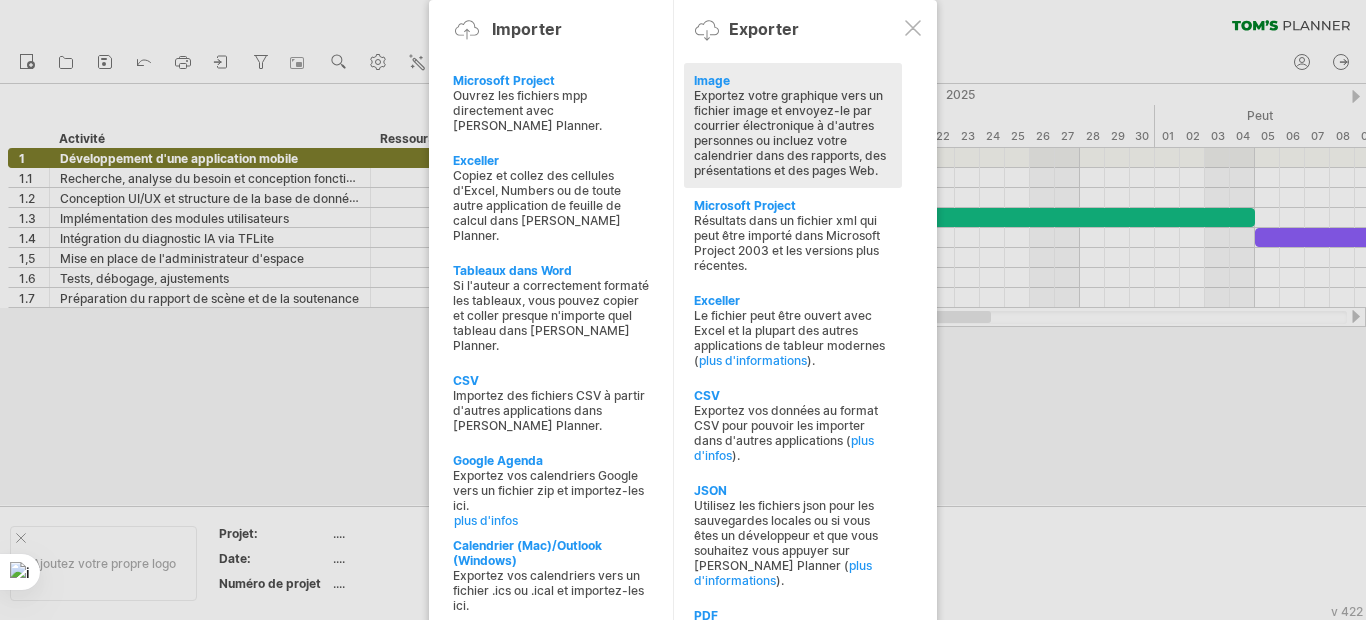 click on "Exportez votre graphique vers un fichier image et envoyez-le par courrier électronique à d'autres personnes ou incluez votre calendrier dans des rapports, des présentations et des pages Web." at bounding box center [790, 133] 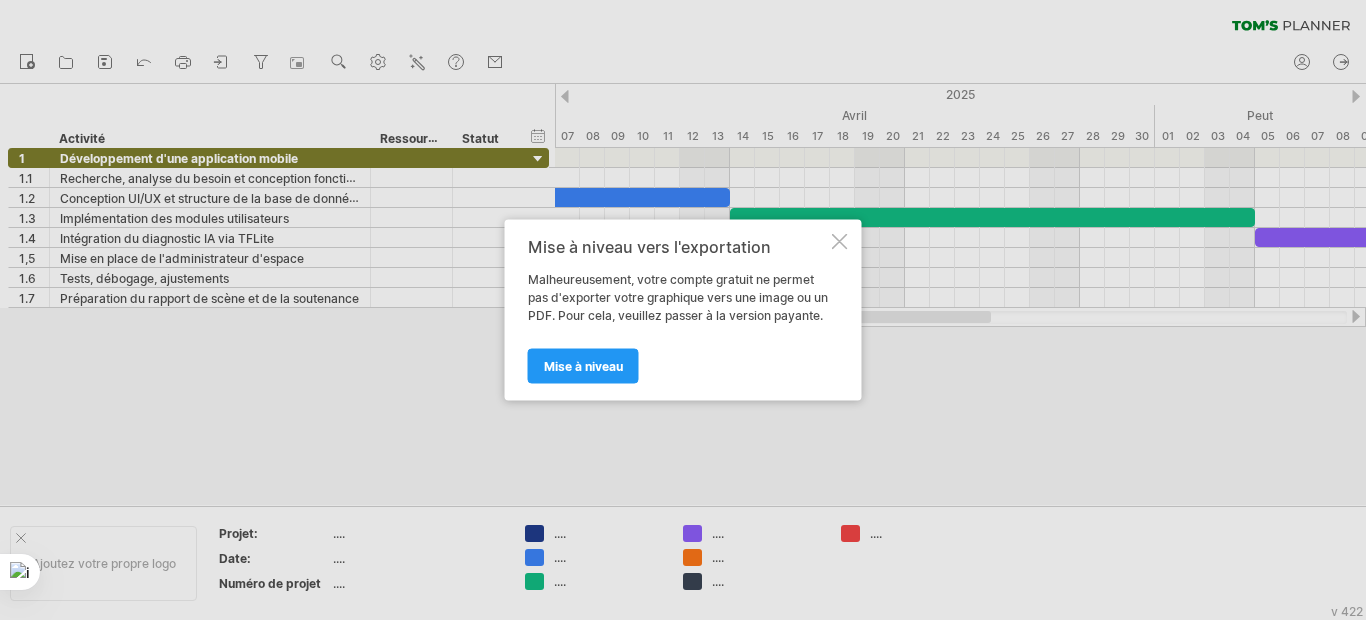 click at bounding box center (840, 242) 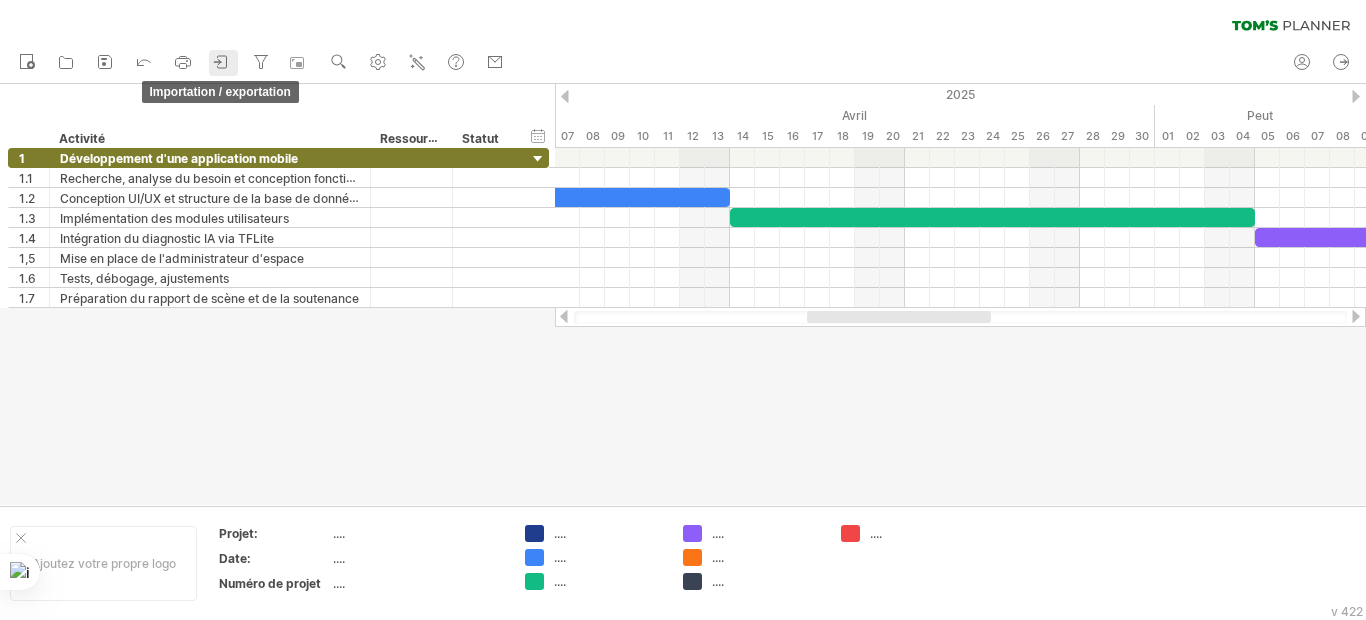click 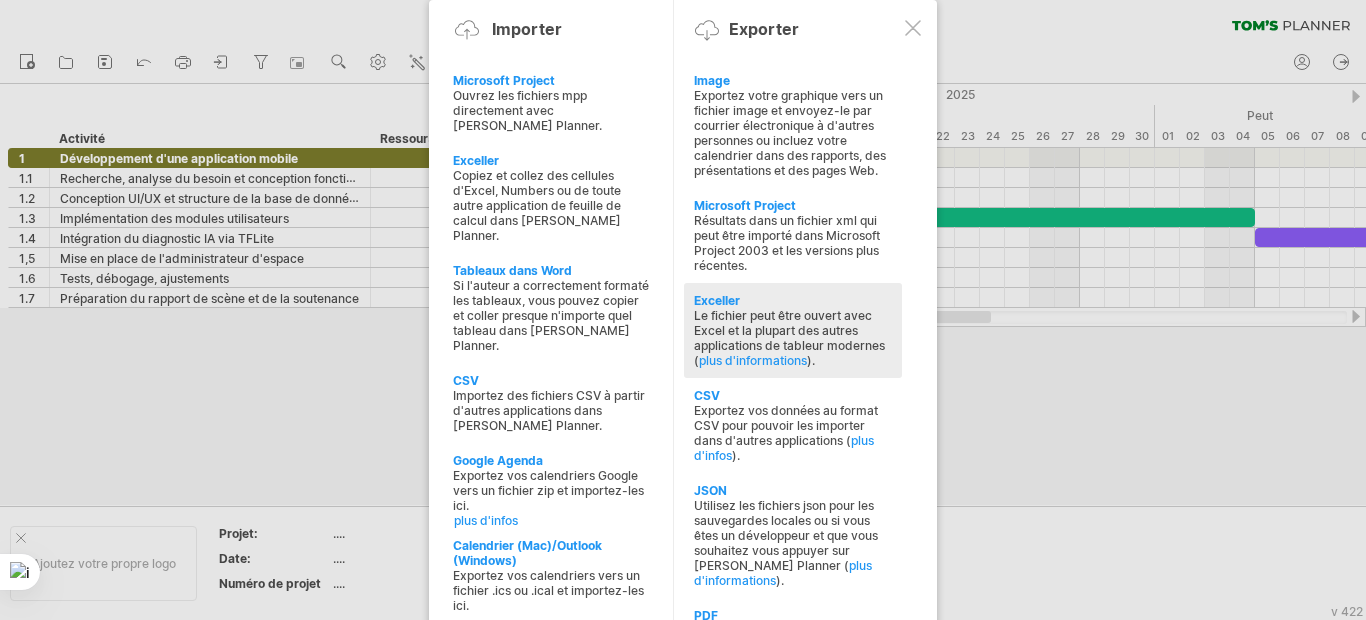 click on "Le fichier peut être ouvert avec Excel et la plupart des autres applications de tableur modernes (" at bounding box center [789, 338] 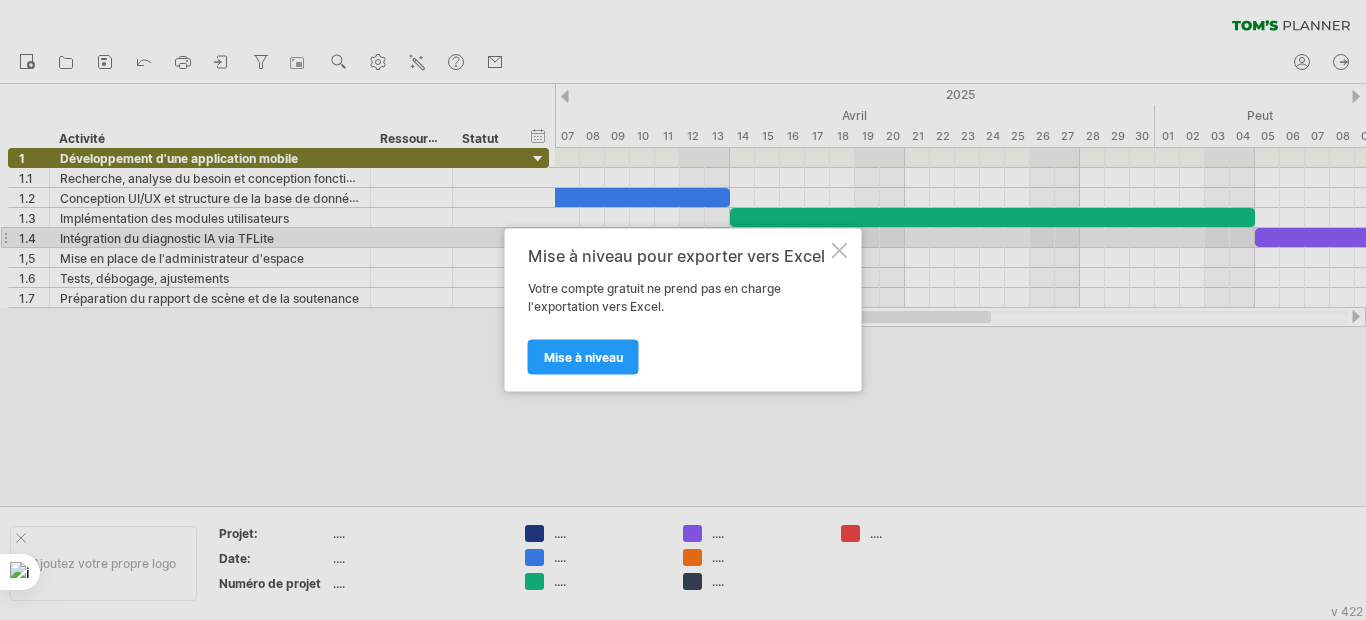 click at bounding box center [840, 251] 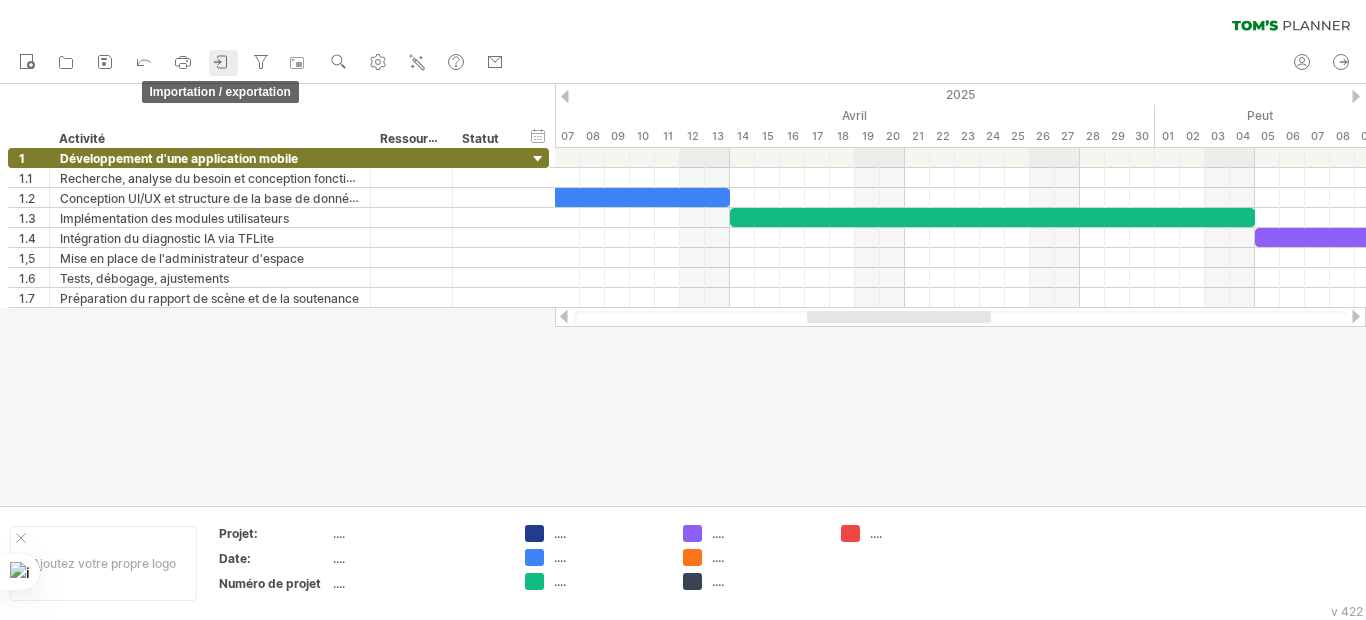 click 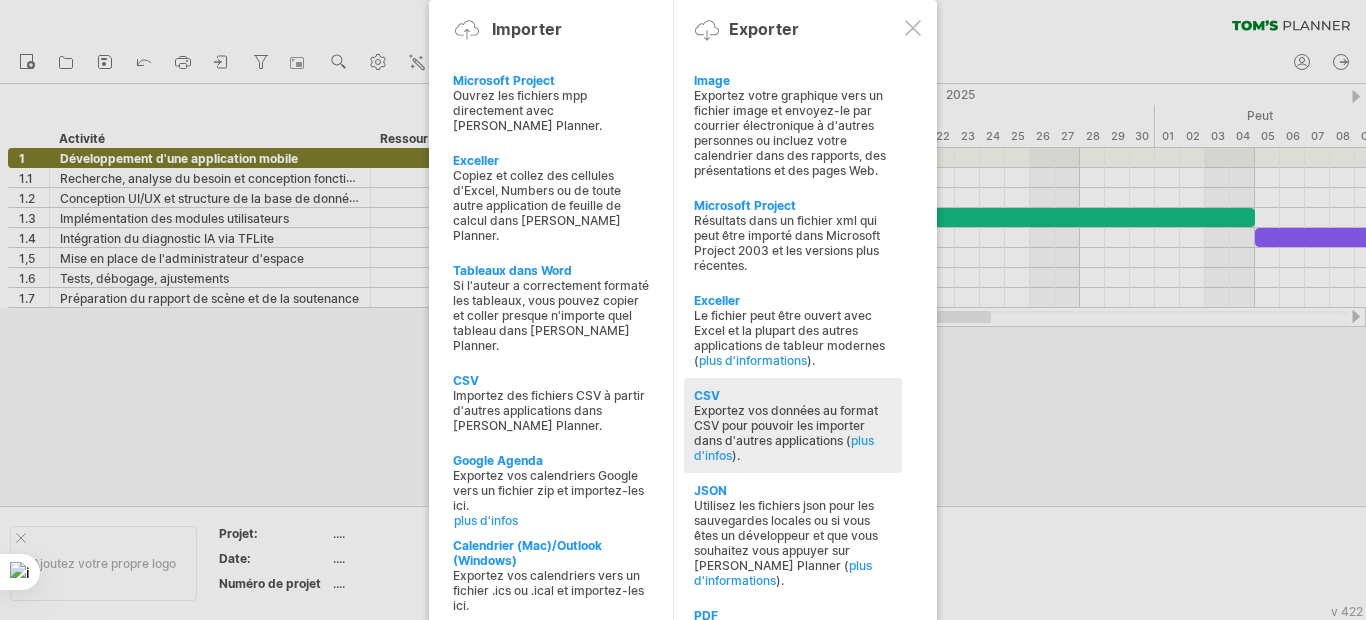 click on "Exportez vos données au format CSV pour pouvoir les importer dans d'autres applications (  plus d'infos  )." at bounding box center (793, 433) 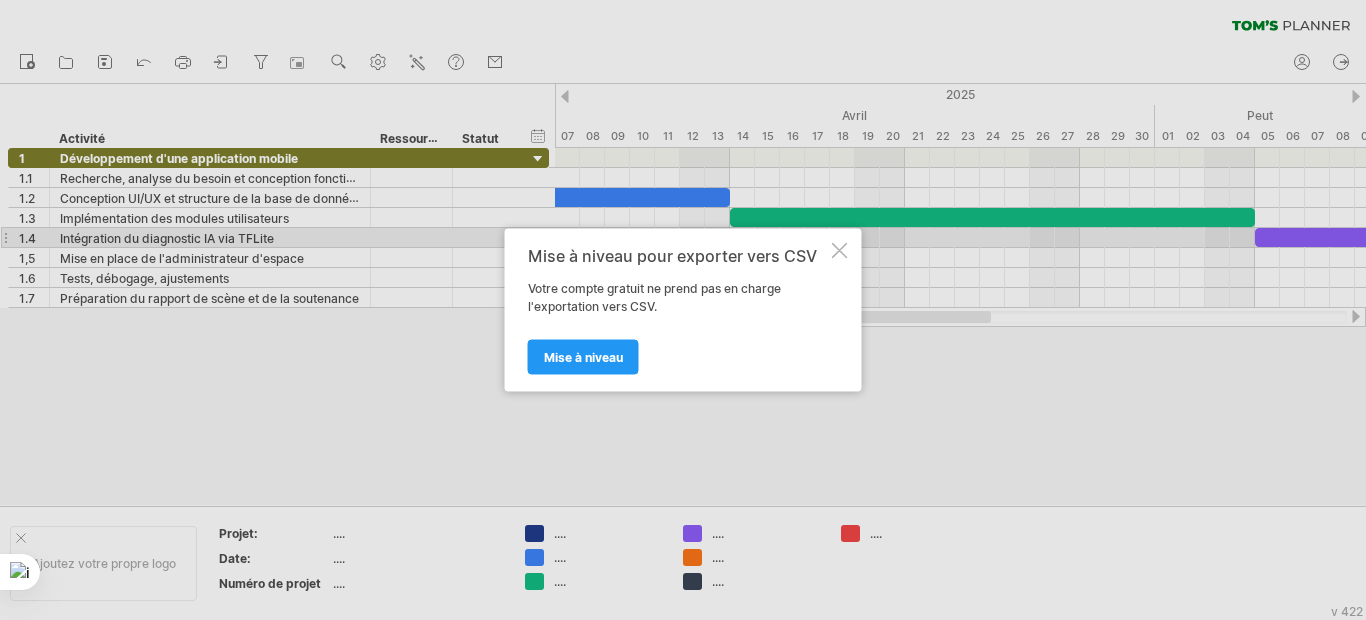 click on "Mise à niveau pour exporter vers CSV Votre compte gratuit ne prend pas en charge l'exportation vers CSV. Mise à niveau" at bounding box center [683, 310] 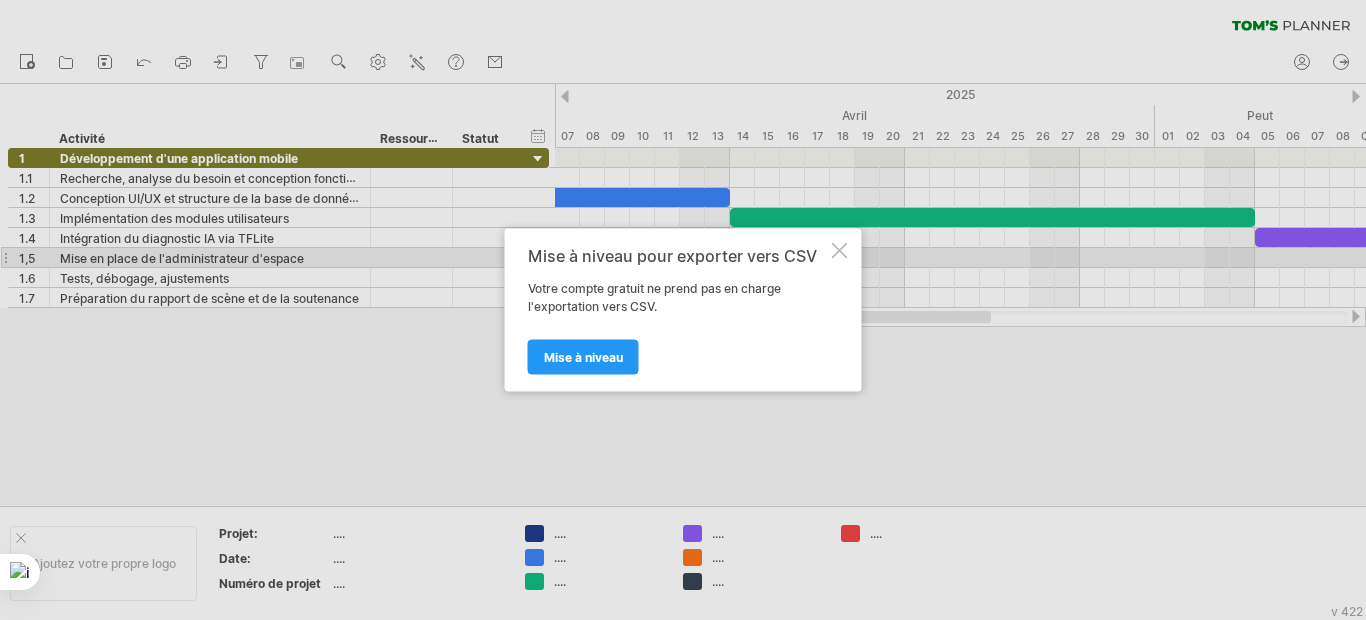 click at bounding box center [840, 251] 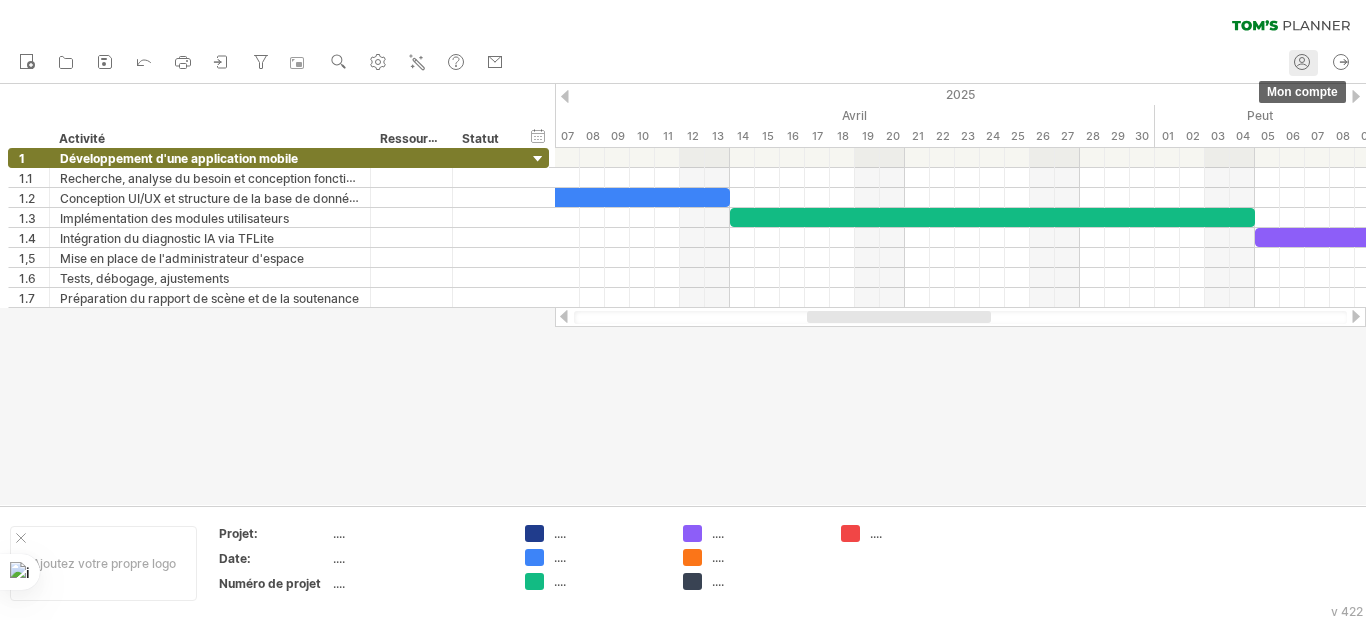 click 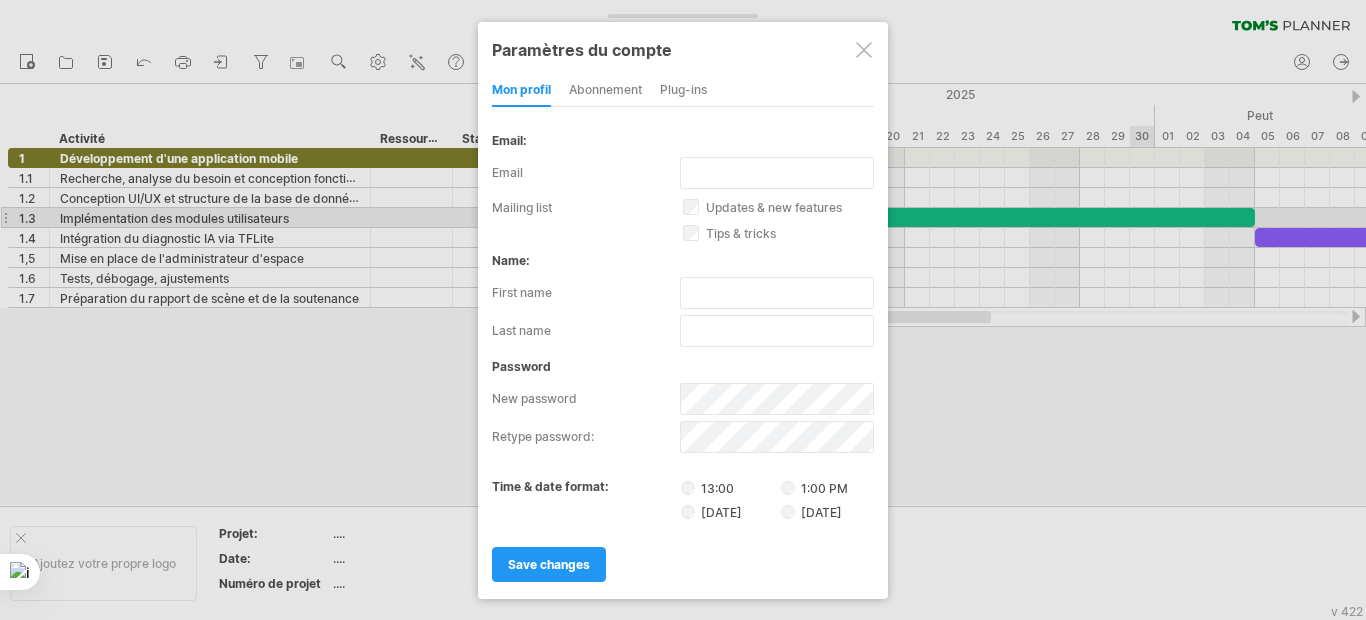 type on "**********" 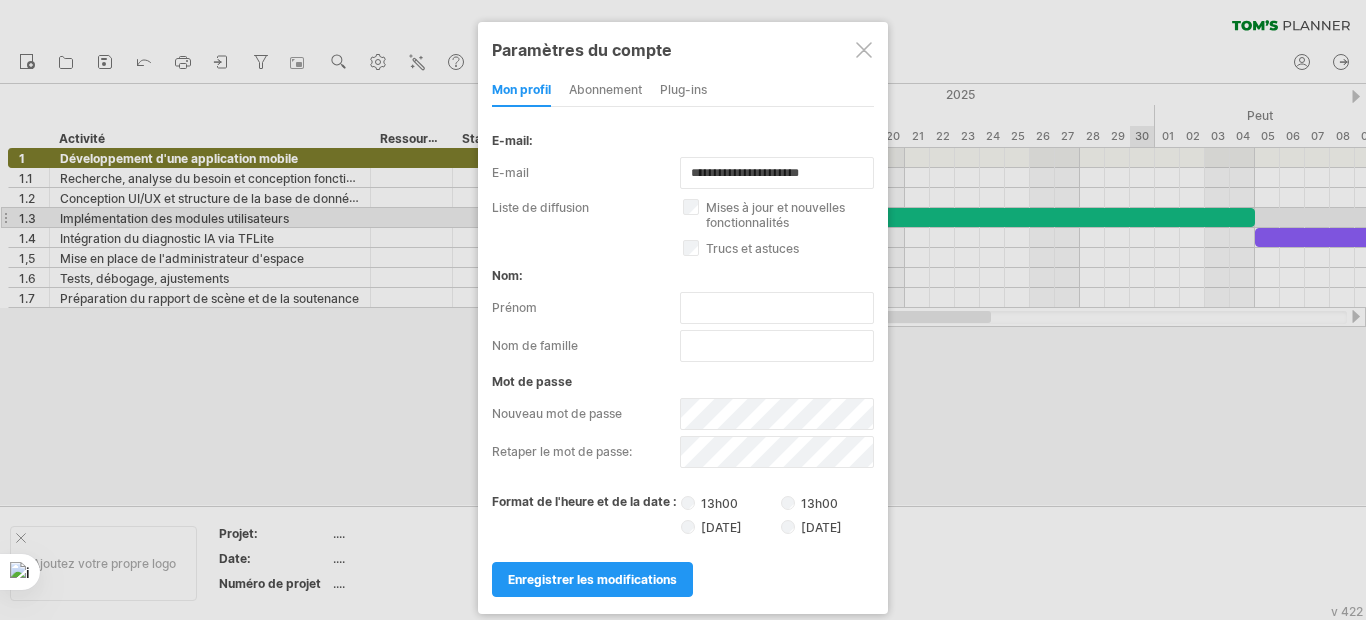 click on "abonnement" at bounding box center [605, 89] 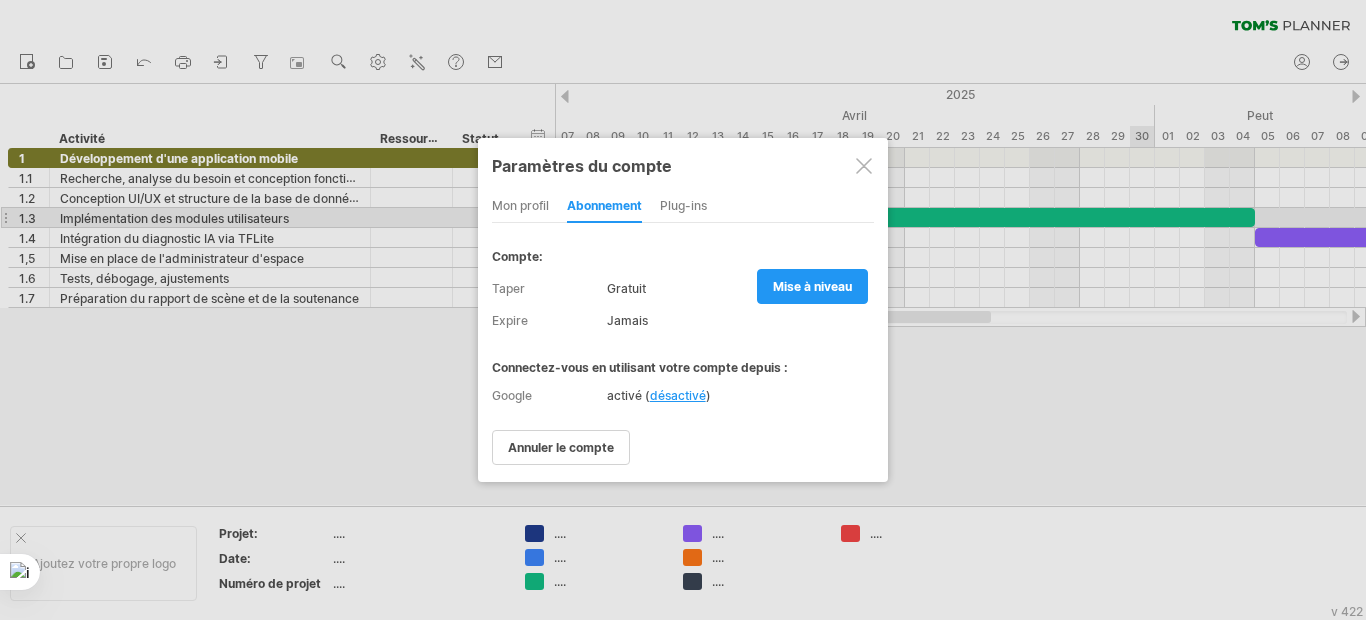 click on "Plug-ins" at bounding box center [683, 205] 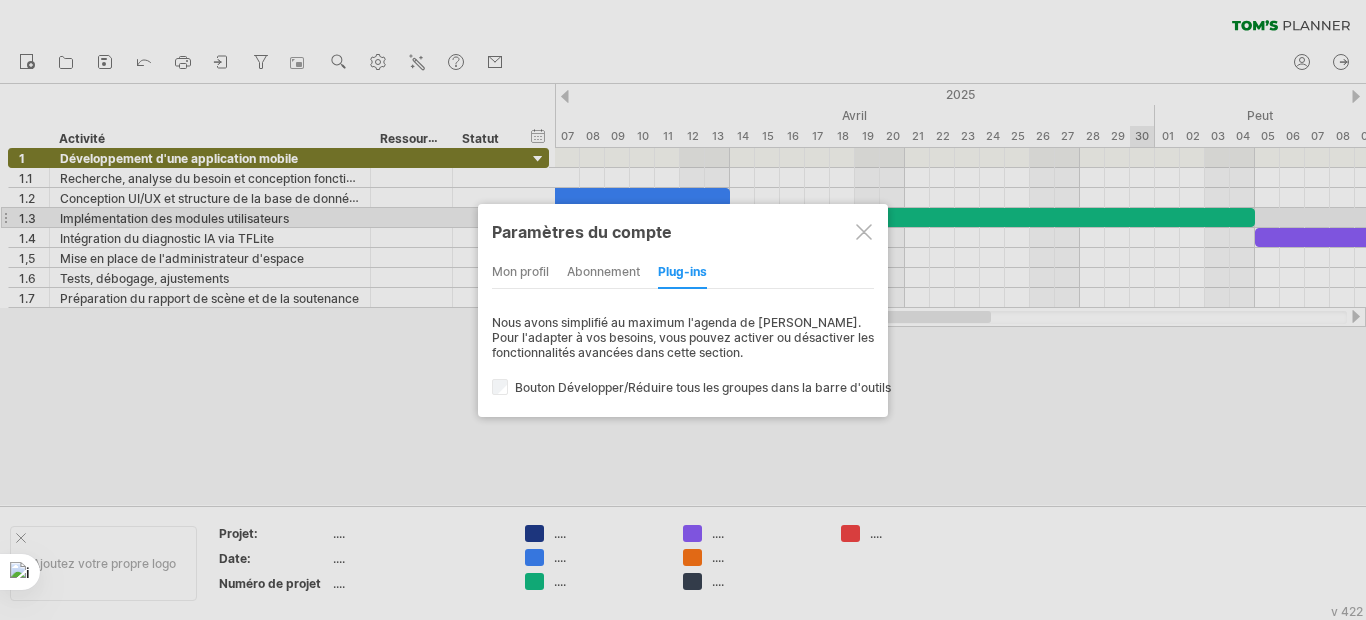 click at bounding box center [864, 232] 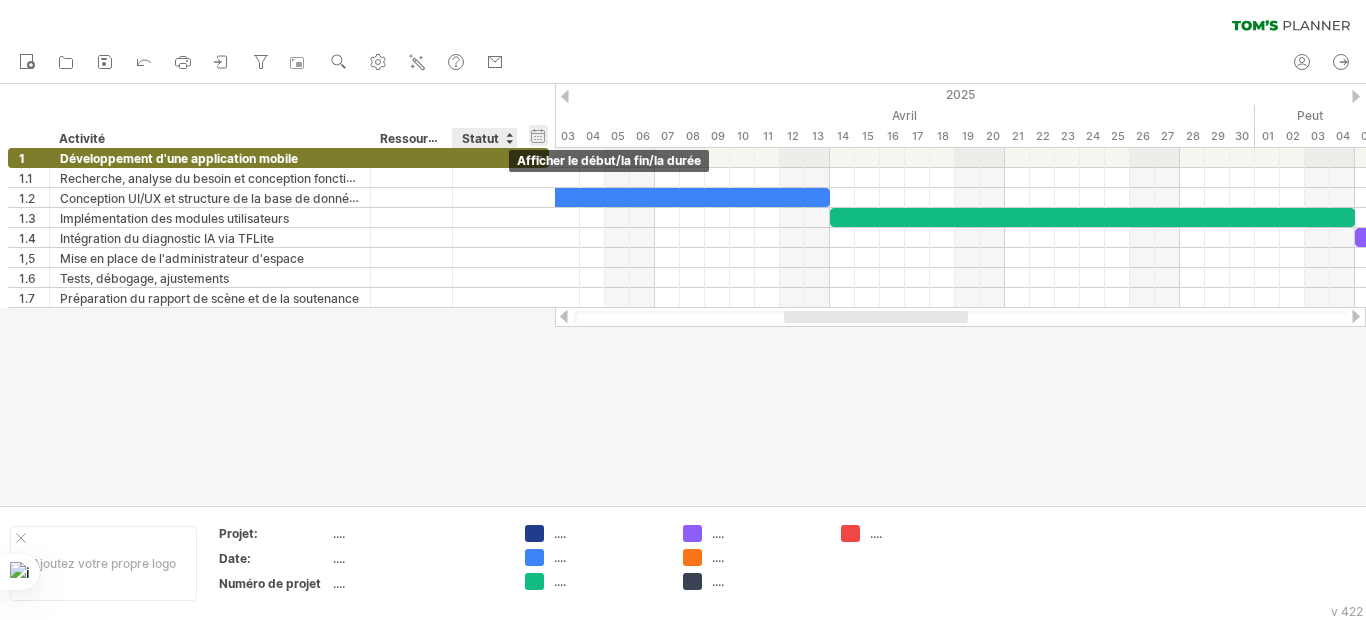 click on "masquer le début/la fin/la durée afficher le début/la fin/la durée" at bounding box center [538, 135] 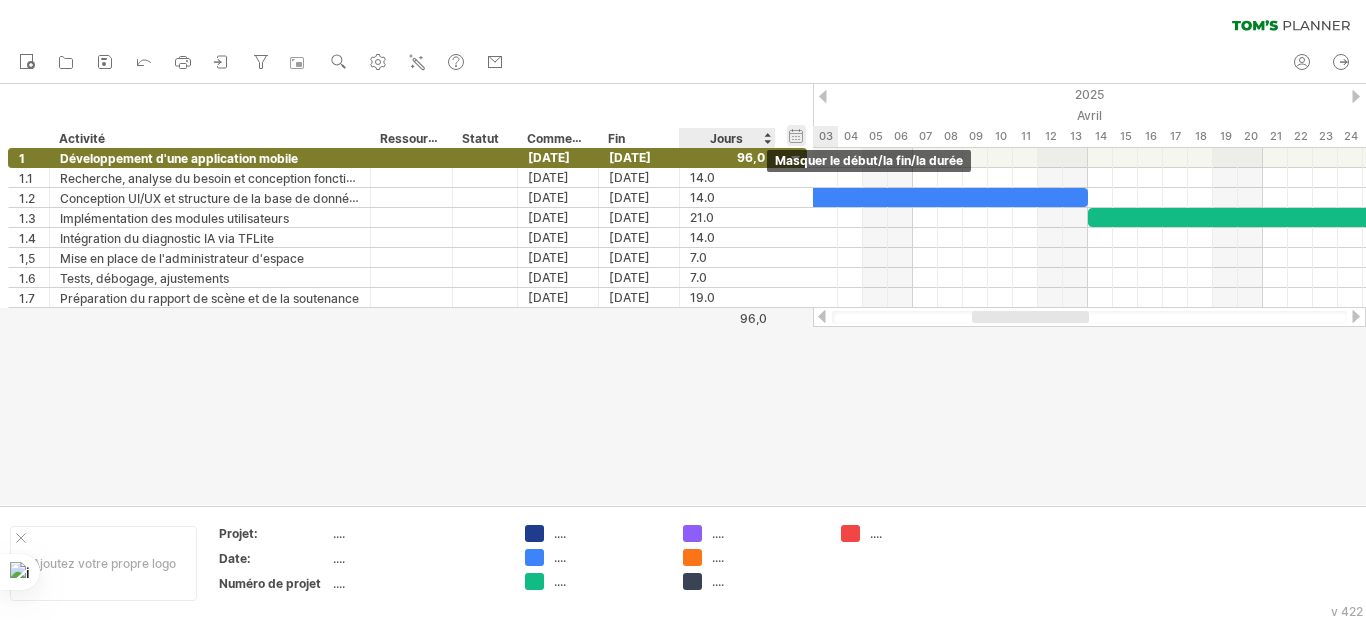 click on "masquer le début/la fin/la durée afficher le début/la fin/la durée" at bounding box center (796, 135) 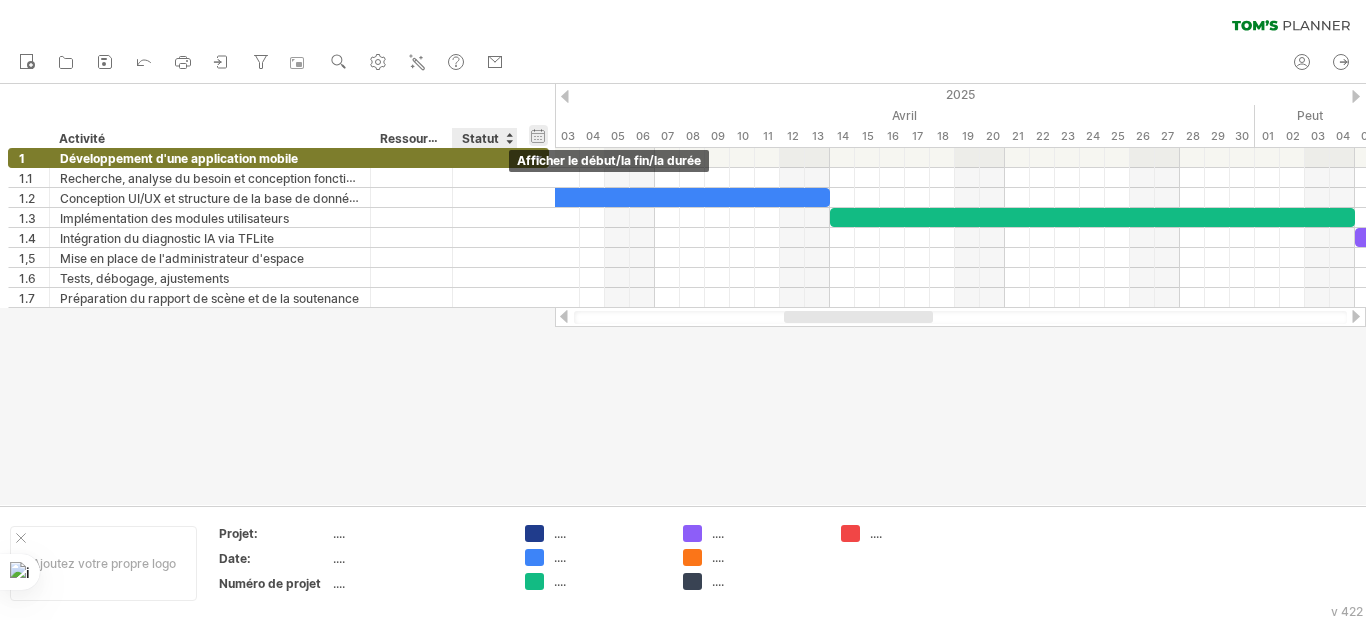click on "masquer le début/la fin/la durée afficher le début/la fin/la durée" at bounding box center (538, 135) 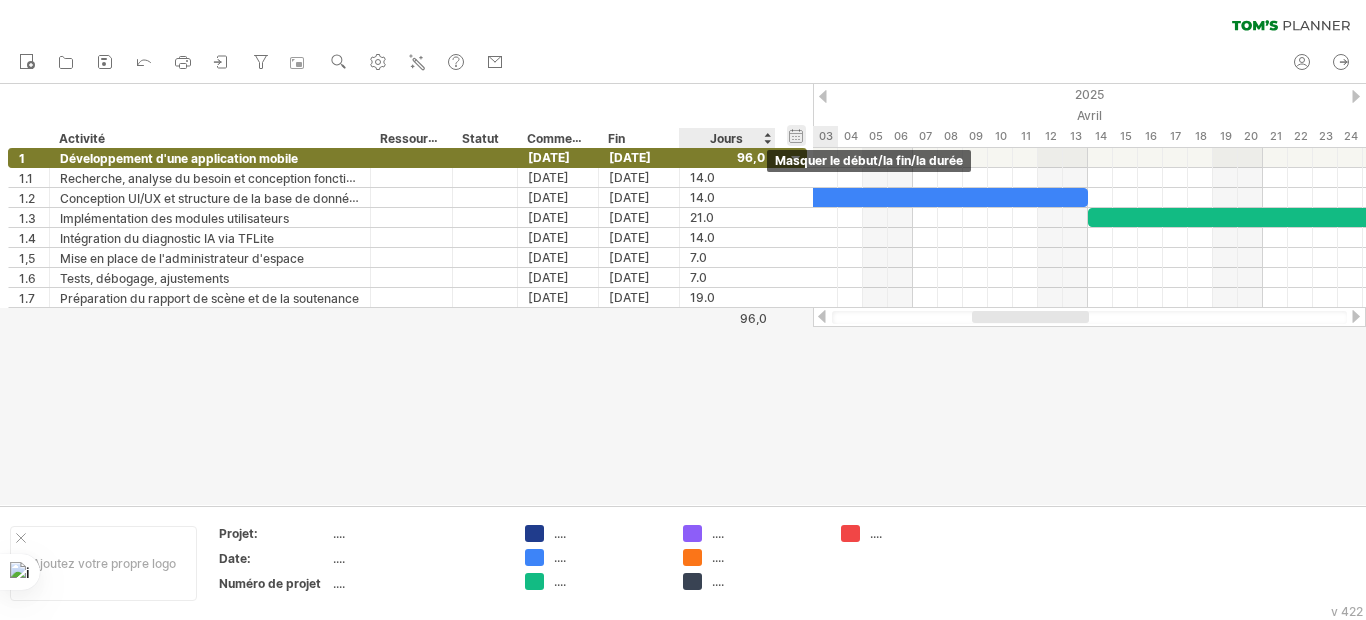 click on "masquer le début/la fin/la durée afficher le début/la fin/la durée" at bounding box center [796, 135] 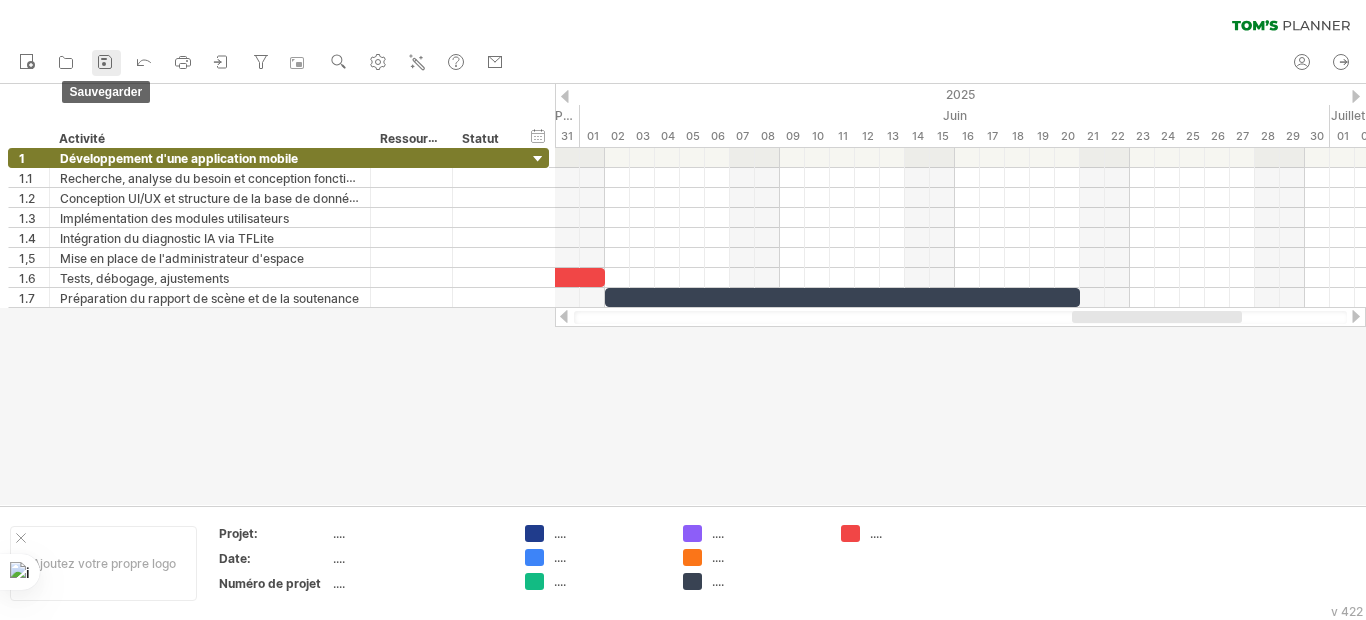 click 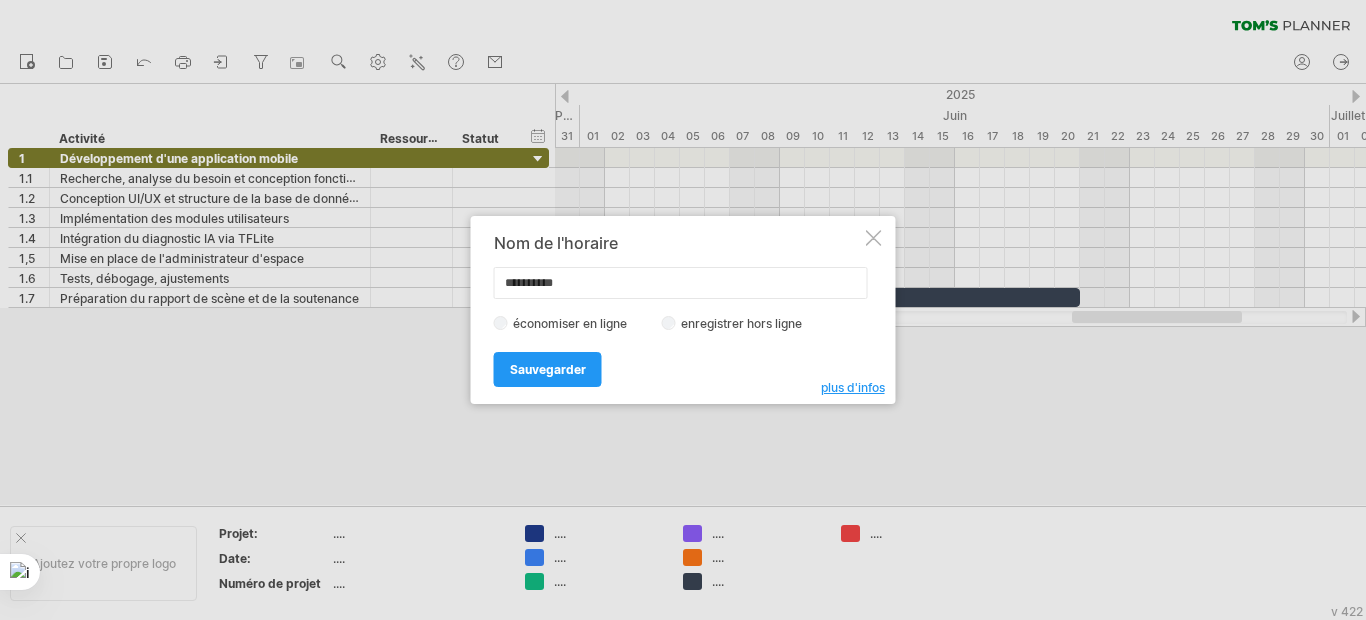 type on "**********" 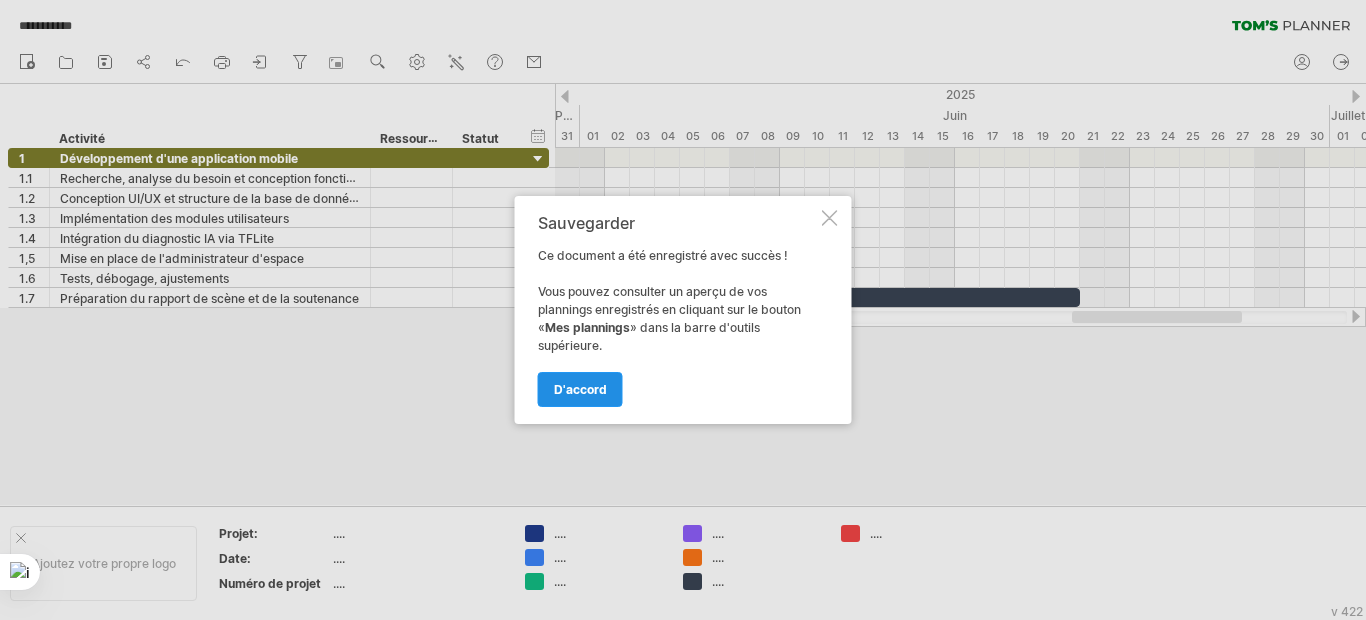 click on "d'accord" at bounding box center (580, 389) 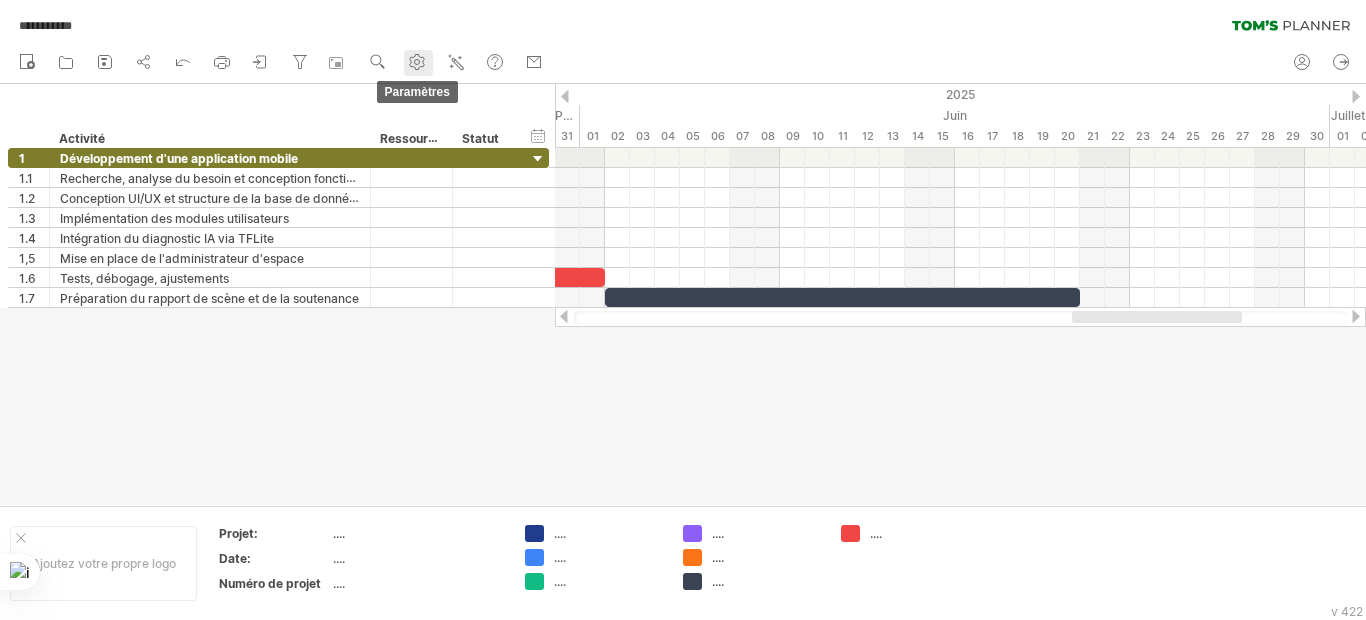 click 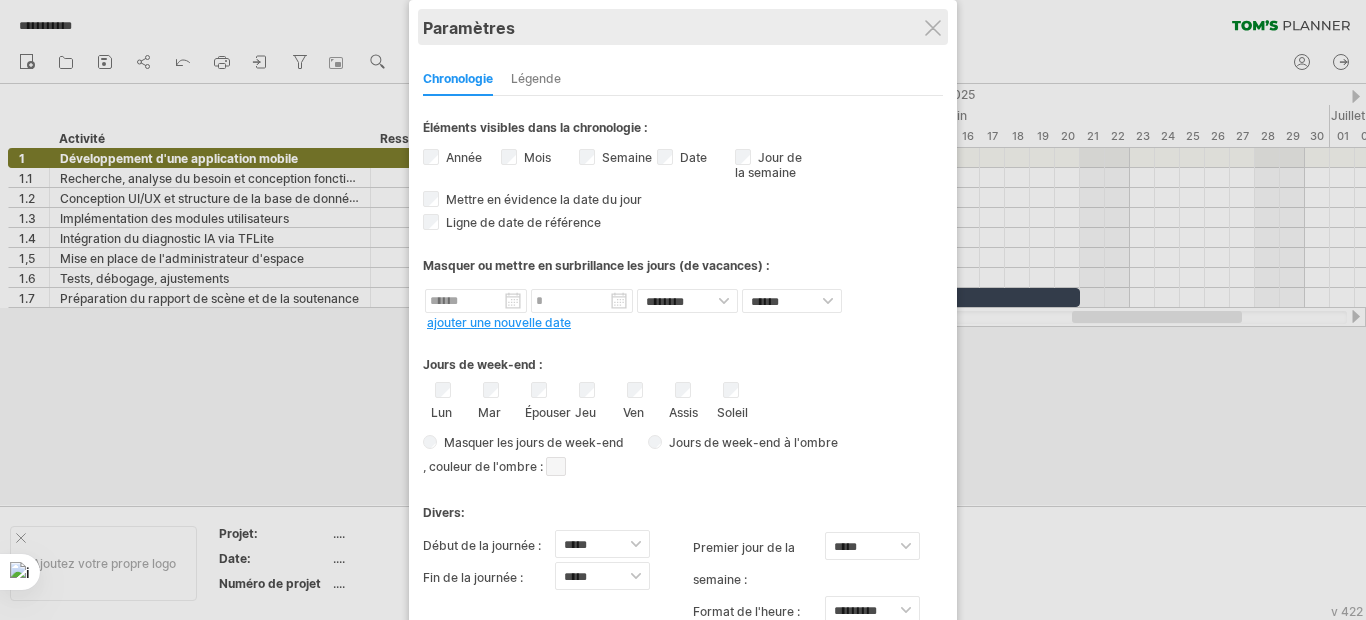 click on "Paramètres" at bounding box center (683, 27) 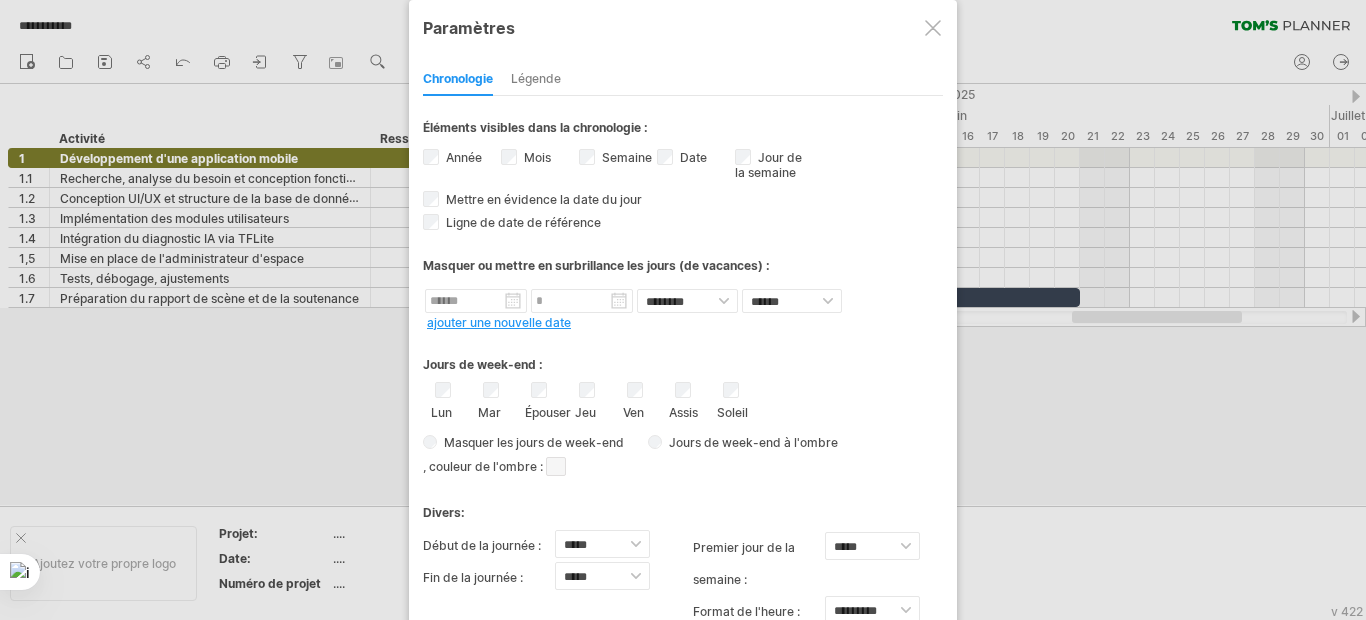 click at bounding box center [933, 28] 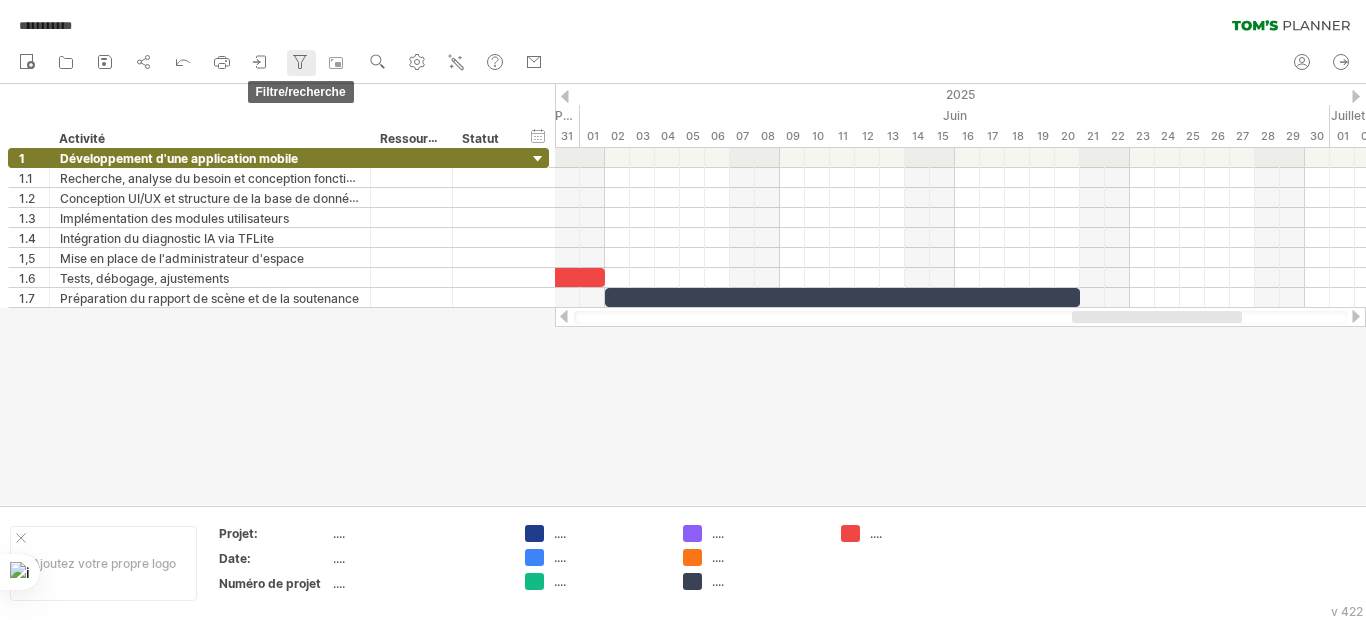 click 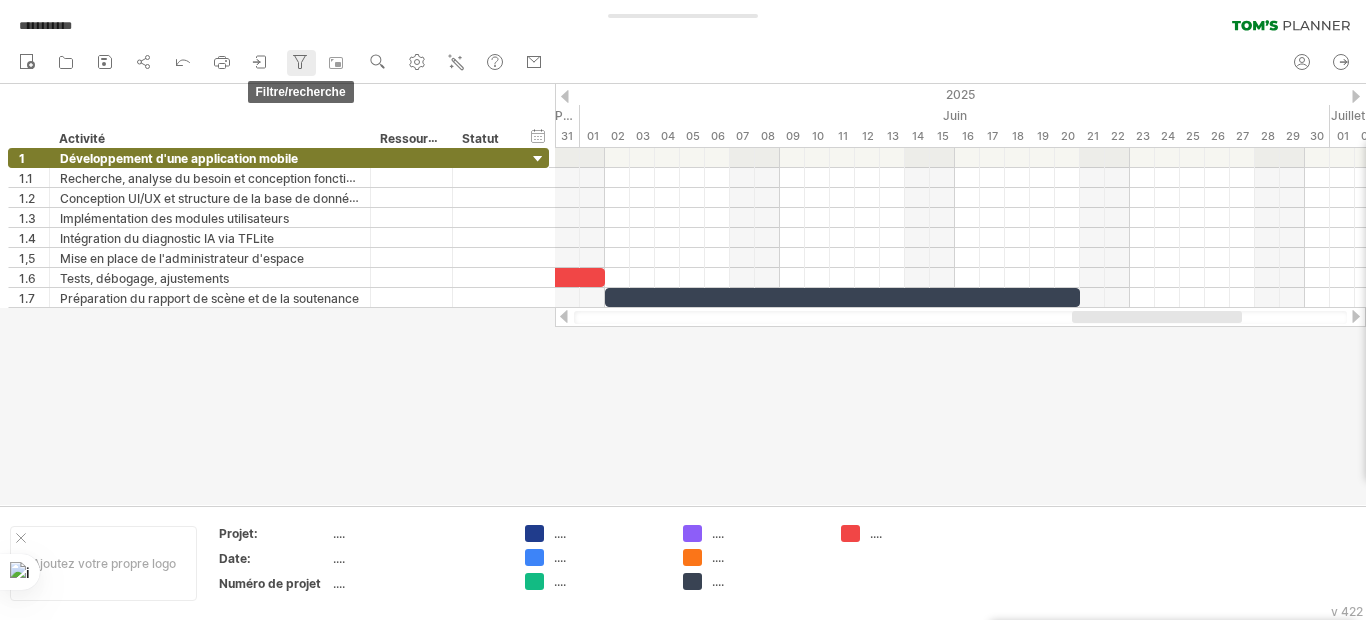type on "**********" 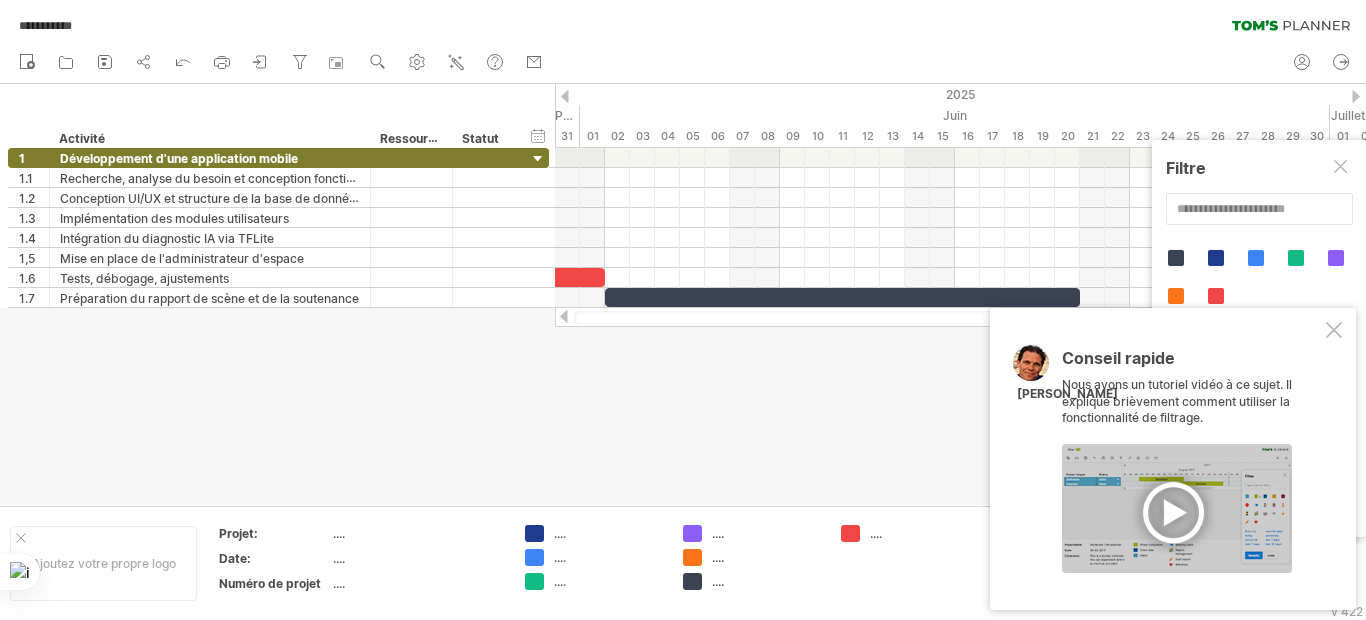 click at bounding box center (1334, 330) 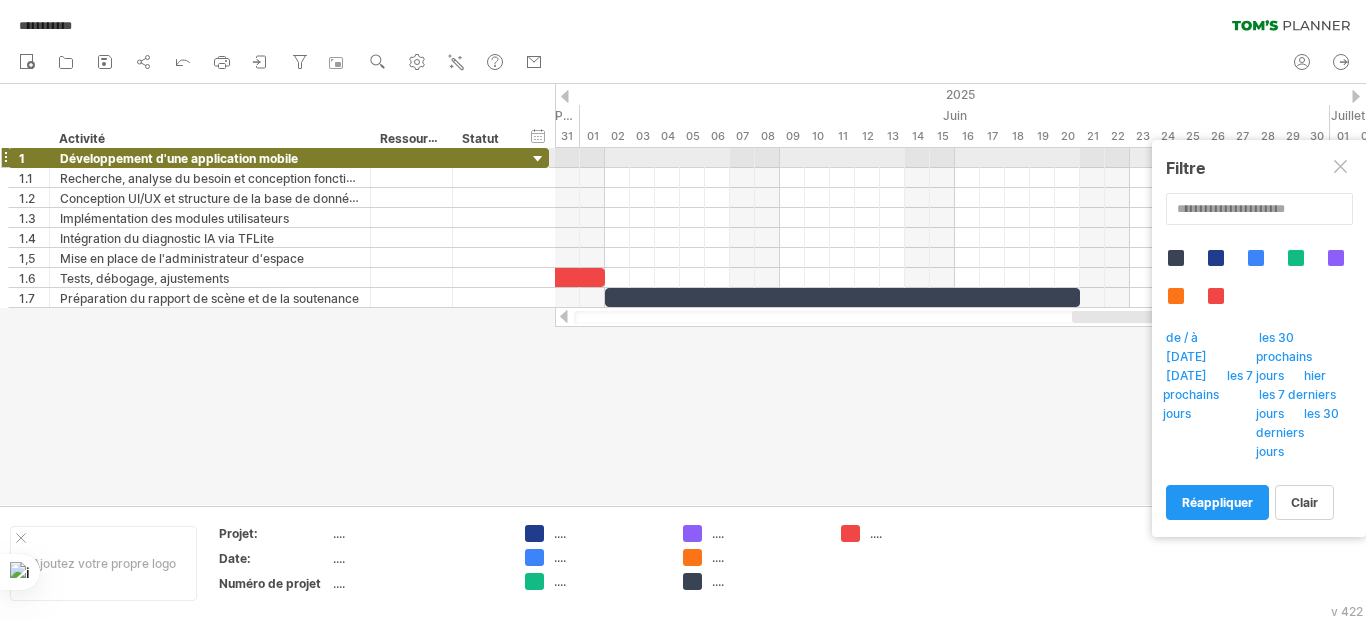 click at bounding box center [1342, 168] 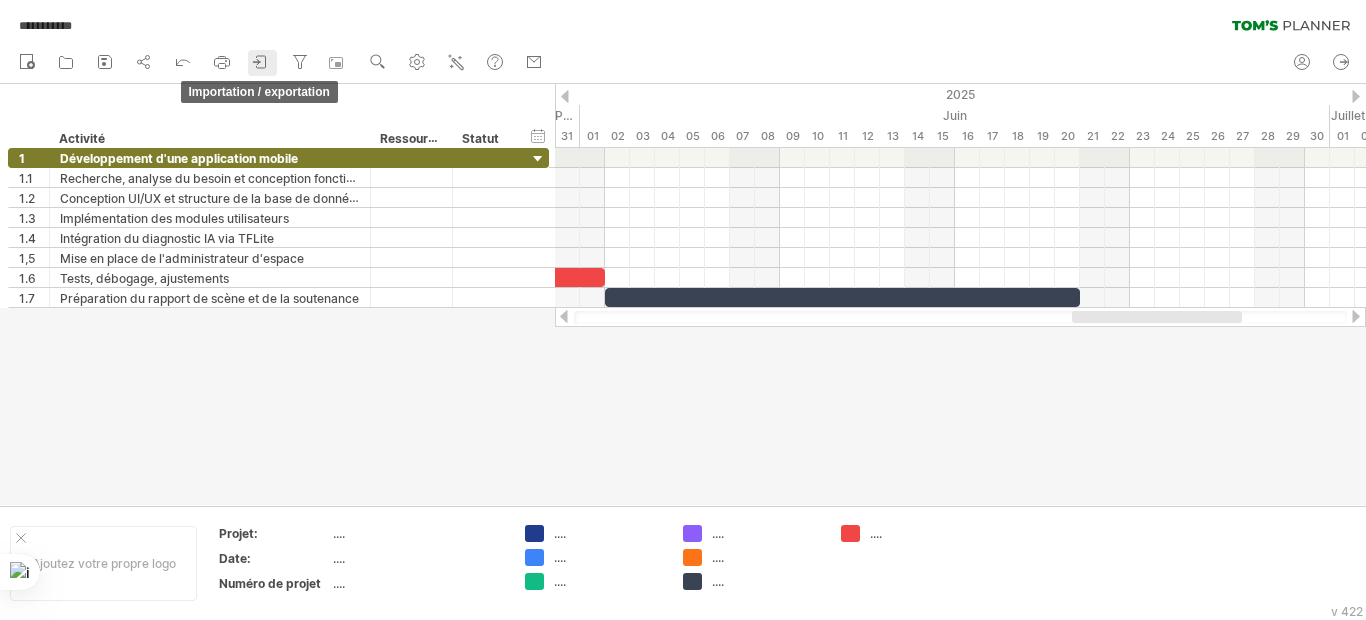 click 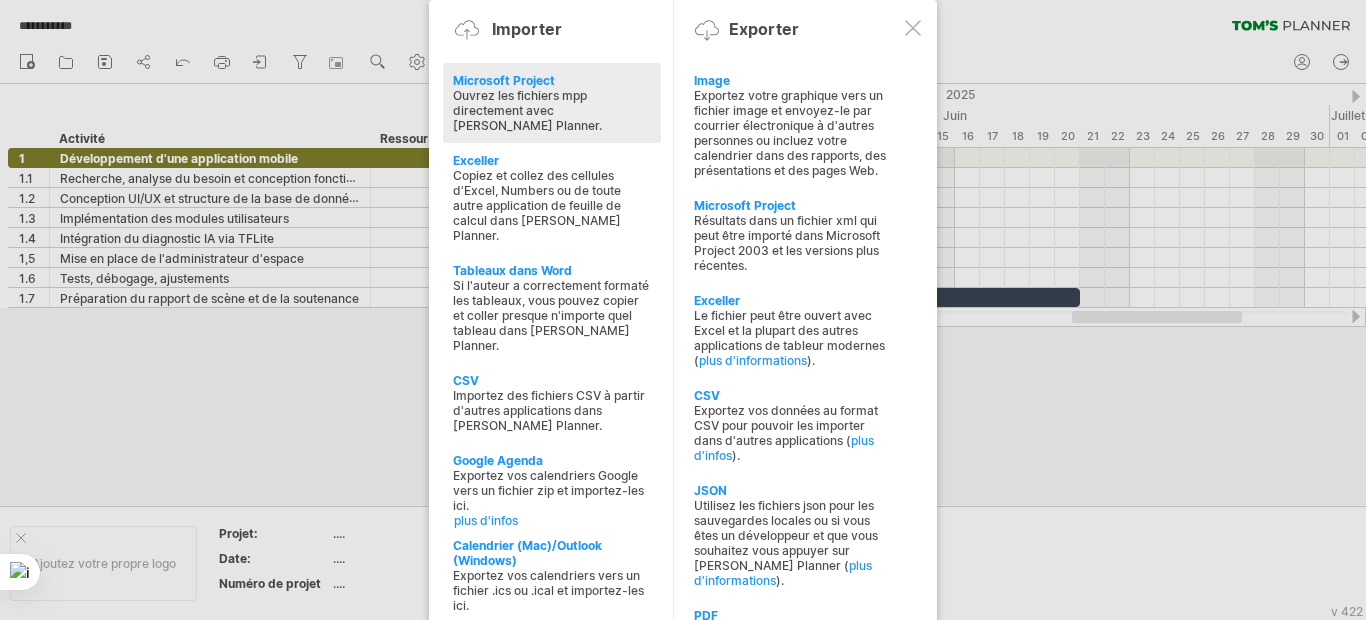 click at bounding box center [-1532, 213] 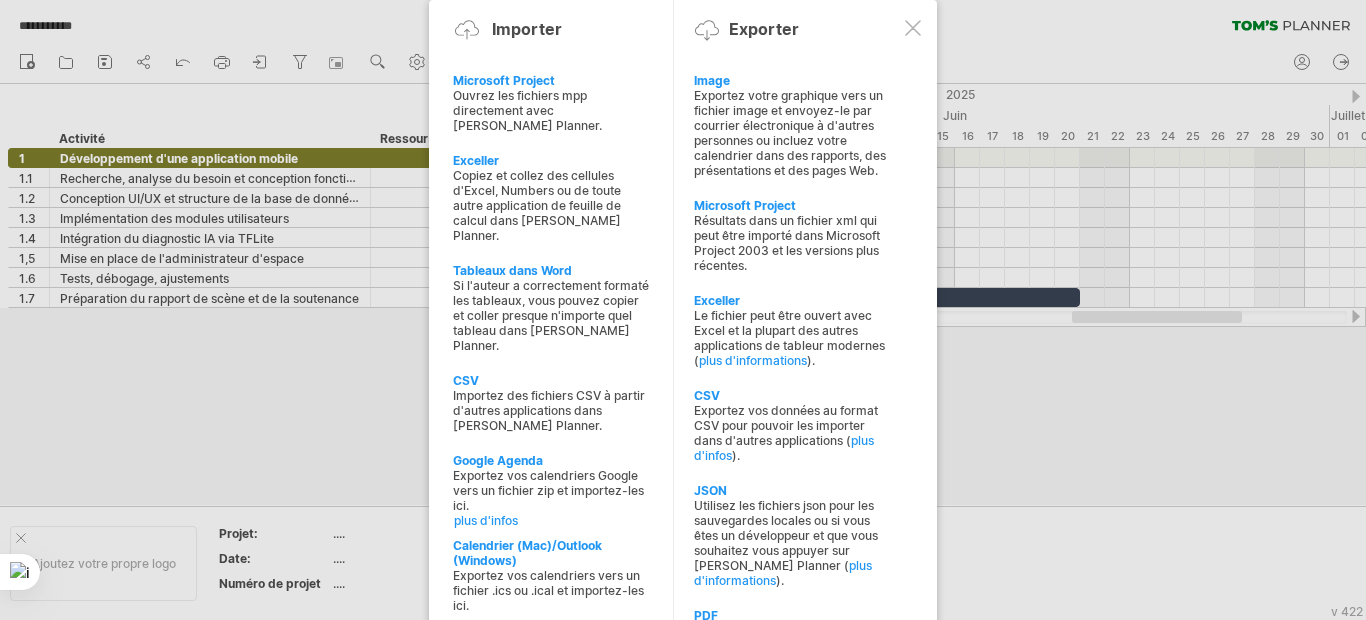 click at bounding box center [683, 310] 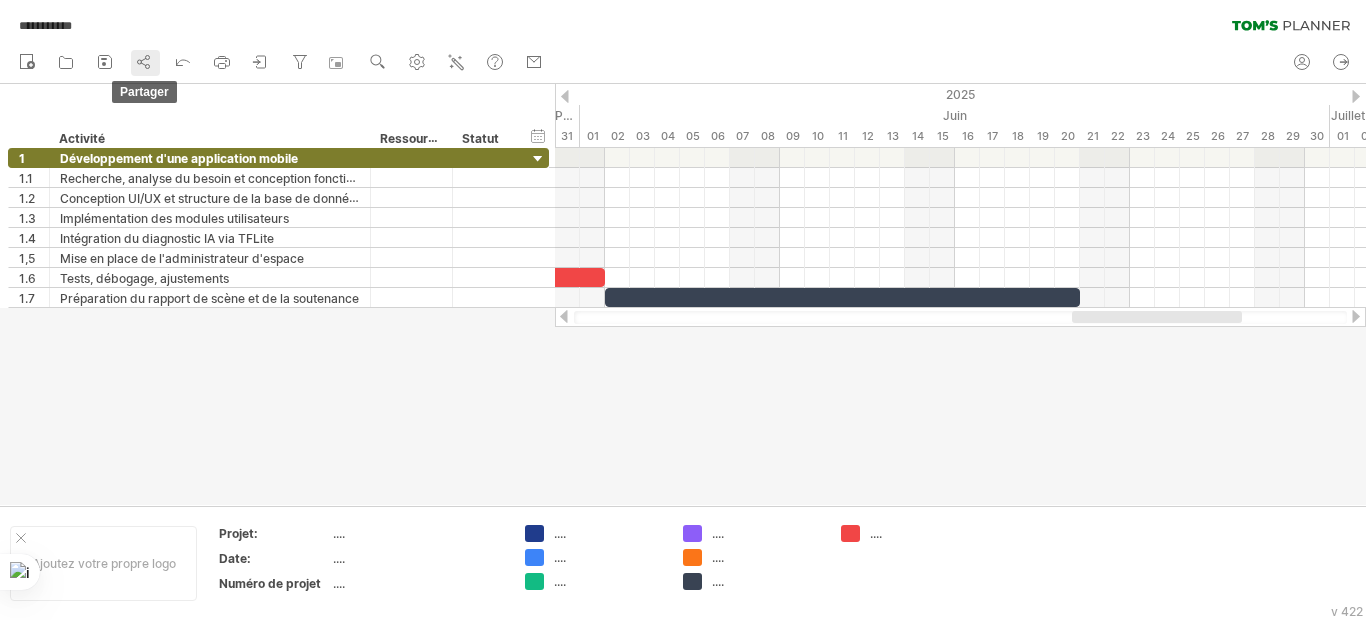 click 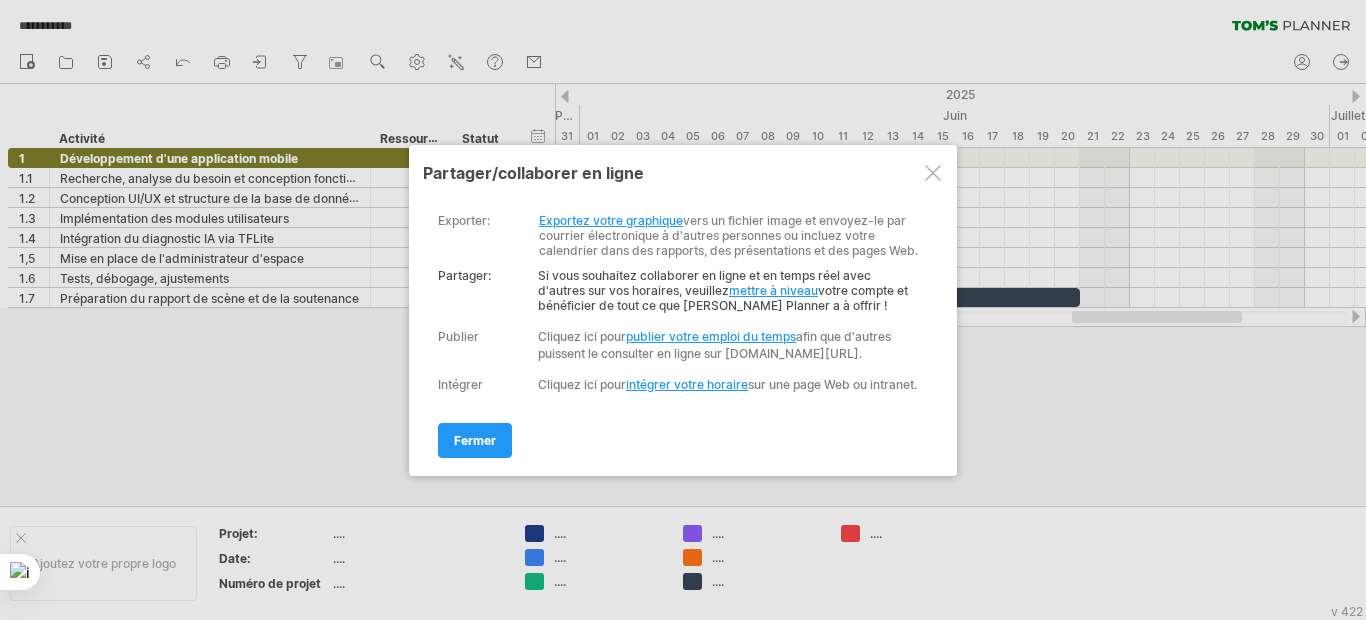 click on "Exportez votre graphique" at bounding box center [611, 220] 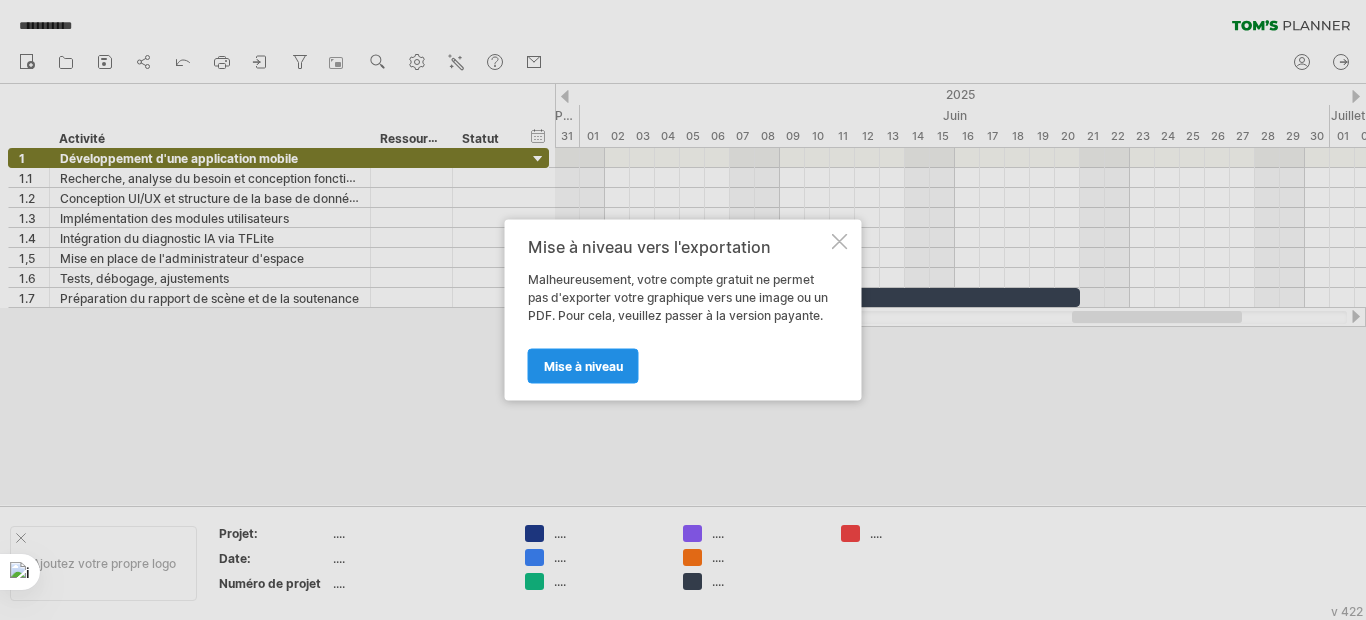 click on "Mise à niveau" at bounding box center (583, 366) 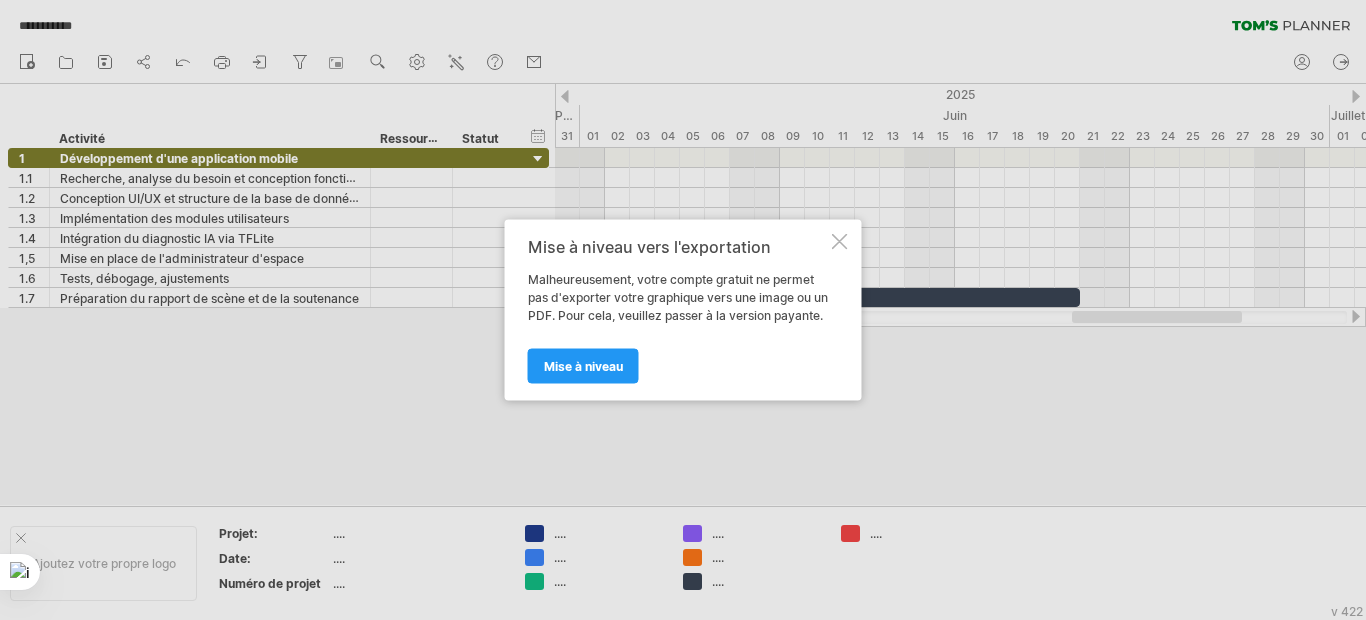 click at bounding box center [0, 0] 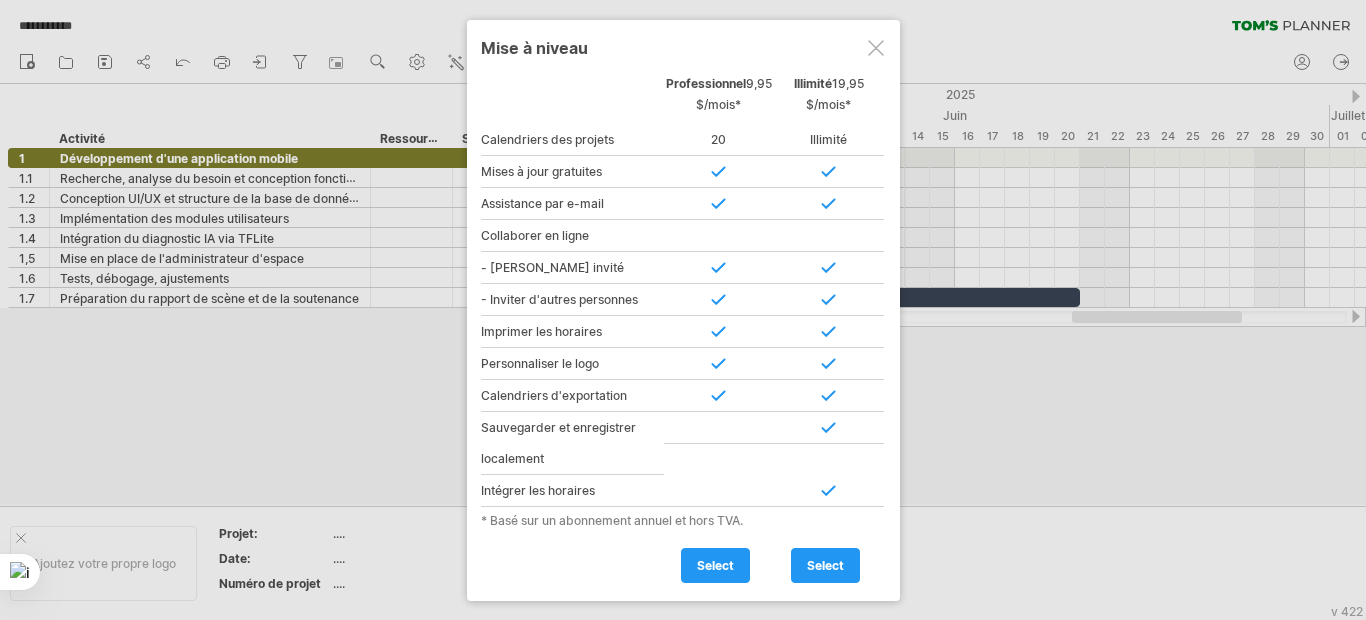 click at bounding box center (876, 48) 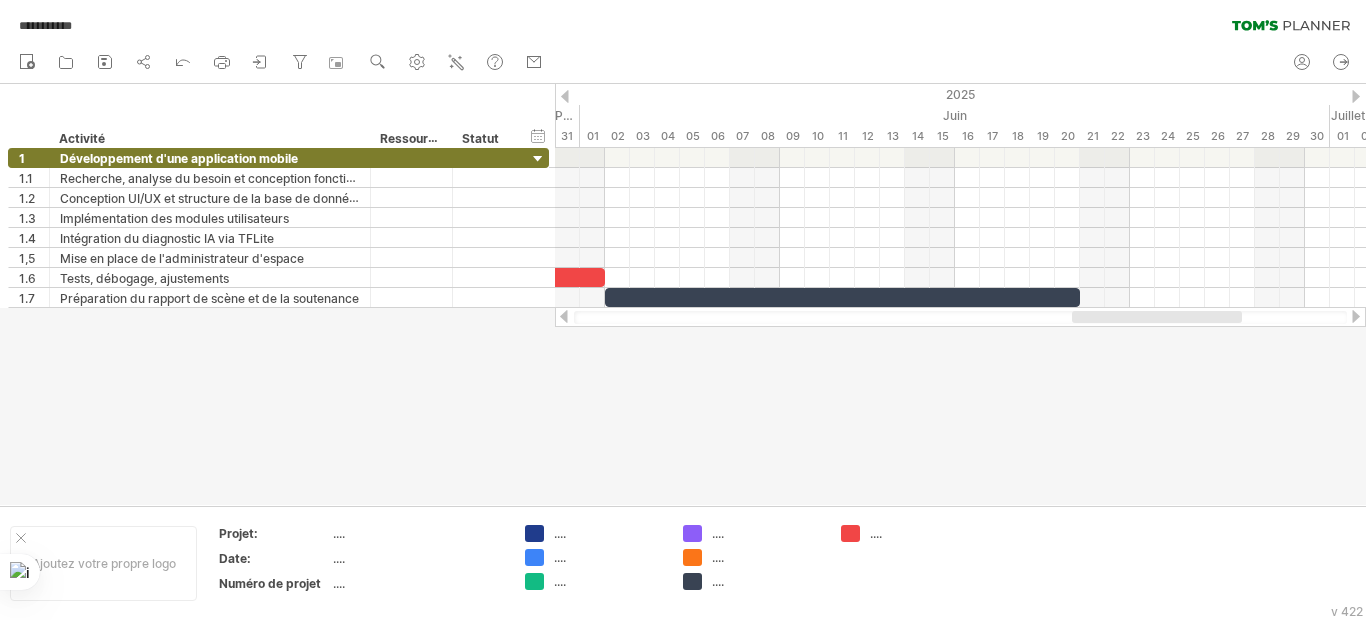 click at bounding box center [565, 96] 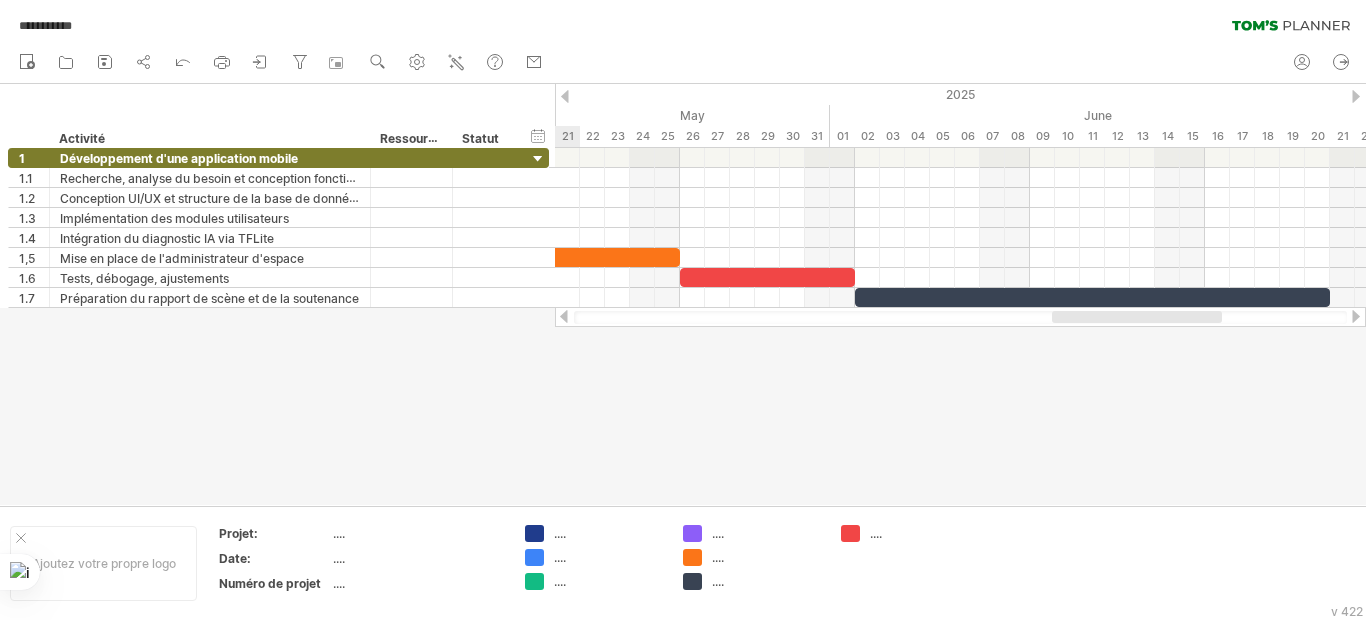 click at bounding box center [565, 96] 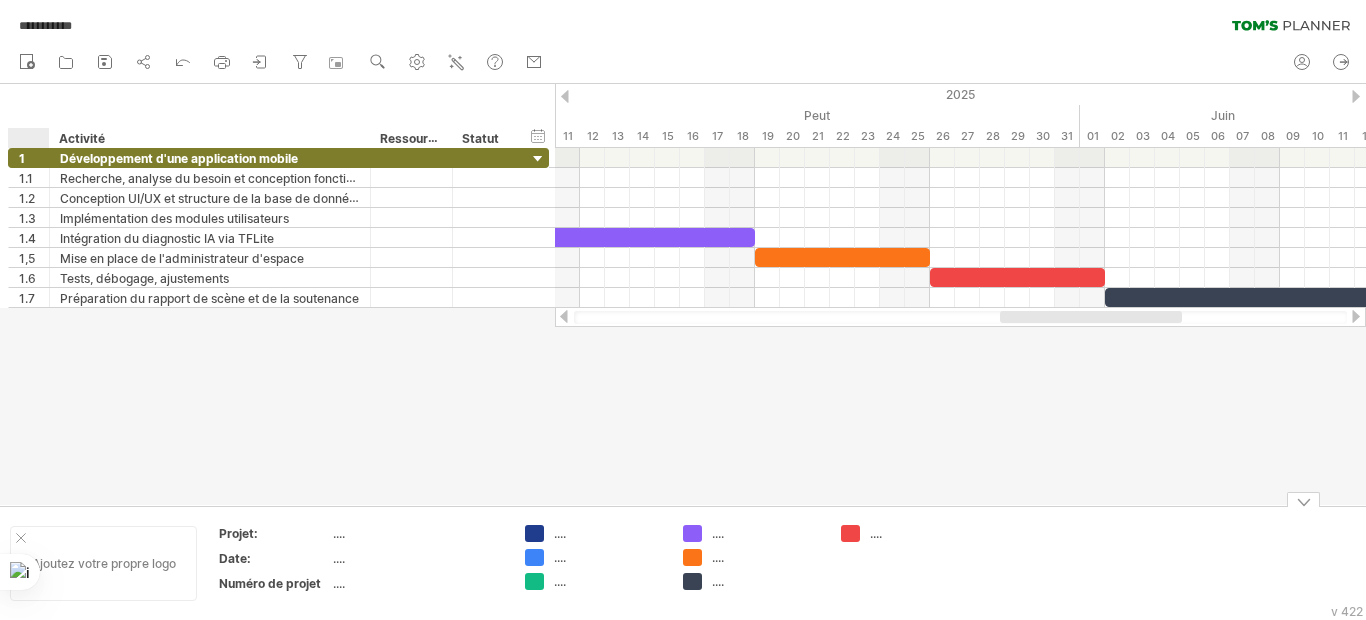 click on "Ajoutez votre propre logo" at bounding box center (103, 563) 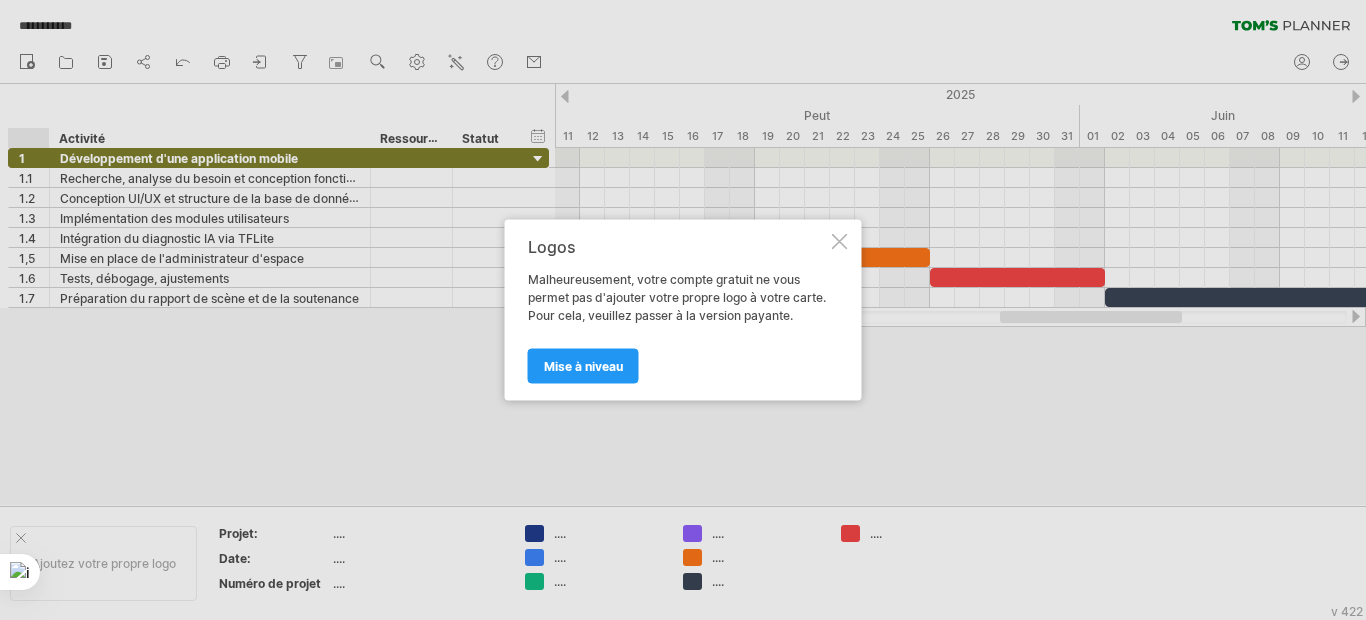 click at bounding box center (840, 242) 